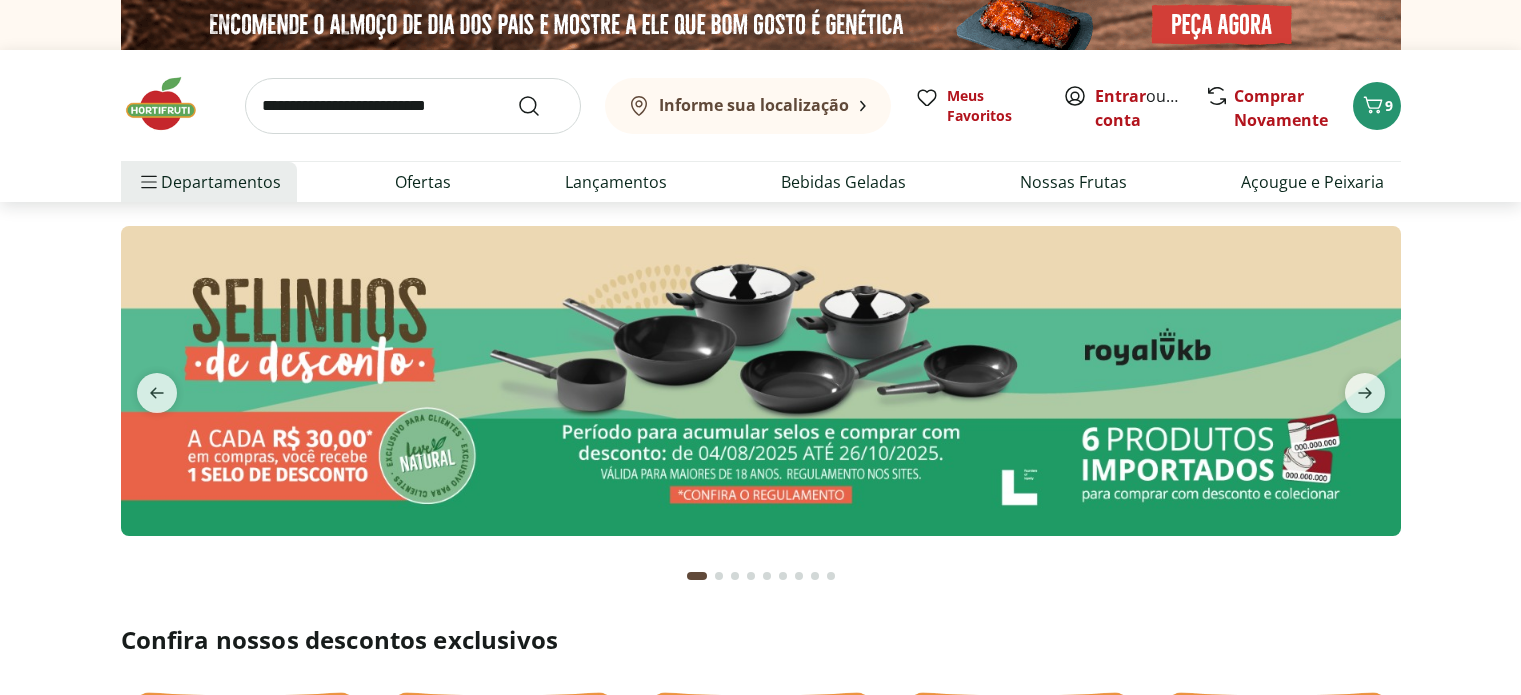 scroll, scrollTop: 0, scrollLeft: 0, axis: both 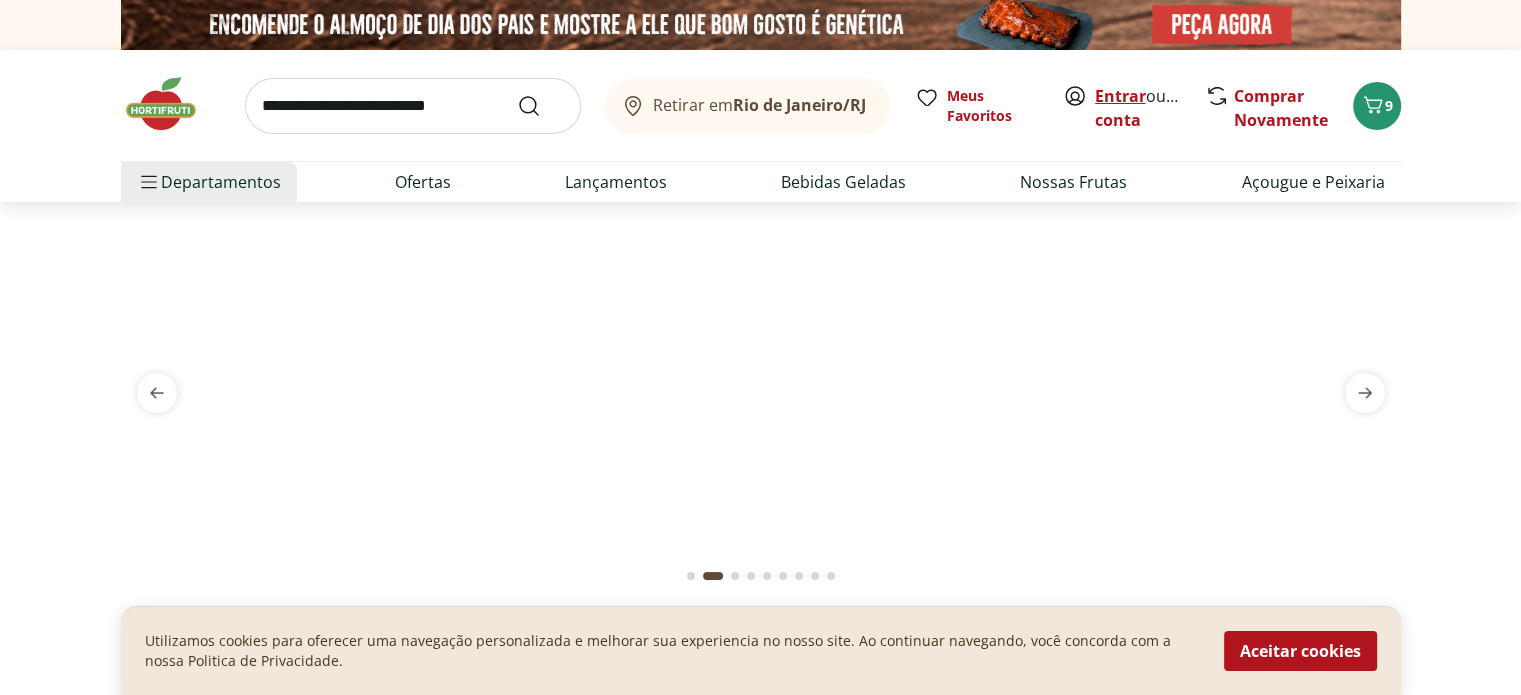 click on "Entrar" at bounding box center [1120, 96] 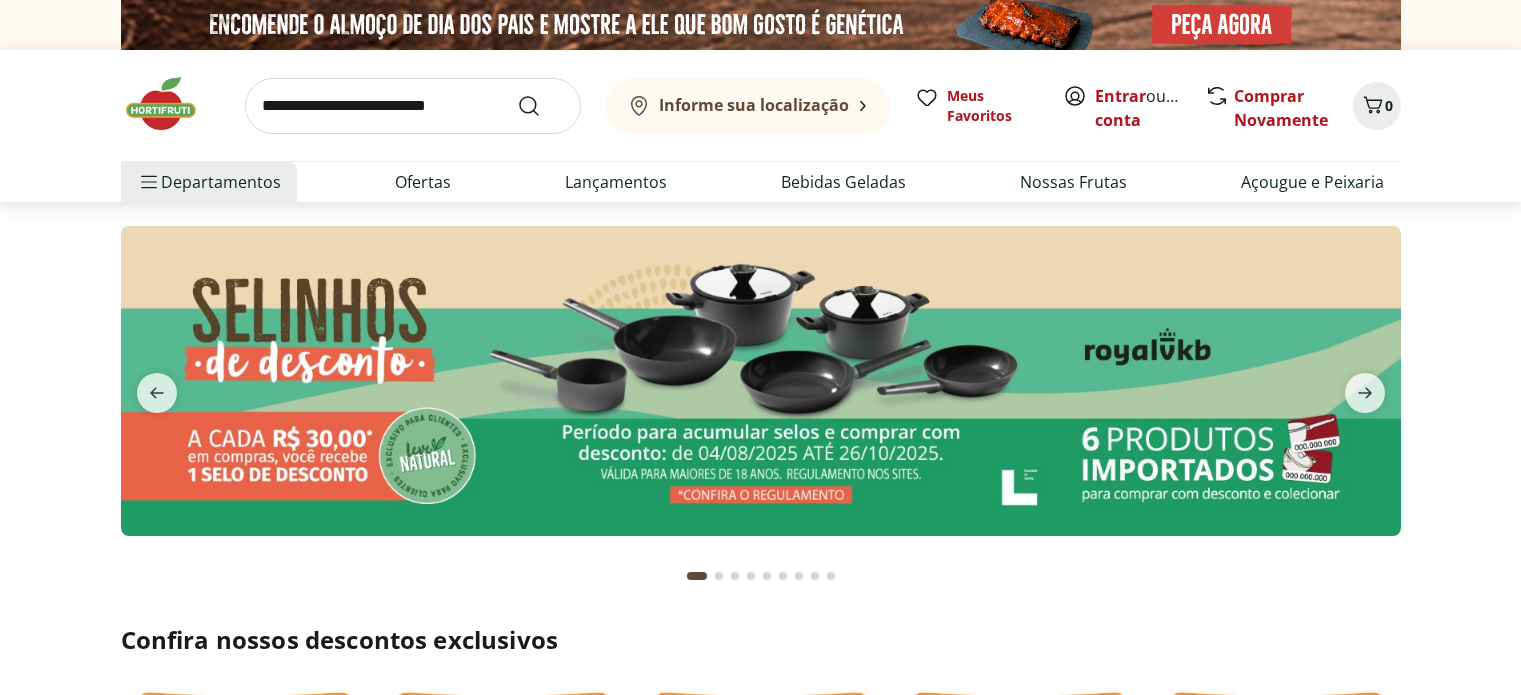 scroll, scrollTop: 0, scrollLeft: 0, axis: both 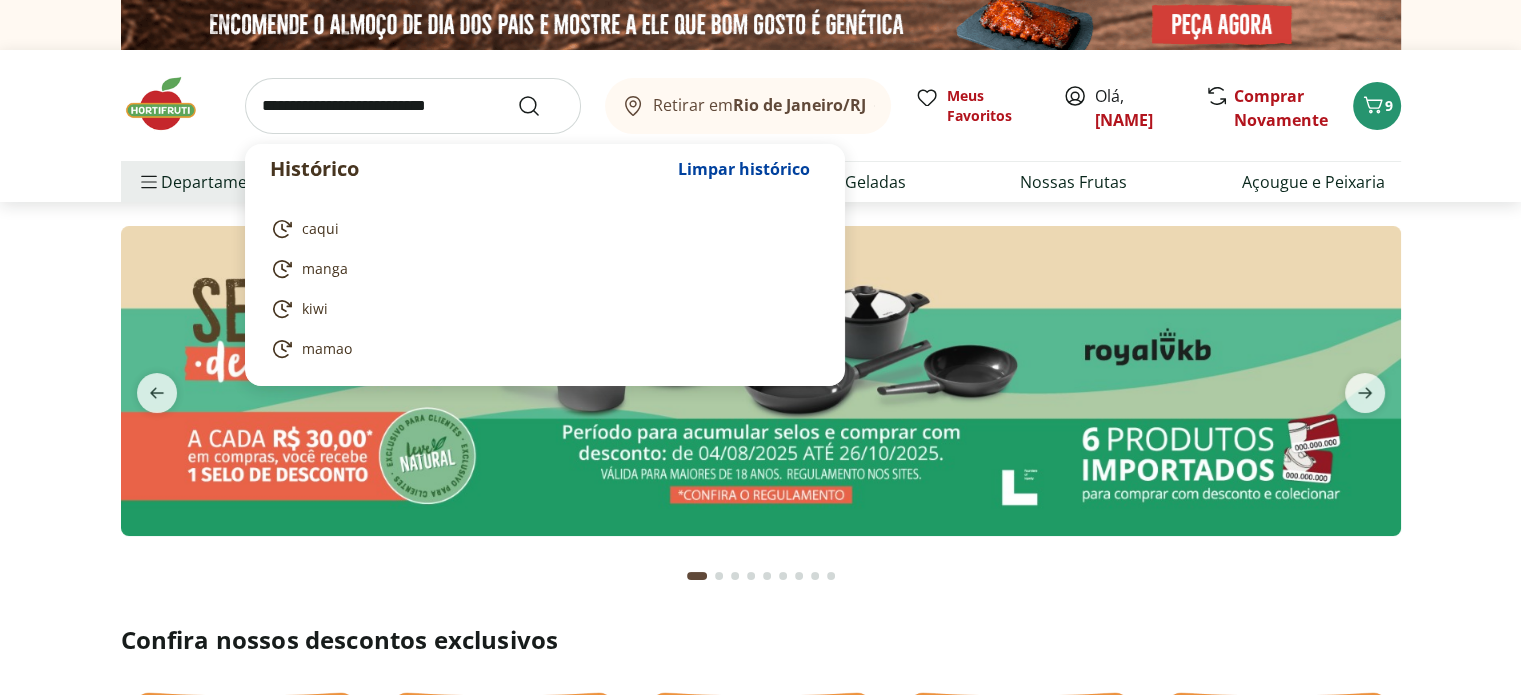 click at bounding box center (413, 106) 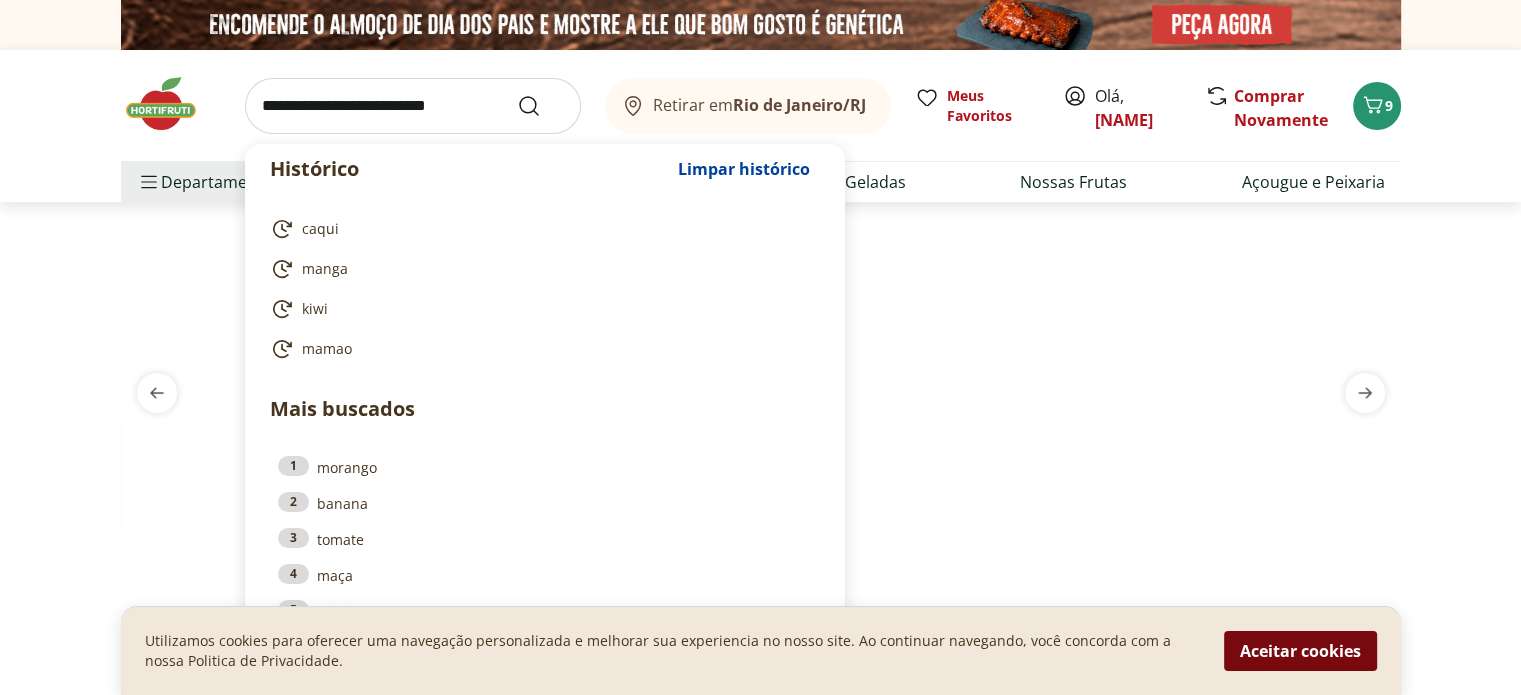 click on "Aceitar cookies" at bounding box center [1300, 651] 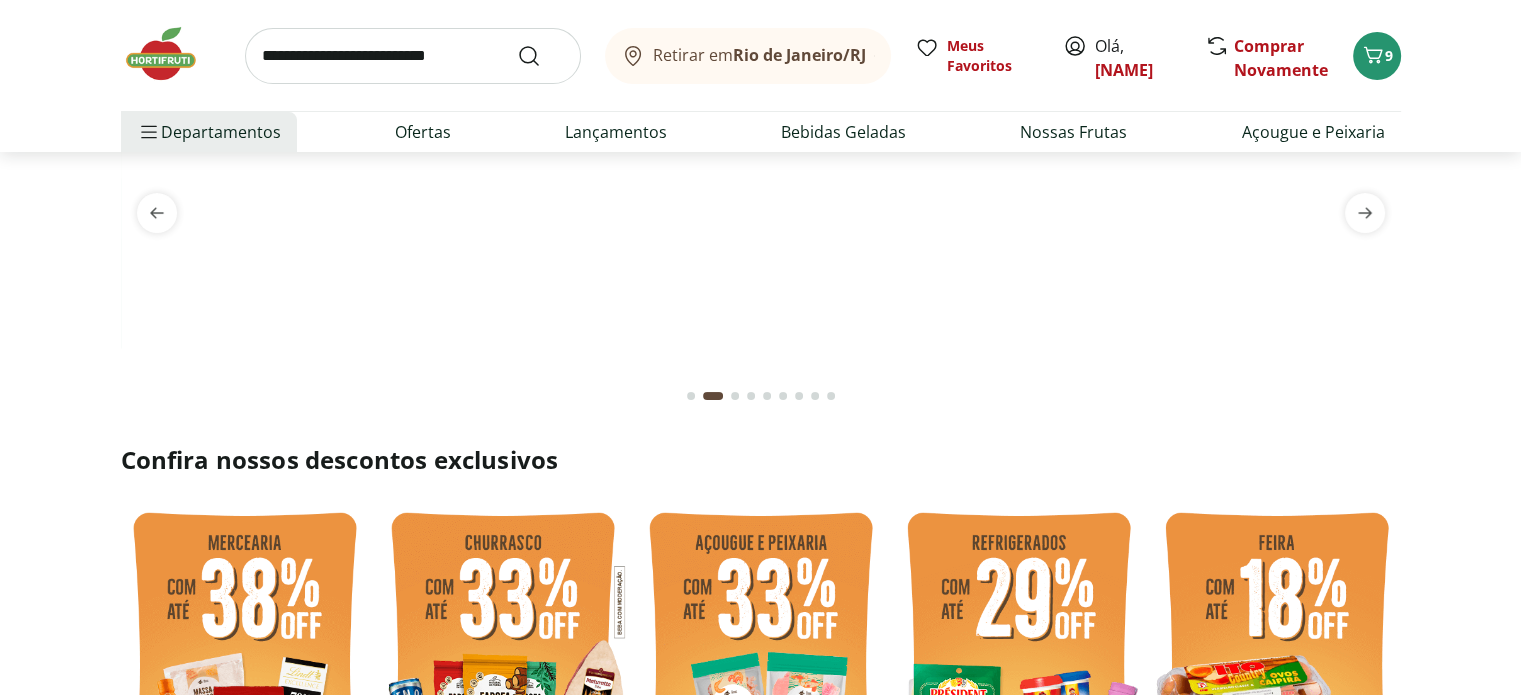 scroll, scrollTop: 0, scrollLeft: 0, axis: both 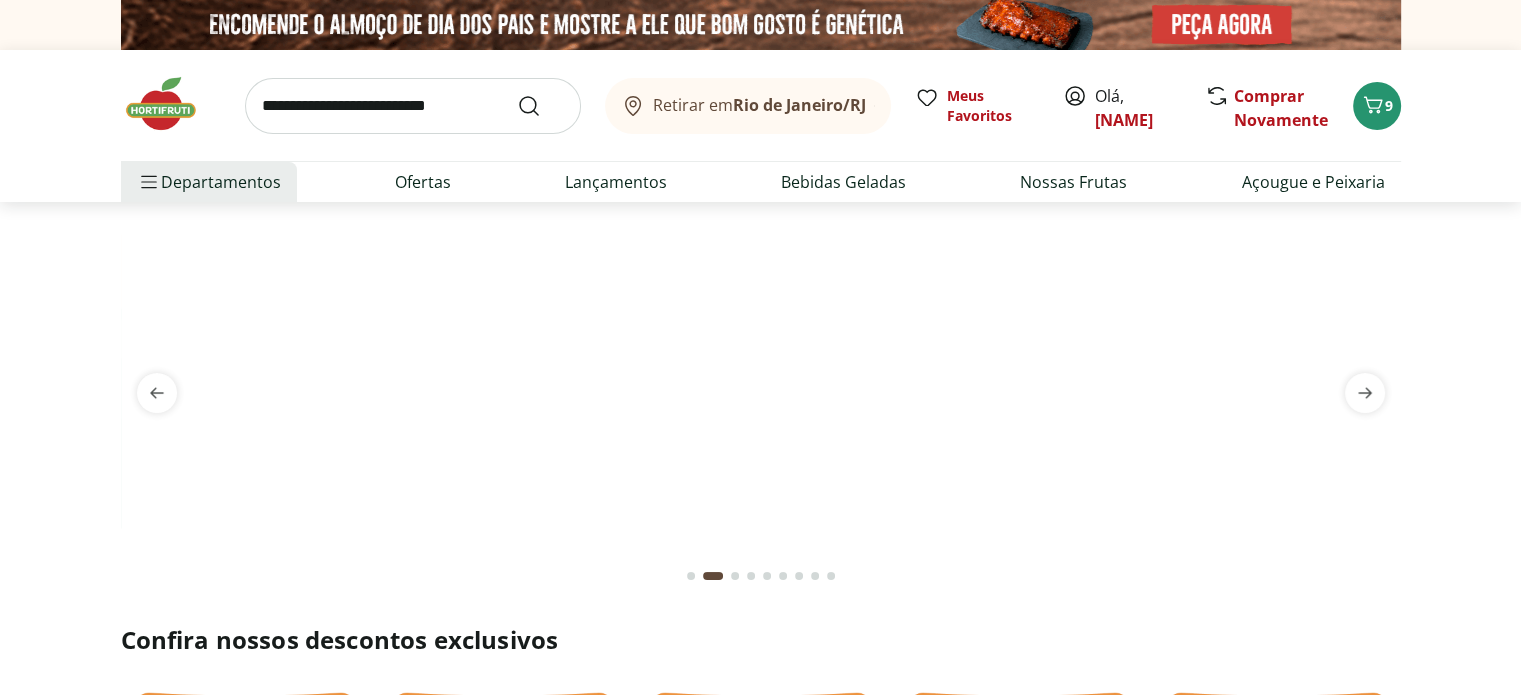 click at bounding box center (413, 106) 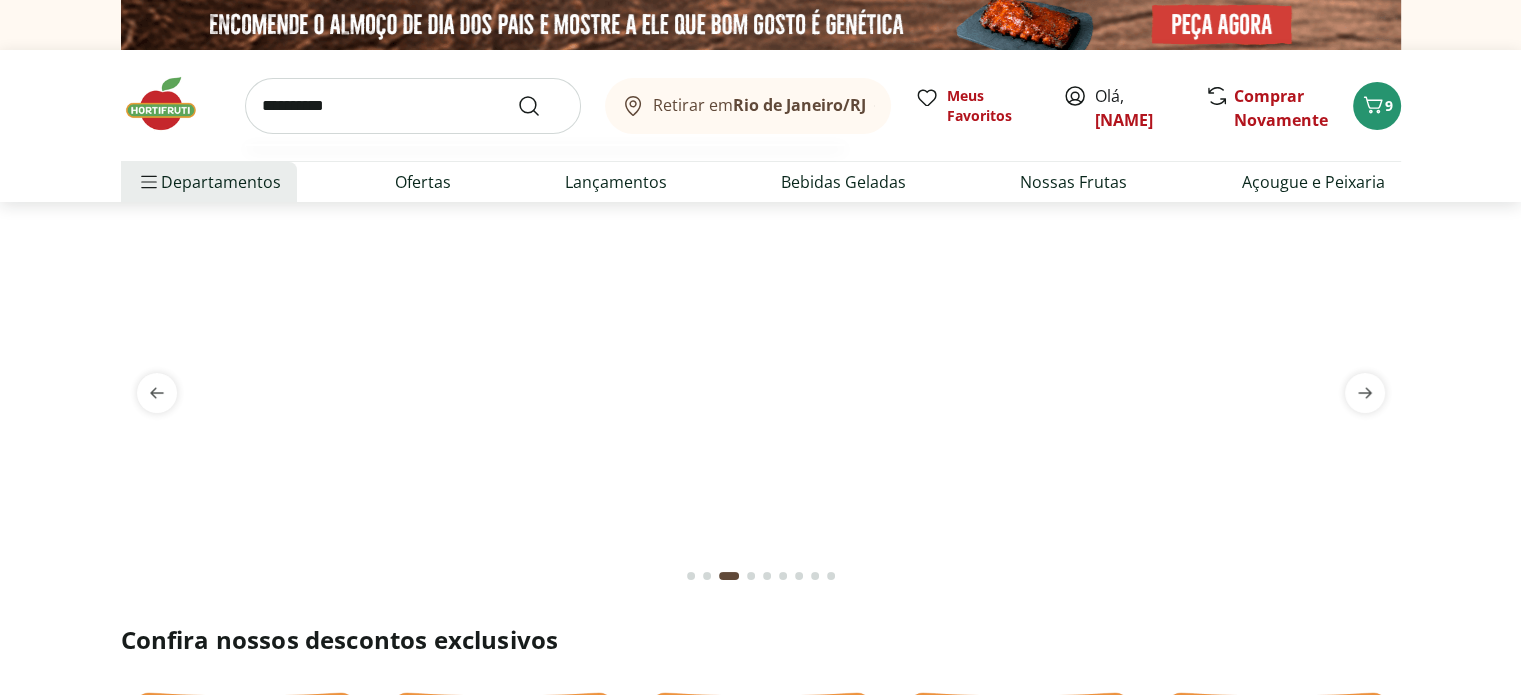 type on "**********" 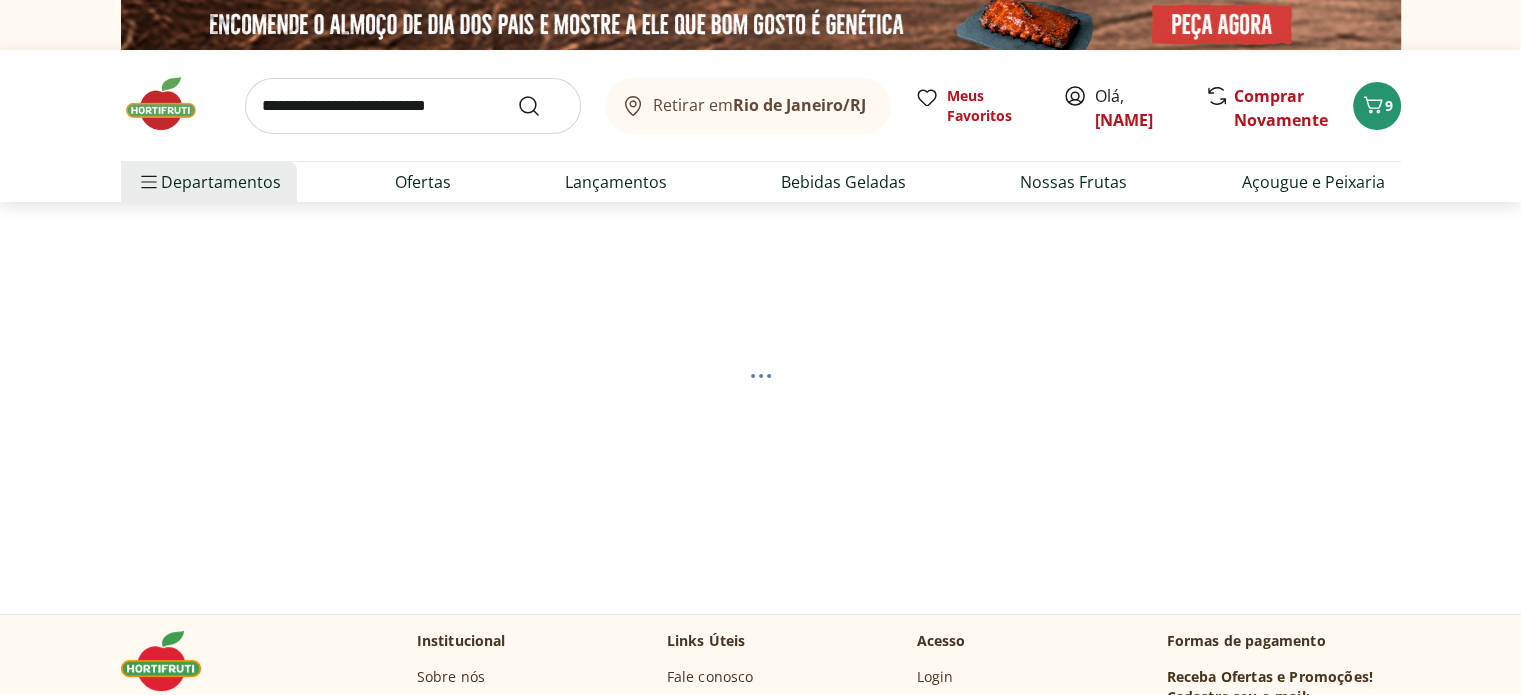 select on "**********" 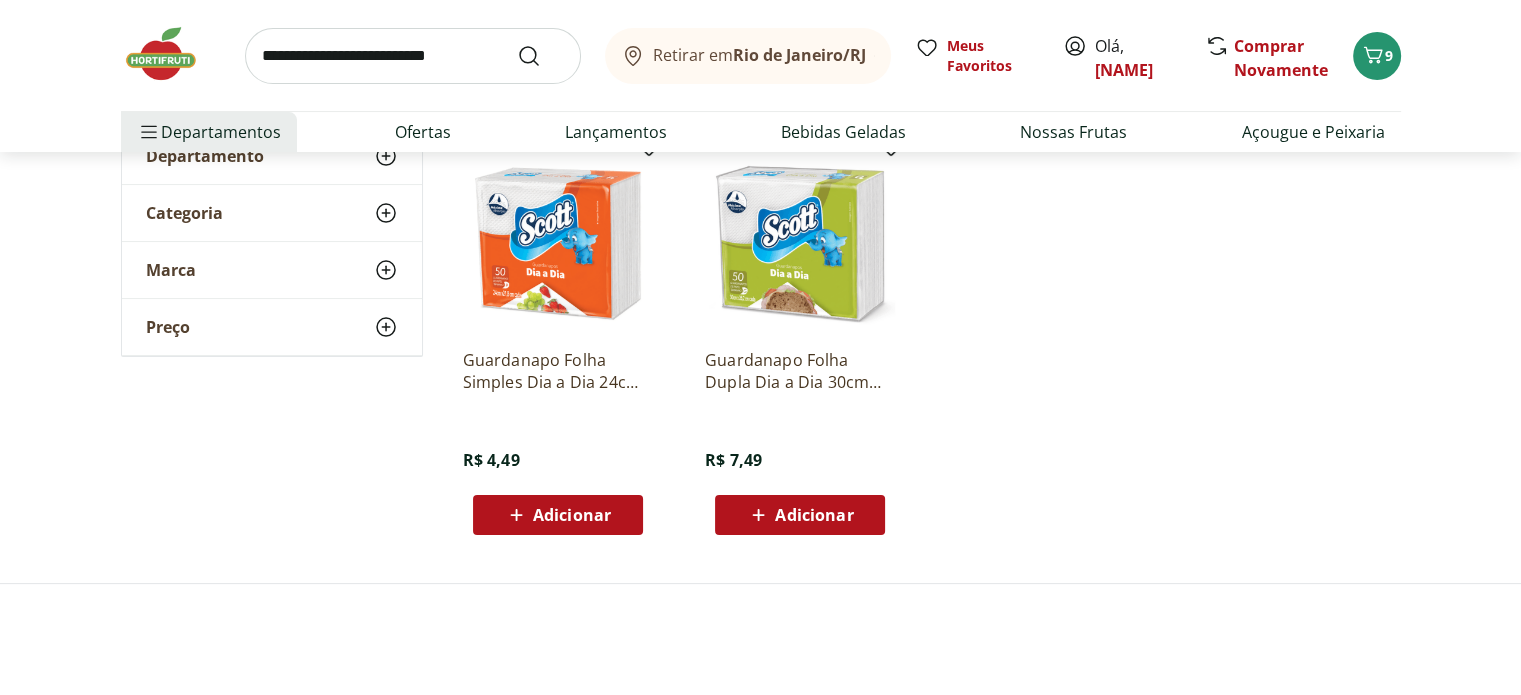scroll, scrollTop: 300, scrollLeft: 0, axis: vertical 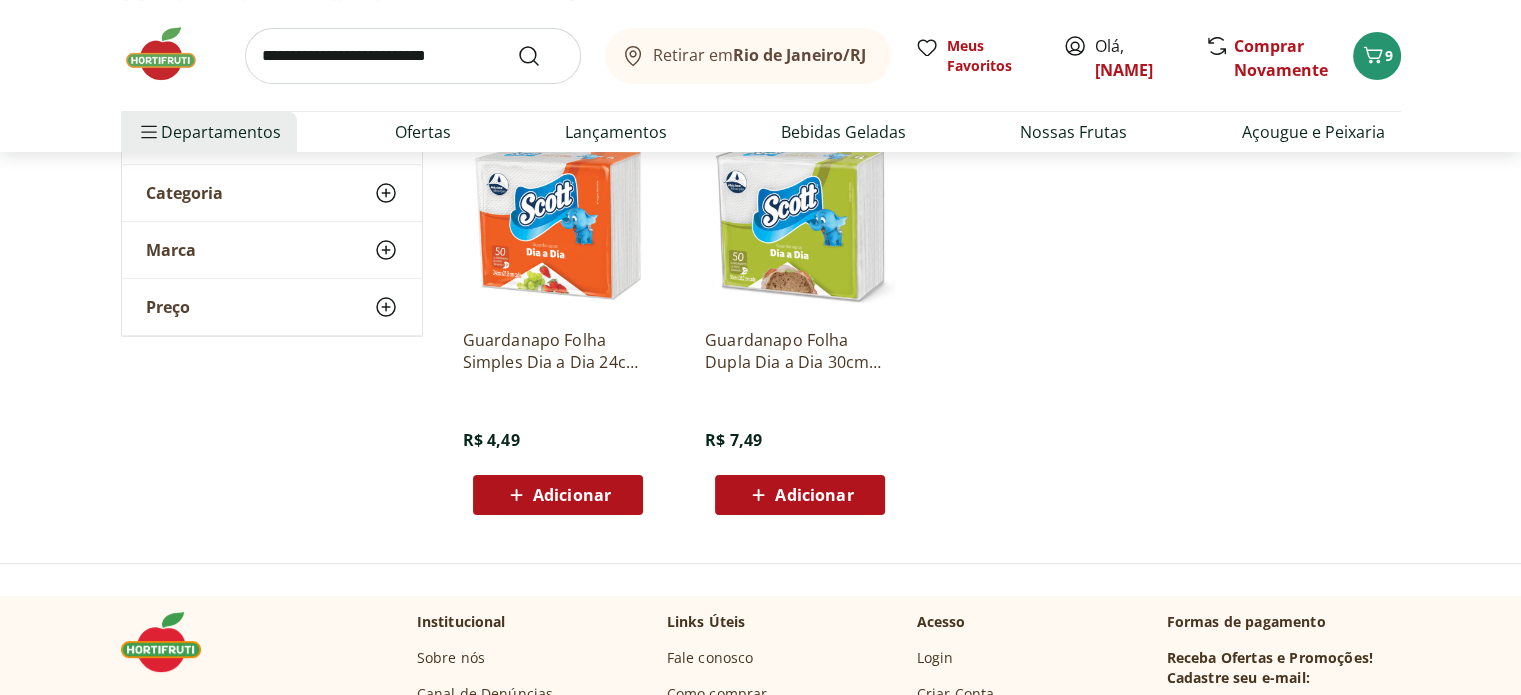click on "Adicionar" at bounding box center [572, 495] 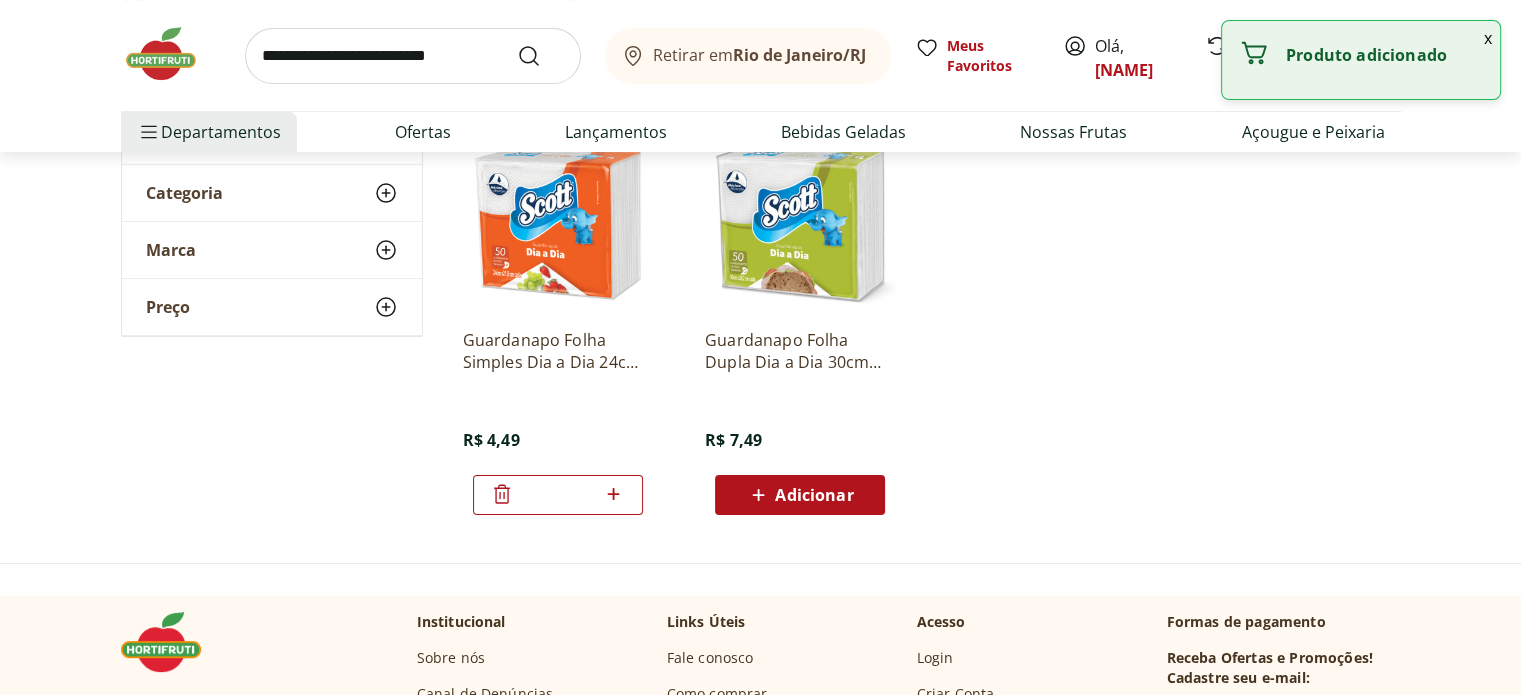 click 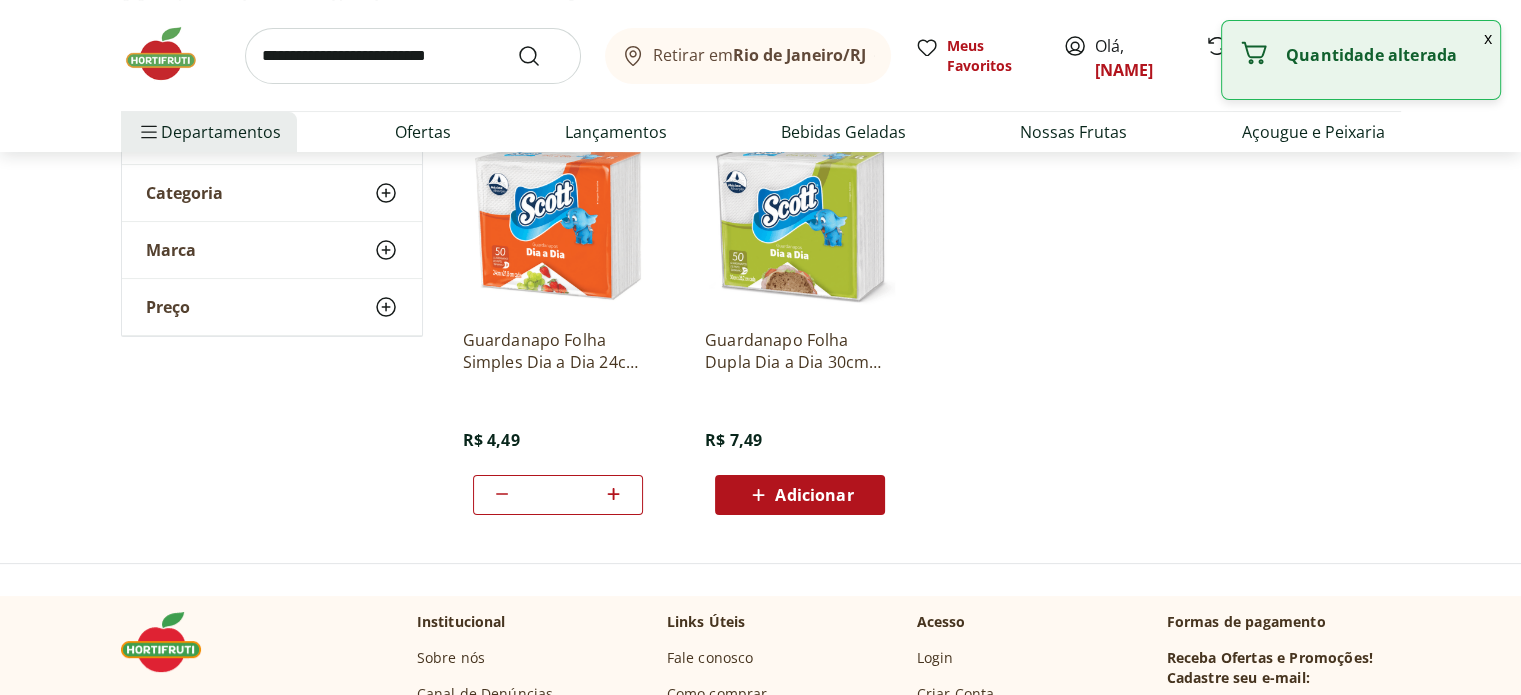 click at bounding box center (413, 56) 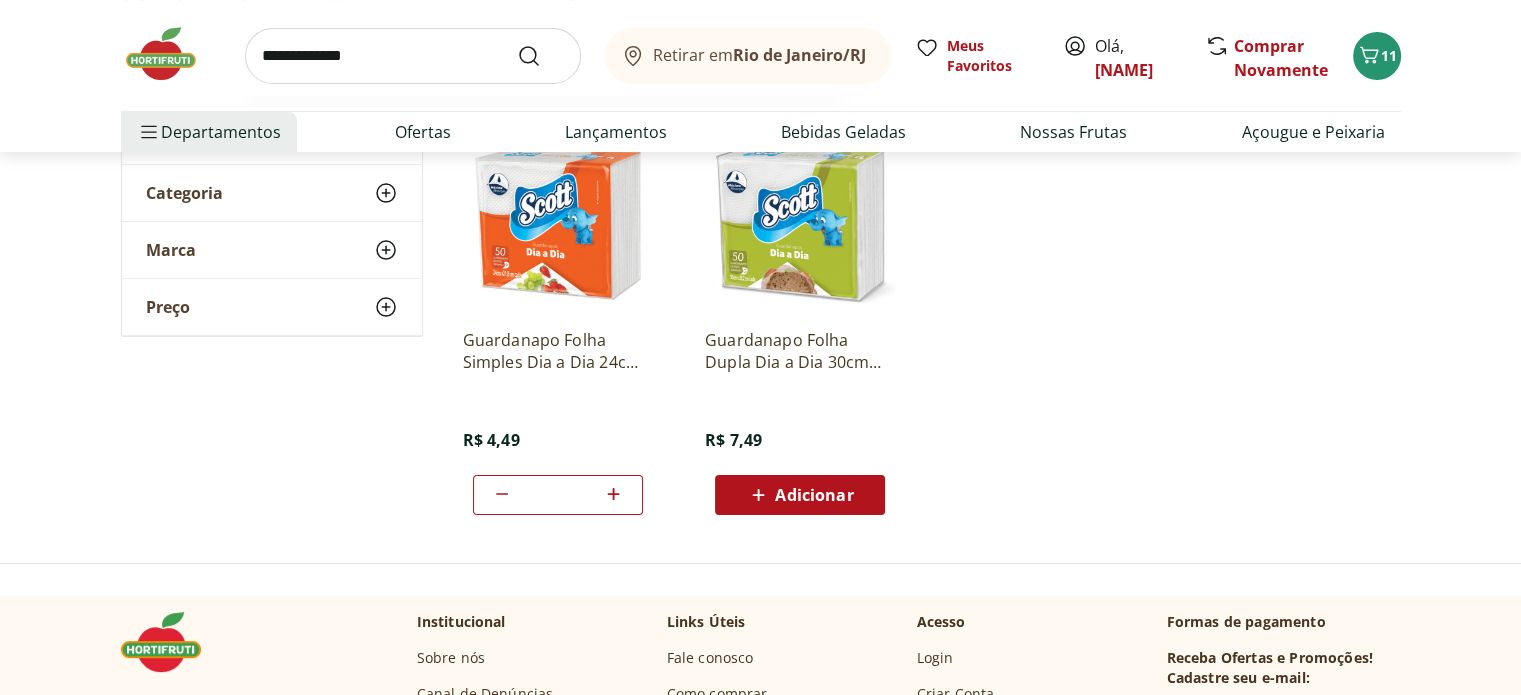 type on "**********" 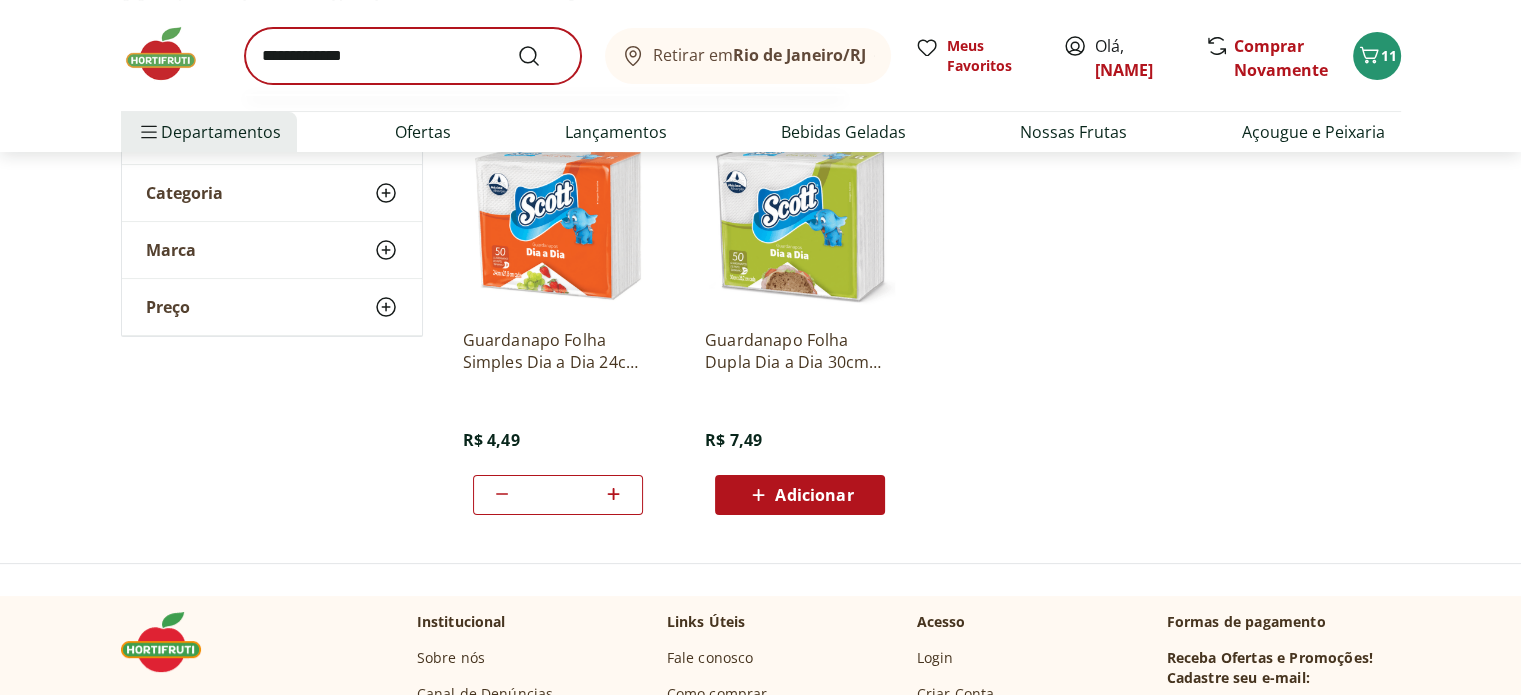 scroll, scrollTop: 0, scrollLeft: 0, axis: both 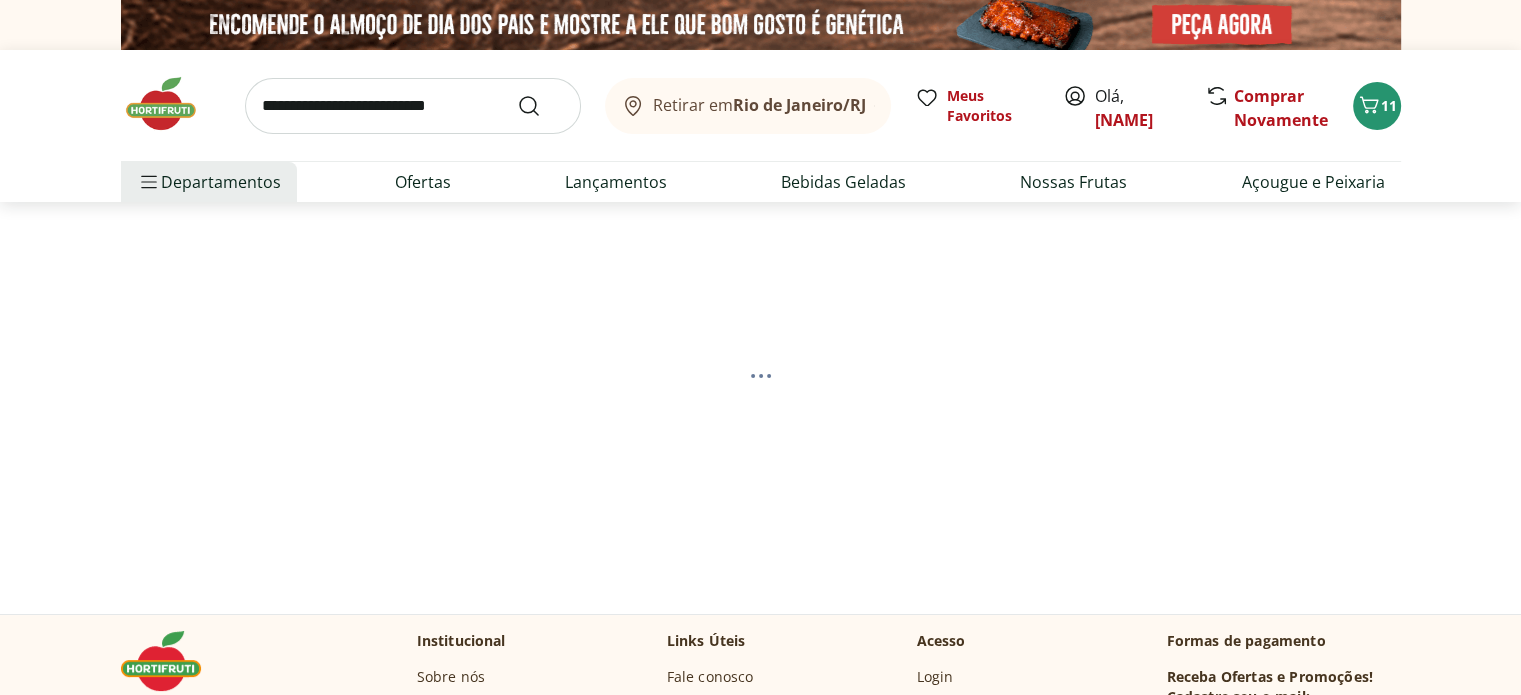 select on "**********" 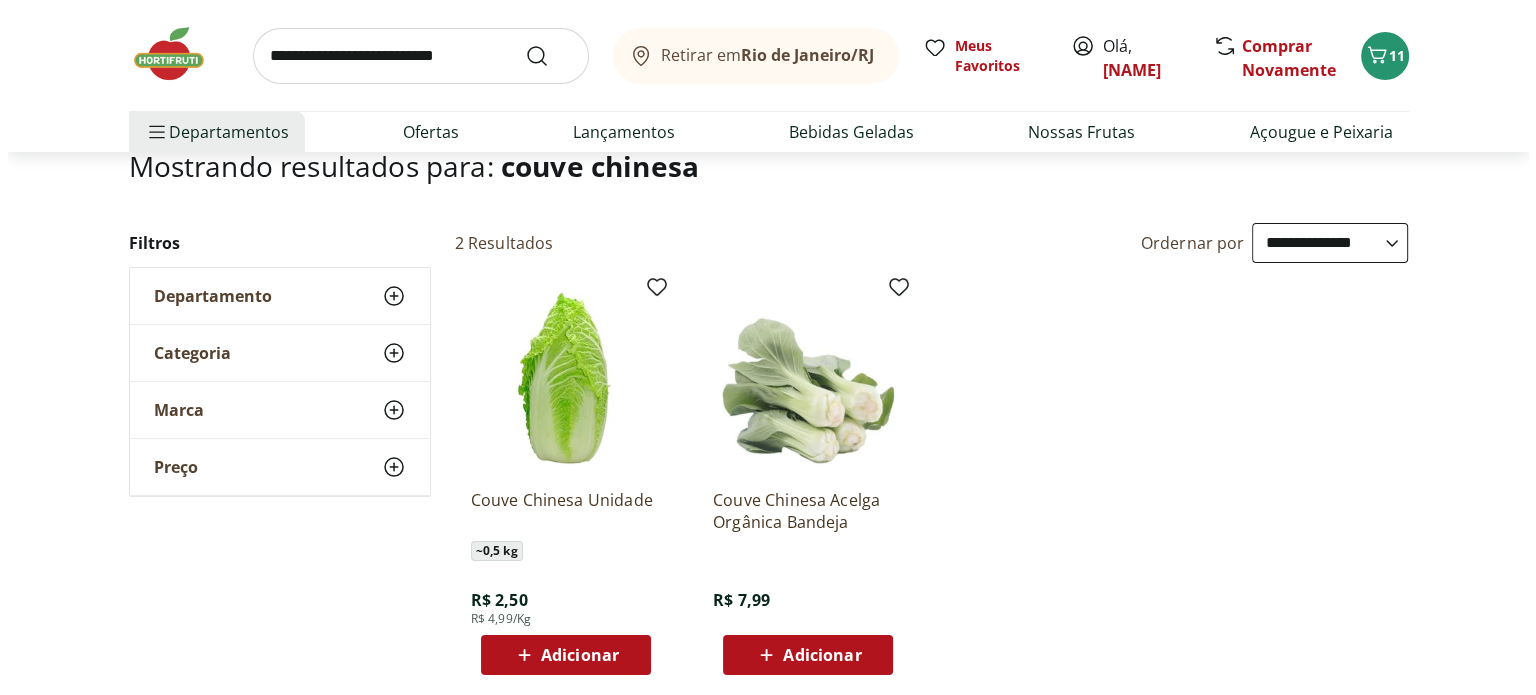 scroll, scrollTop: 200, scrollLeft: 0, axis: vertical 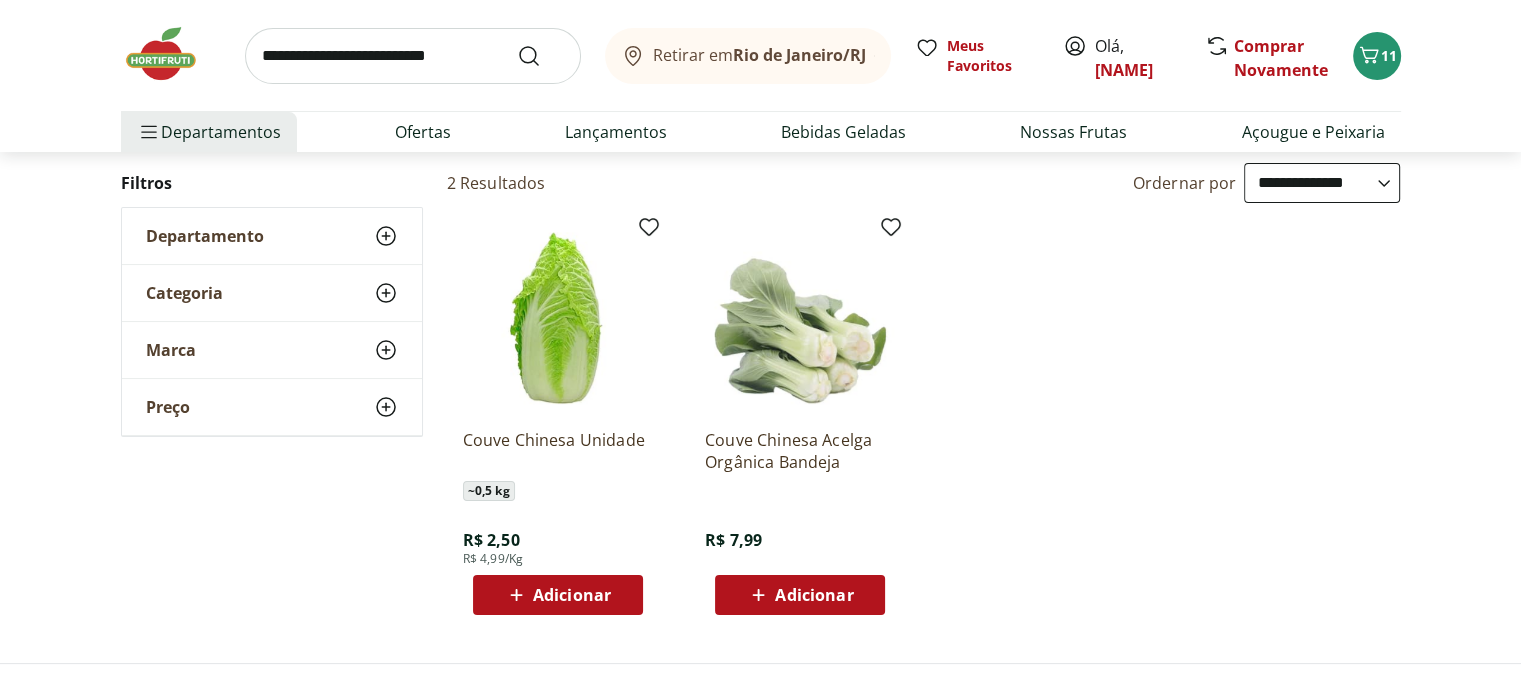 click on "Adicionar" at bounding box center [572, 595] 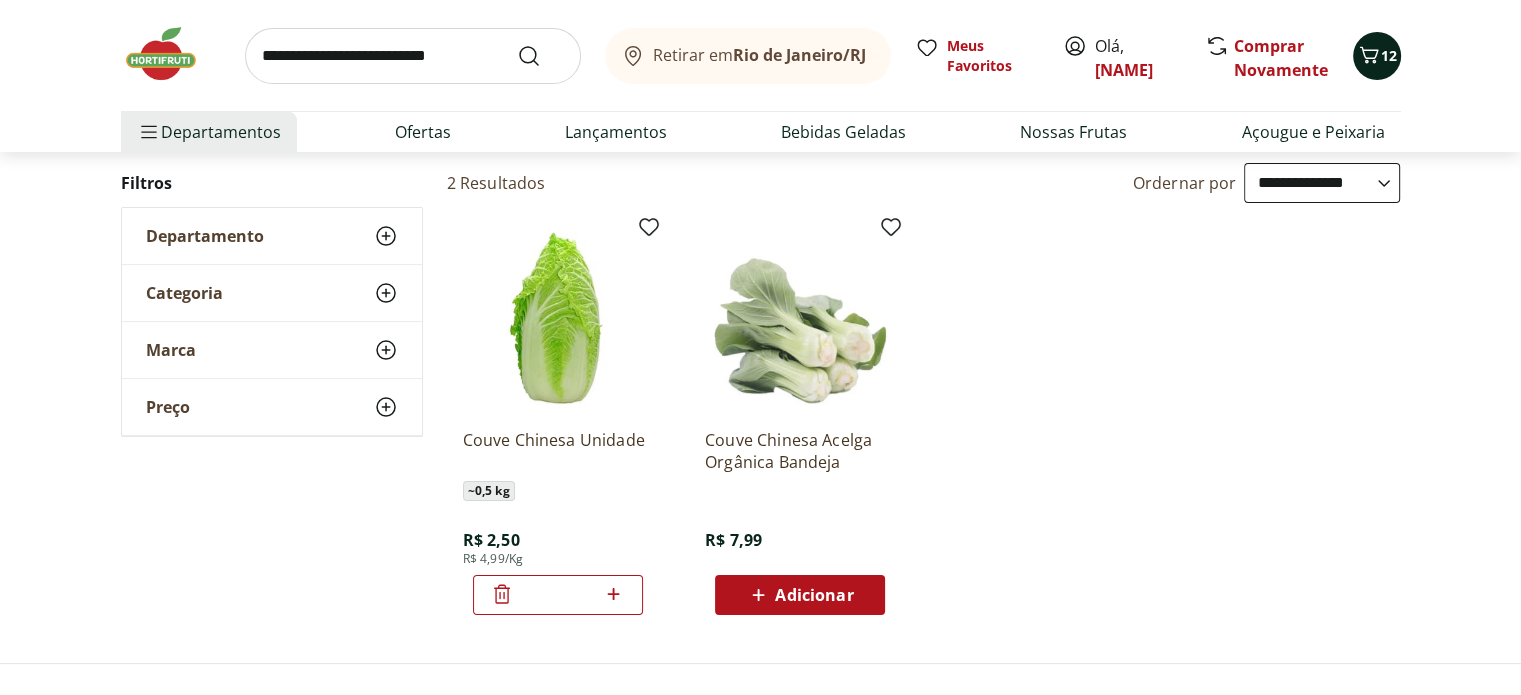 click 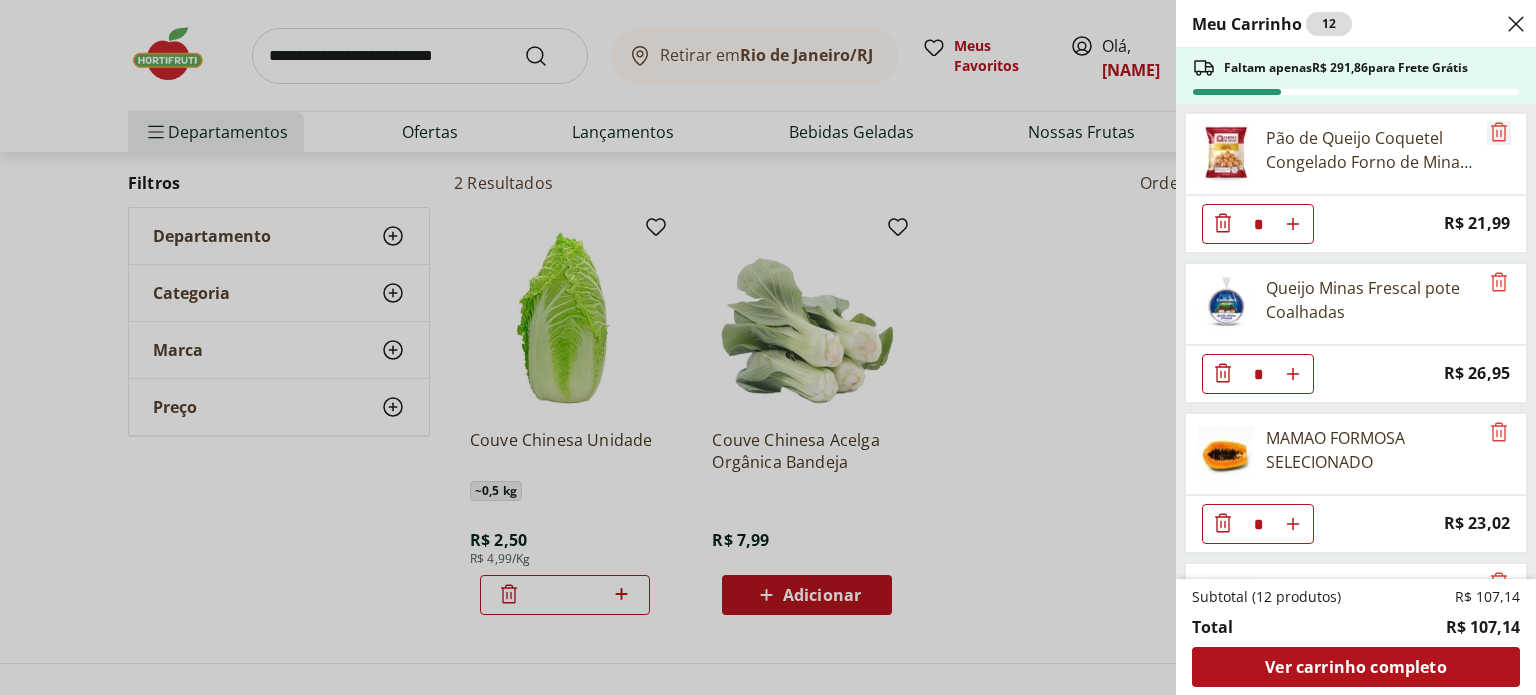 click 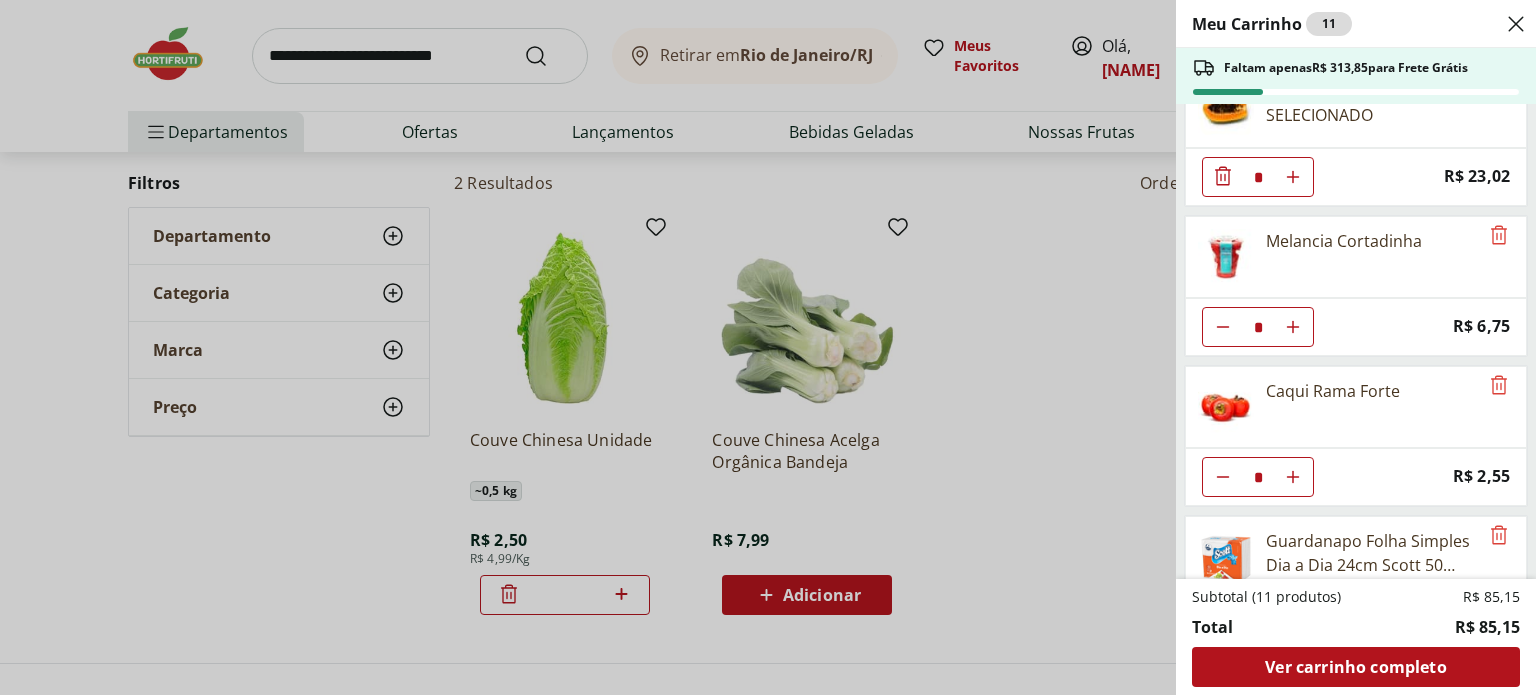 scroll, scrollTop: 200, scrollLeft: 0, axis: vertical 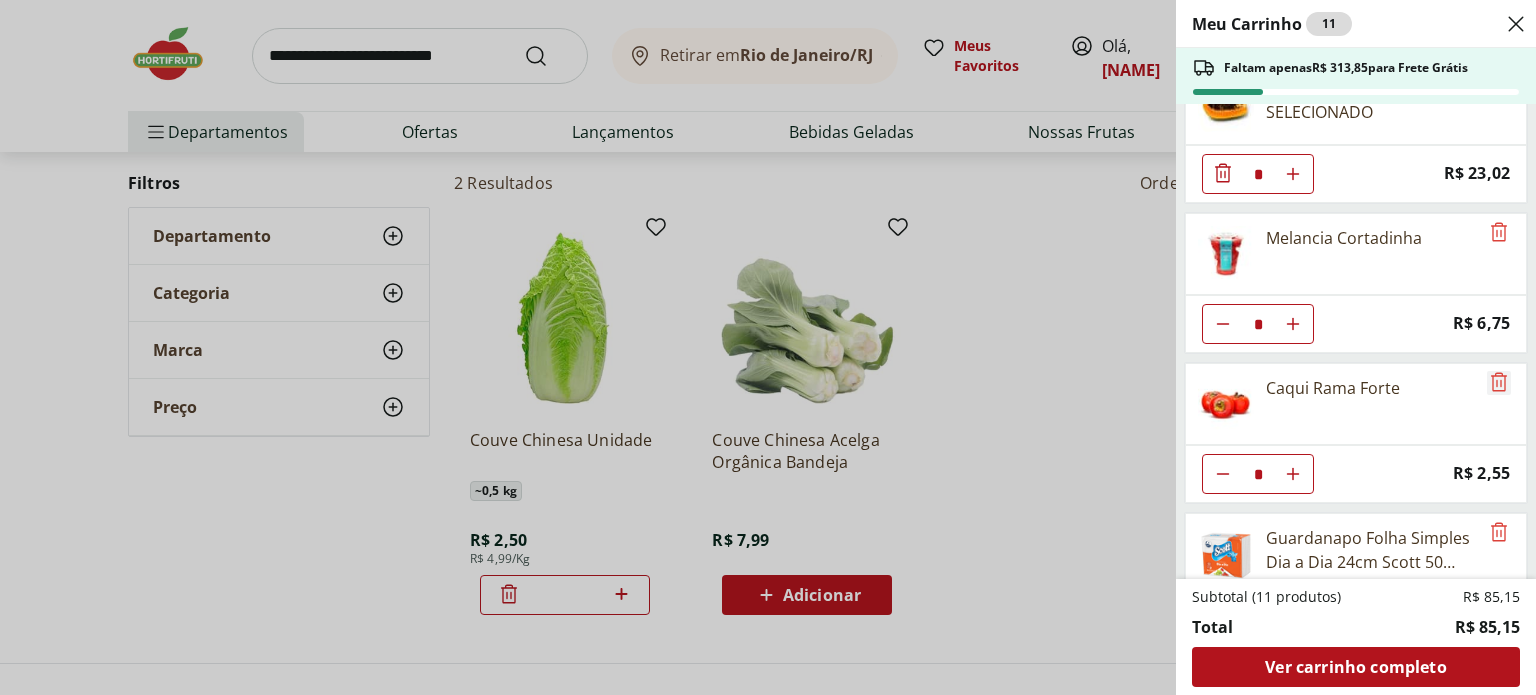click 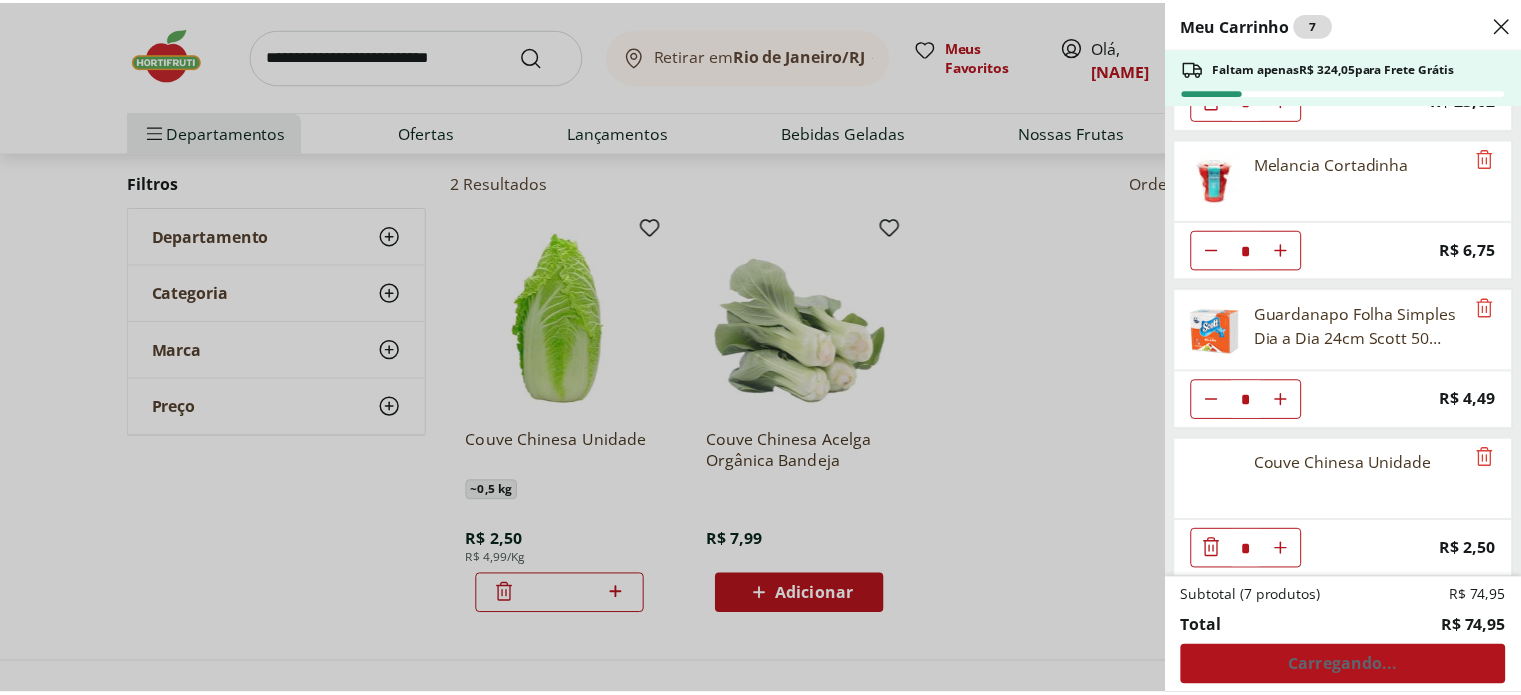 scroll, scrollTop: 276, scrollLeft: 0, axis: vertical 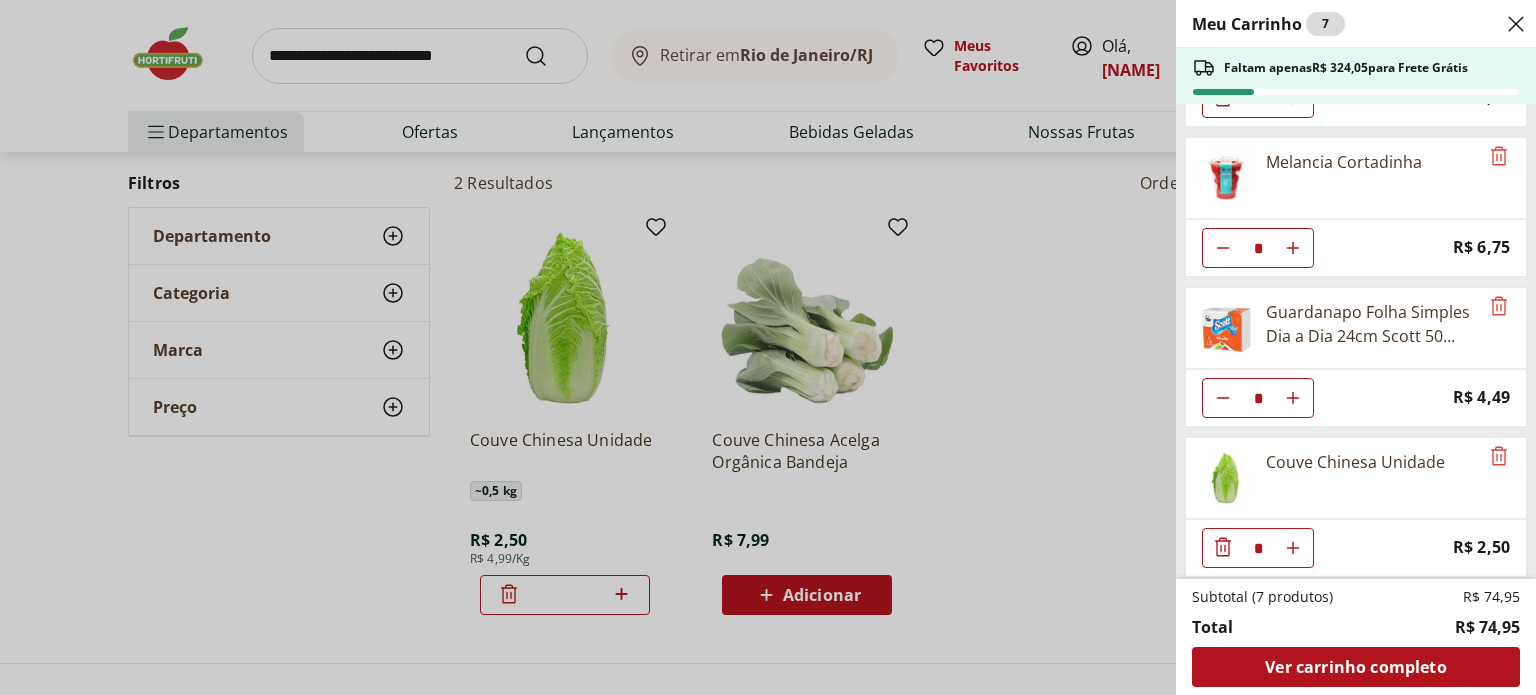 click on "Meu Carrinho 7 Faltam apenas  R$ 324,05  para Frete Grátis Queijo Minas Frescal pote Coalhadas * Price: R$ 26,95 MAMAO FORMOSA SELECIONADO * Price: R$ 23,02 Melancia Cortadinha * Price: R$ 6,75 Guardanapo Folha Simples Dia a Dia 24cm Scott 50 unidades * Price: R$ 4,49 Couve Chinesa Unidade * Price: R$ 2,50 Subtotal (7 produtos) R$ 74,95 Total R$ 74,95 Ver carrinho completo" at bounding box center [768, 347] 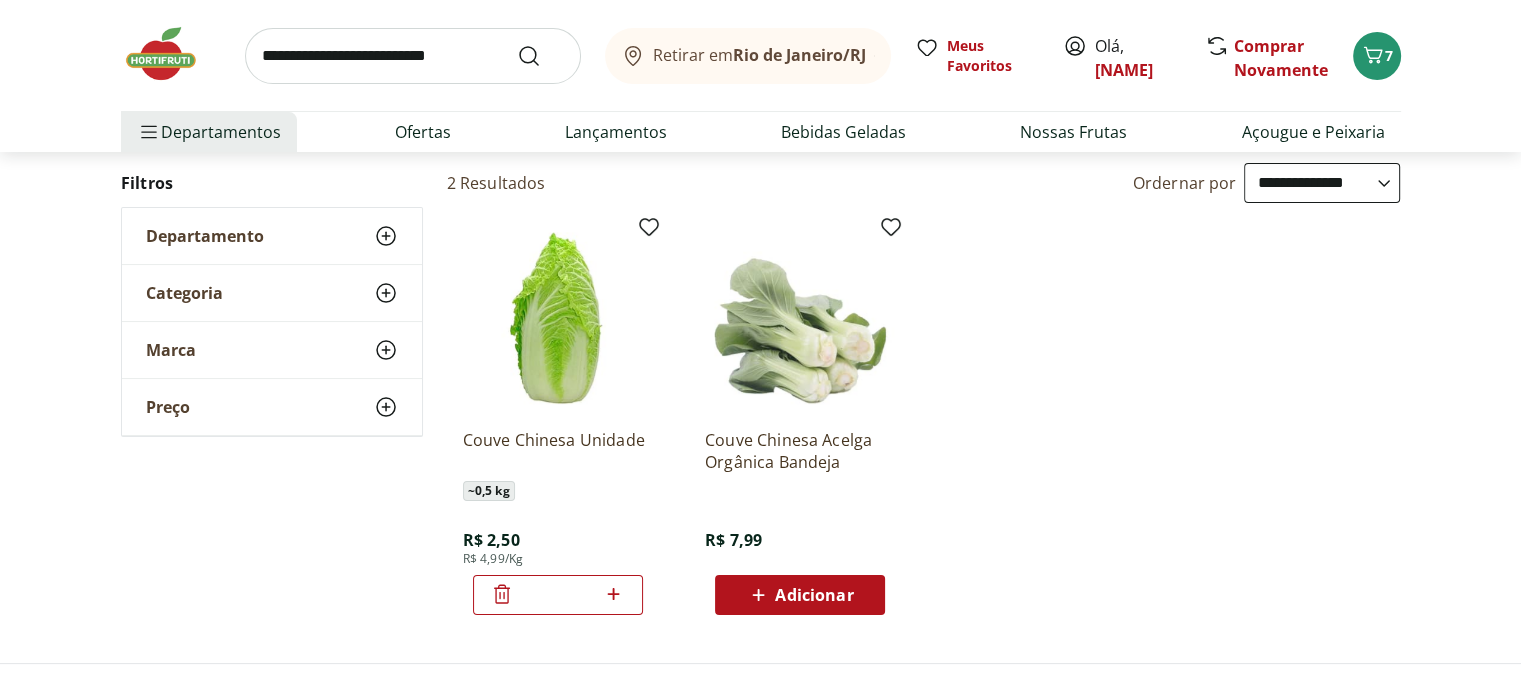 click at bounding box center [413, 56] 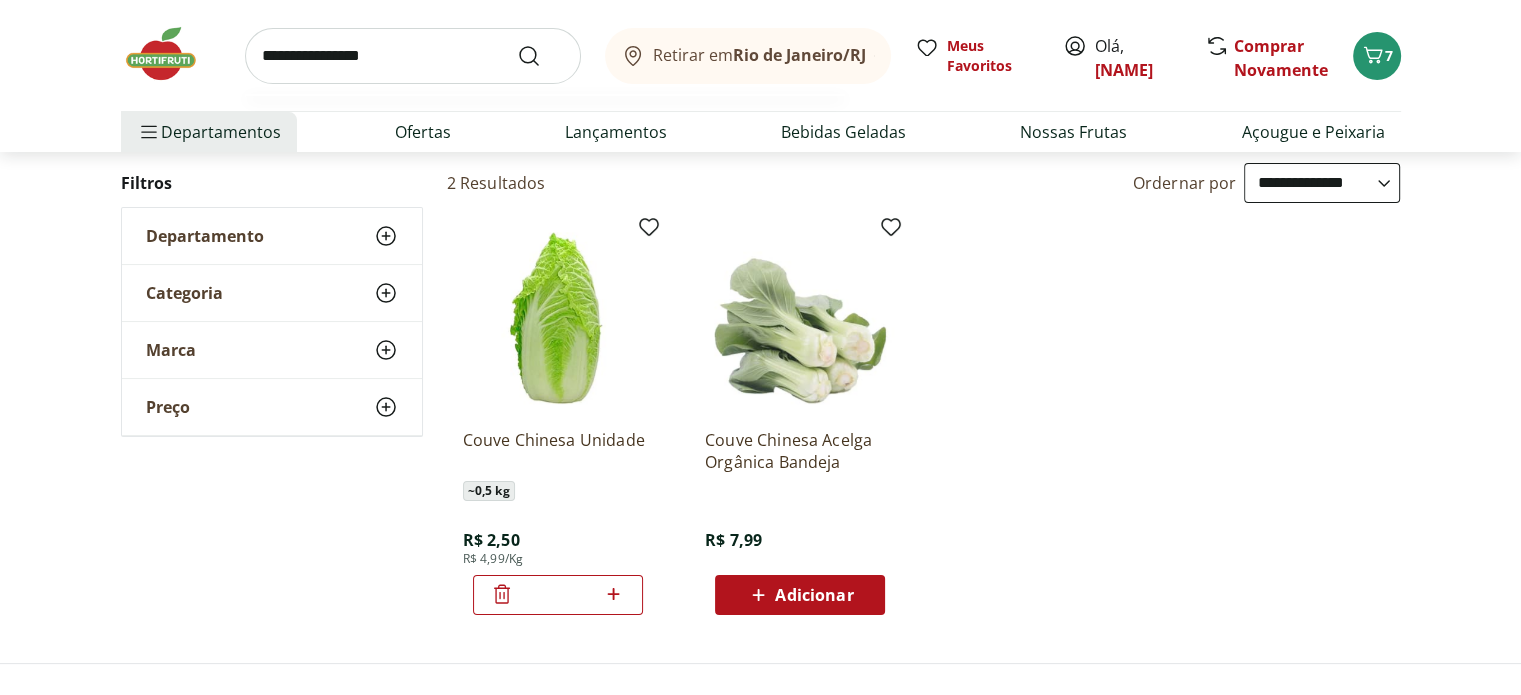 type on "**********" 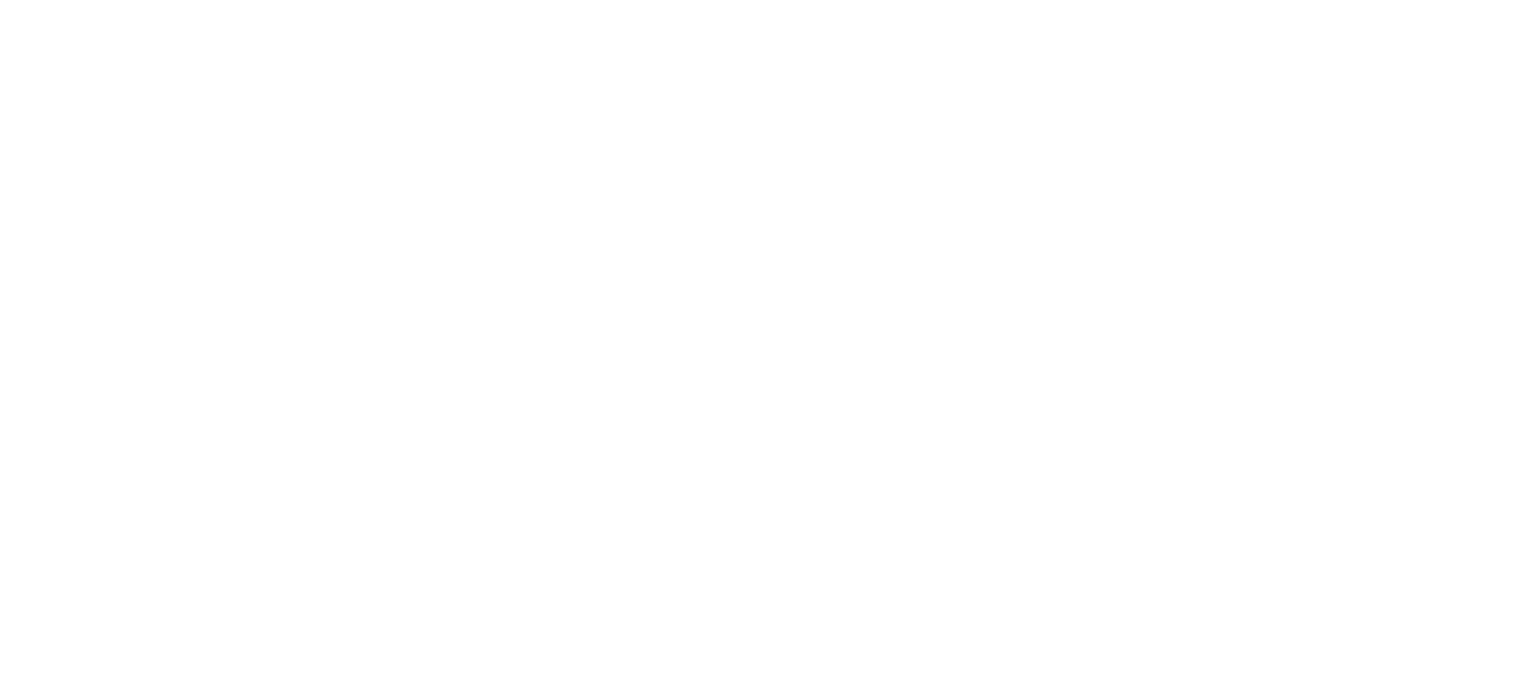 scroll, scrollTop: 0, scrollLeft: 0, axis: both 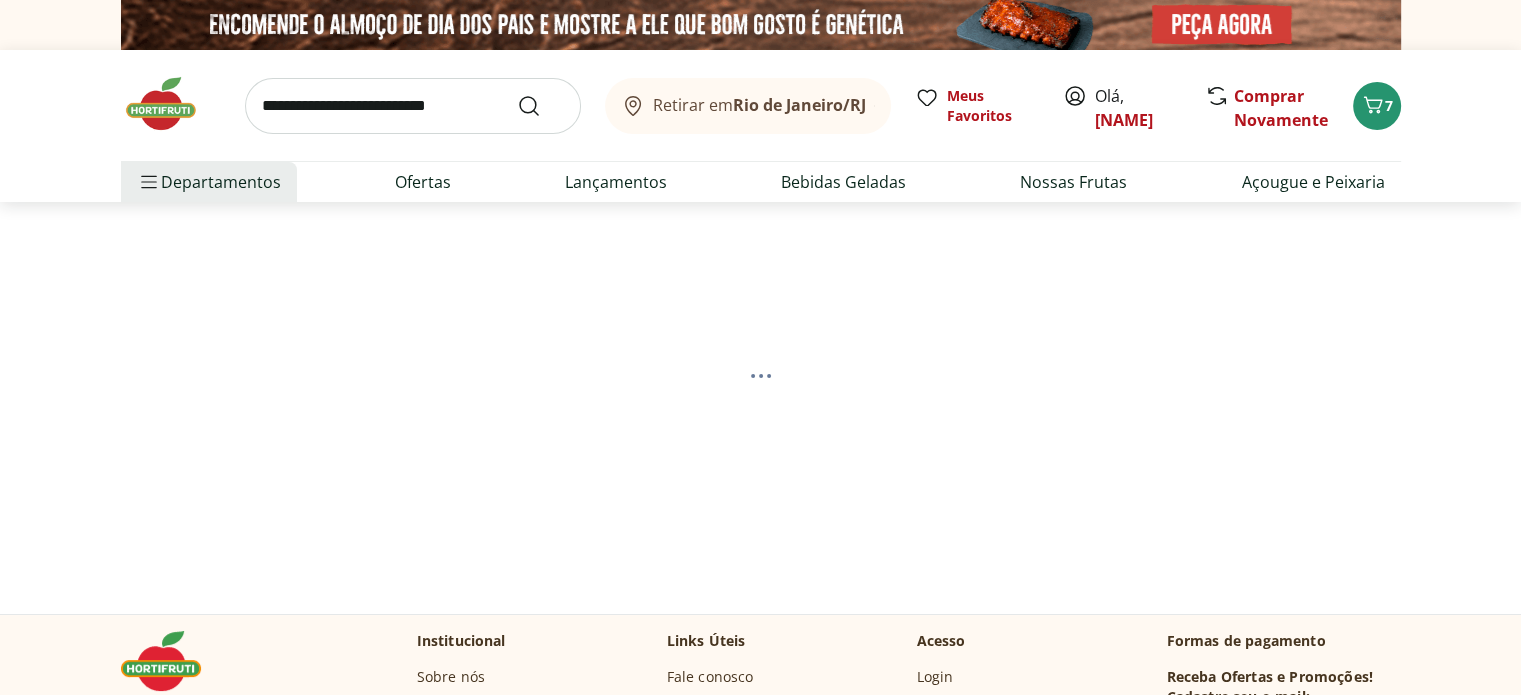 select on "**********" 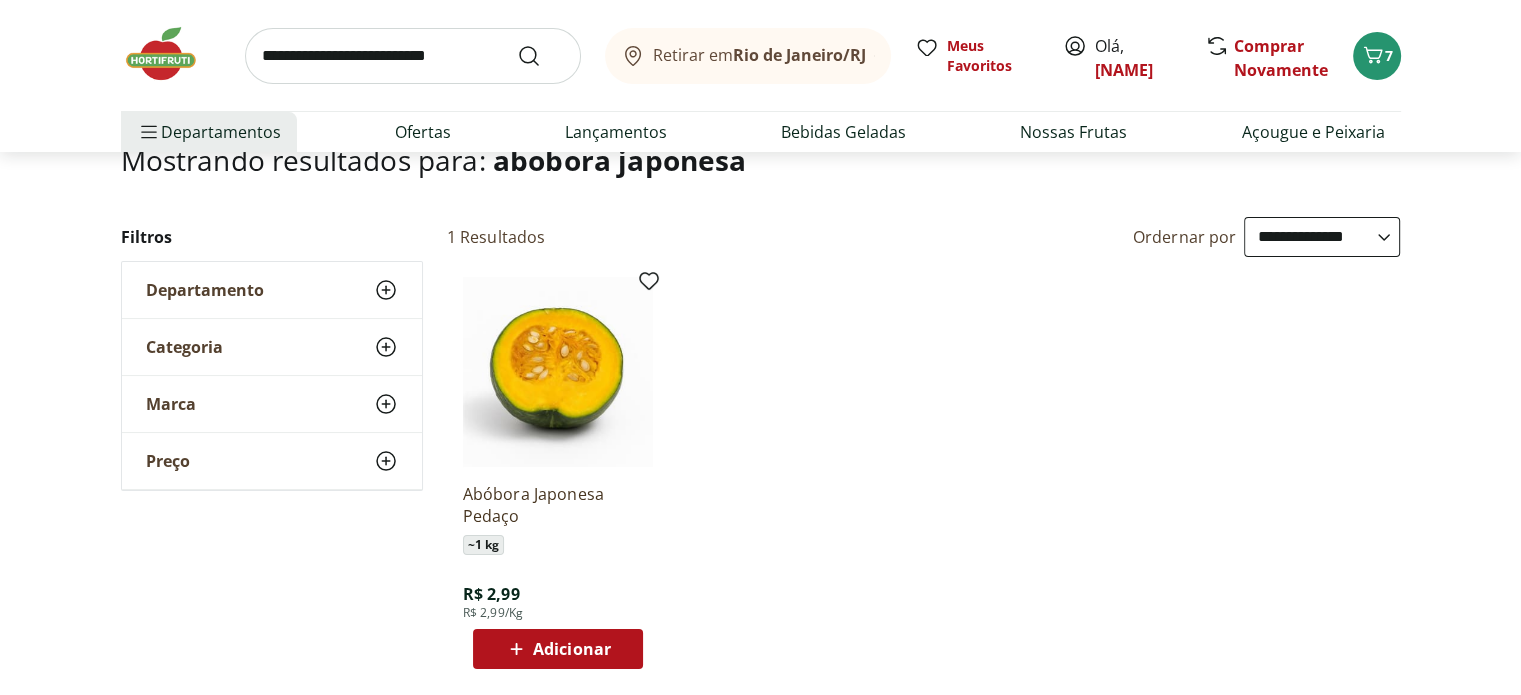 scroll, scrollTop: 200, scrollLeft: 0, axis: vertical 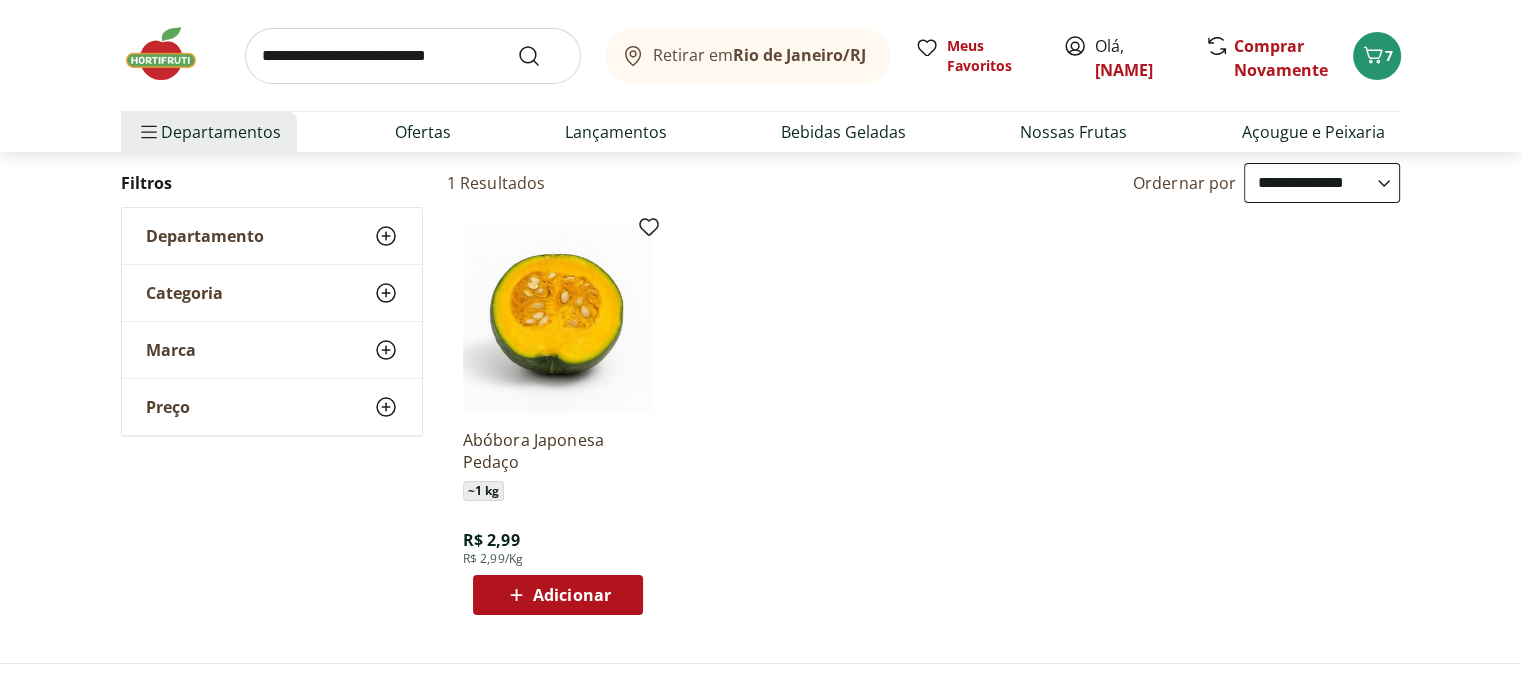 click on "Adicionar" at bounding box center (572, 595) 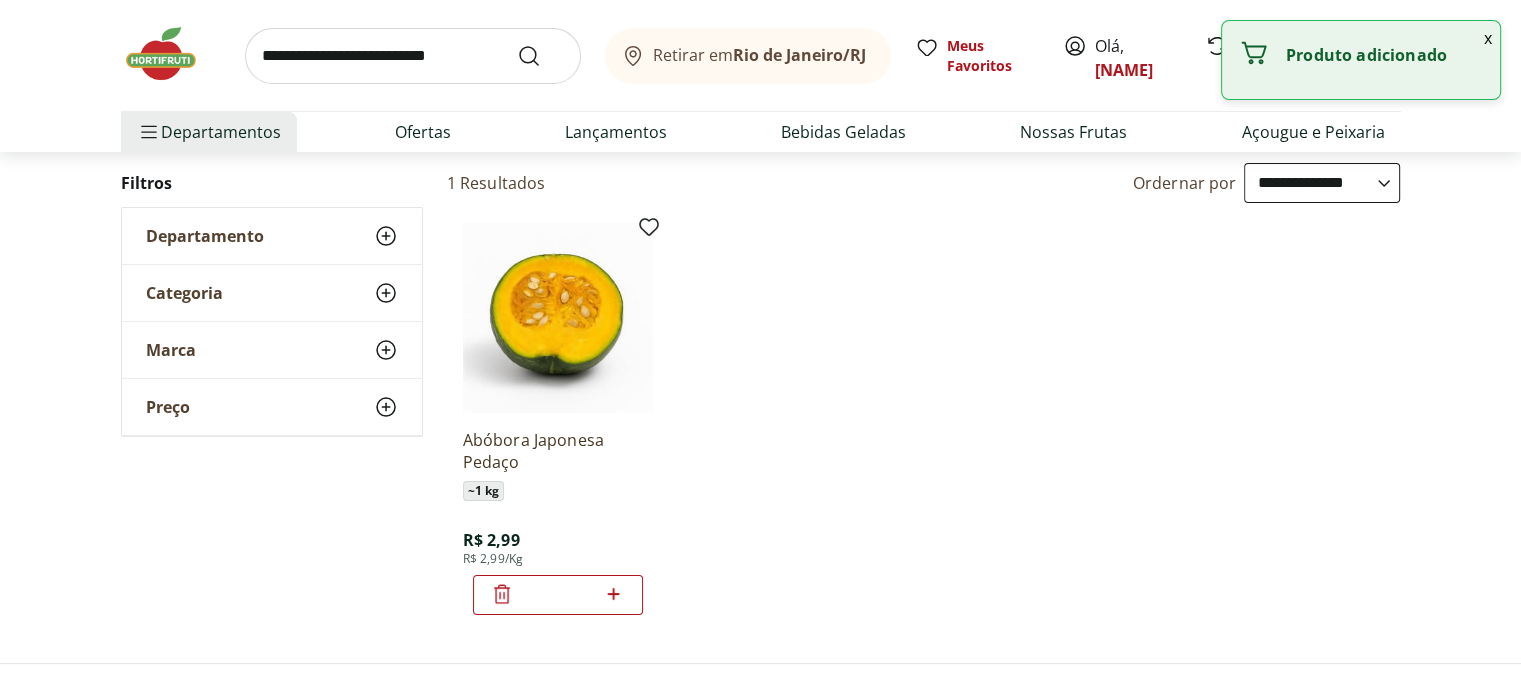 click at bounding box center [413, 56] 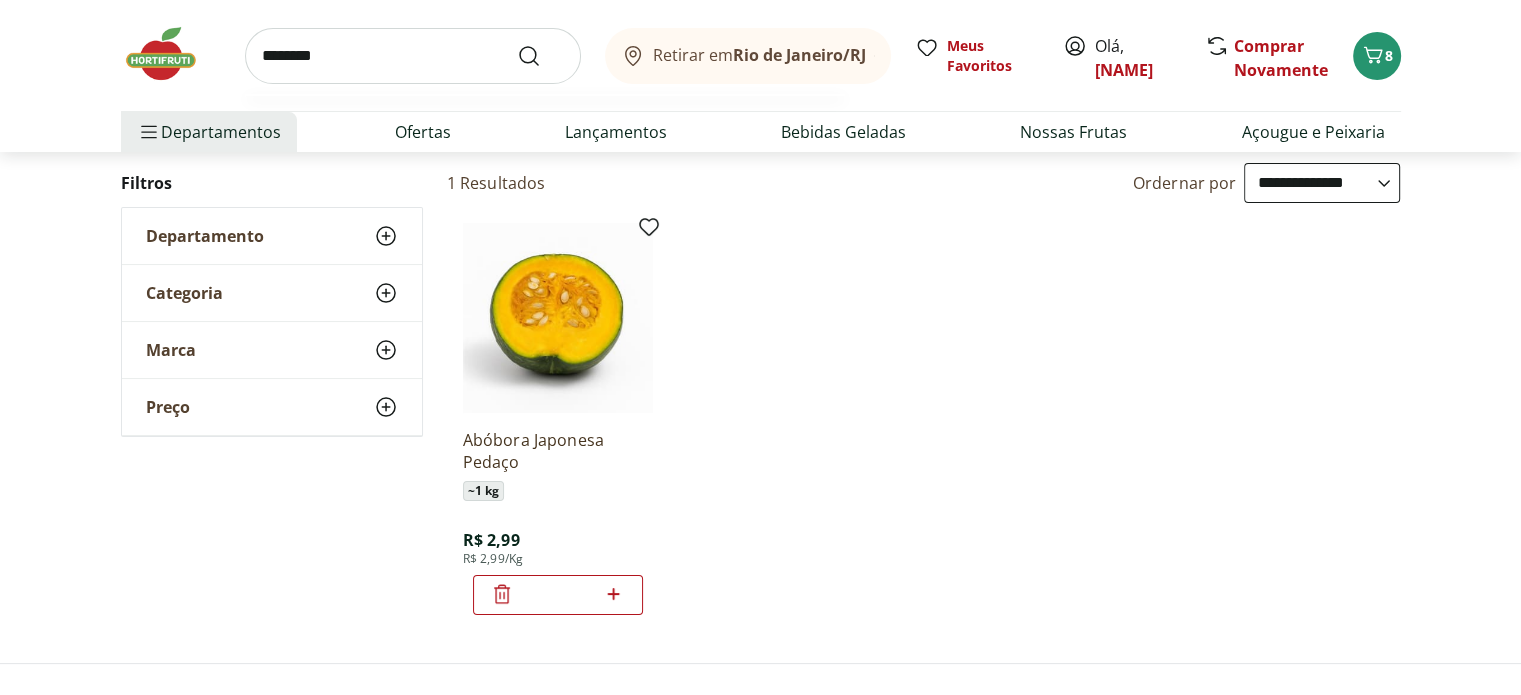 type on "********" 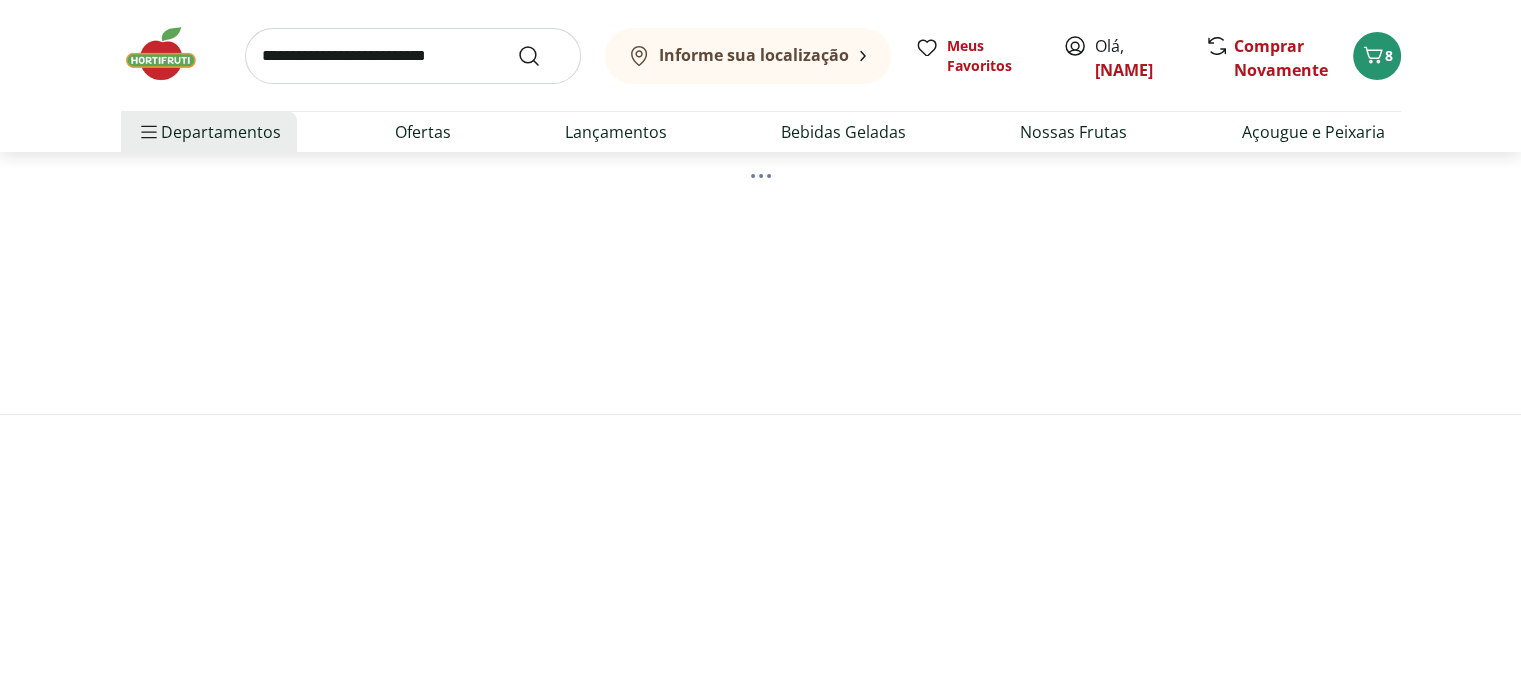 scroll, scrollTop: 0, scrollLeft: 0, axis: both 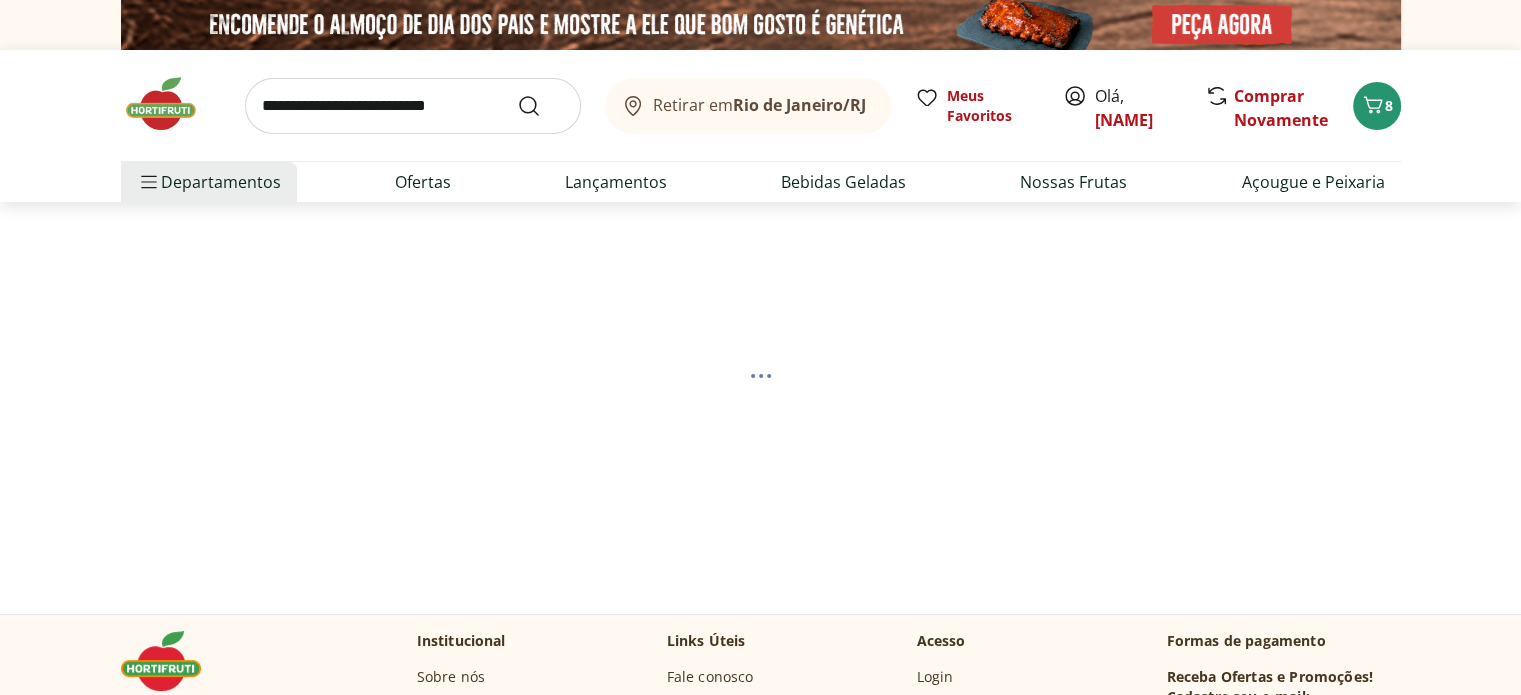 select on "**********" 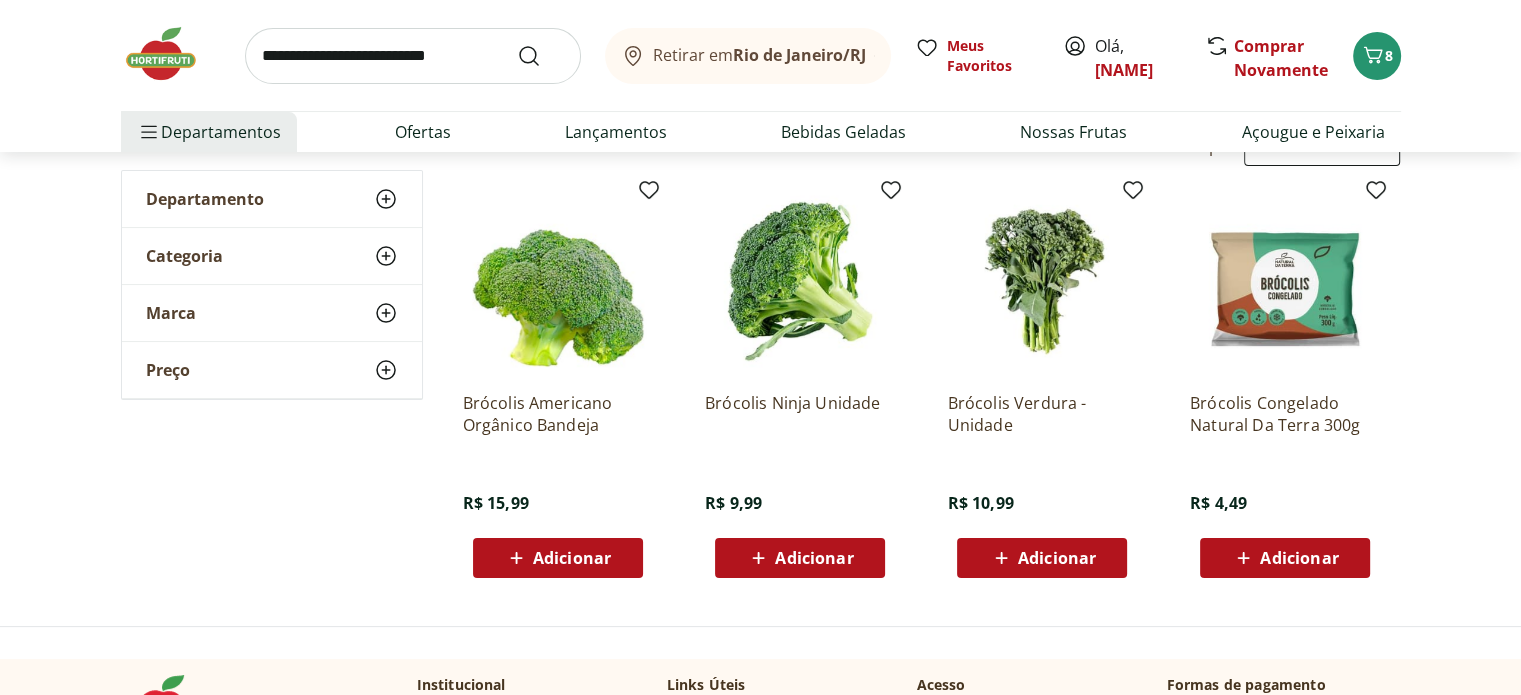 scroll, scrollTop: 200, scrollLeft: 0, axis: vertical 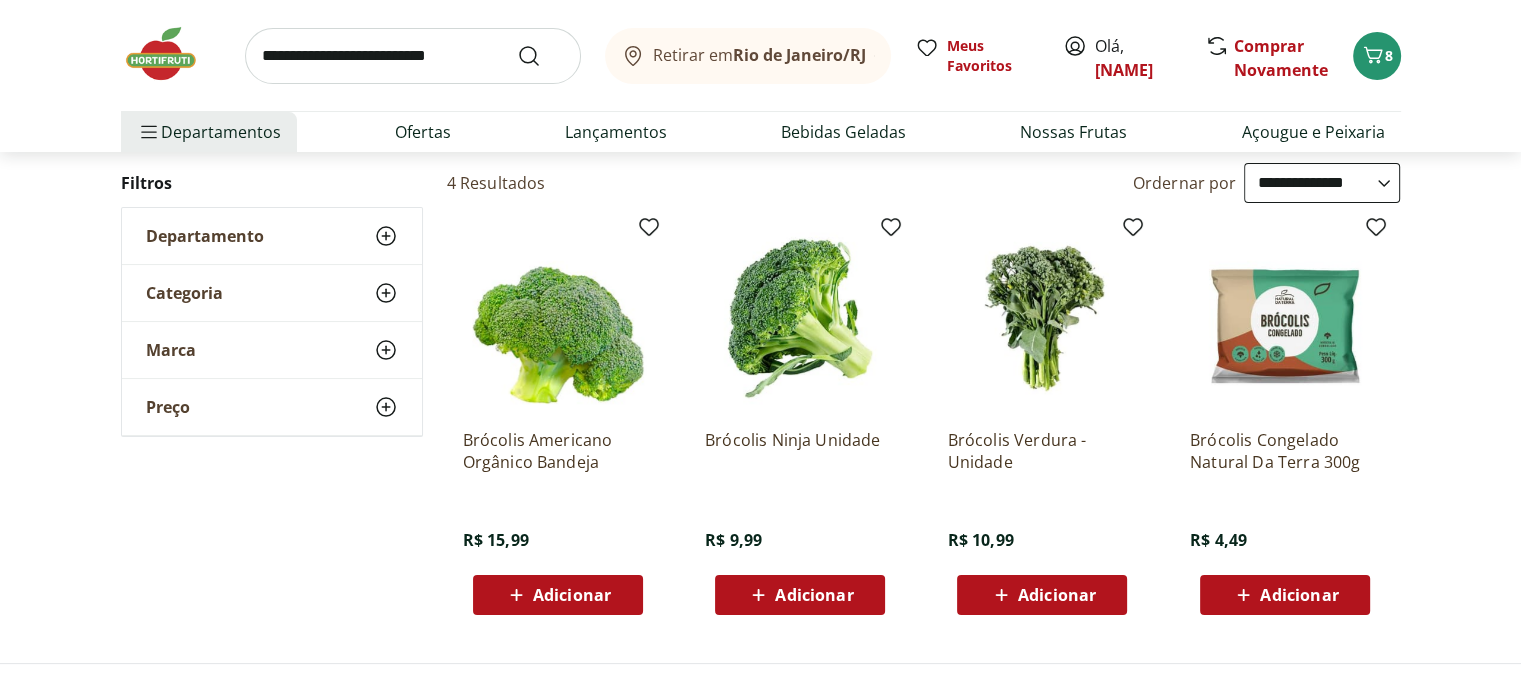 click on "Adicionar" at bounding box center [814, 595] 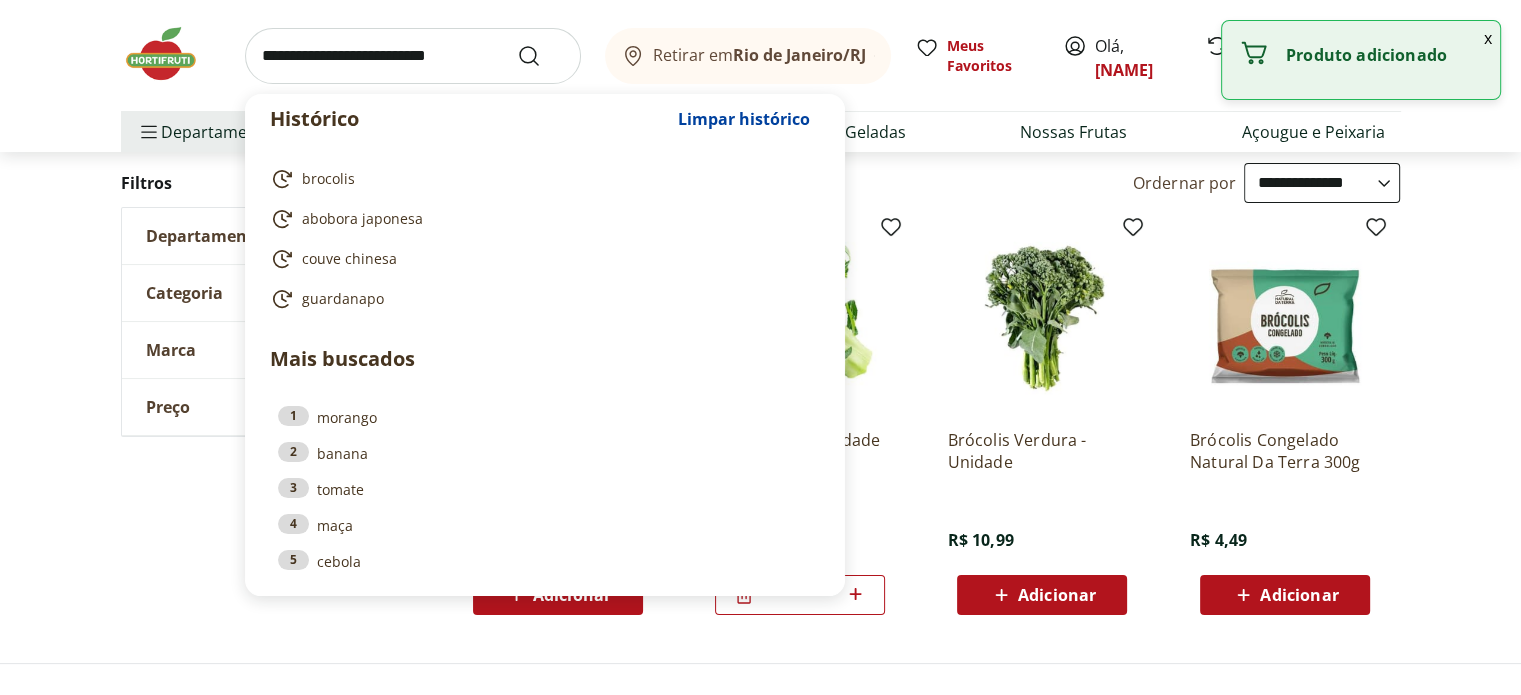 click at bounding box center (413, 56) 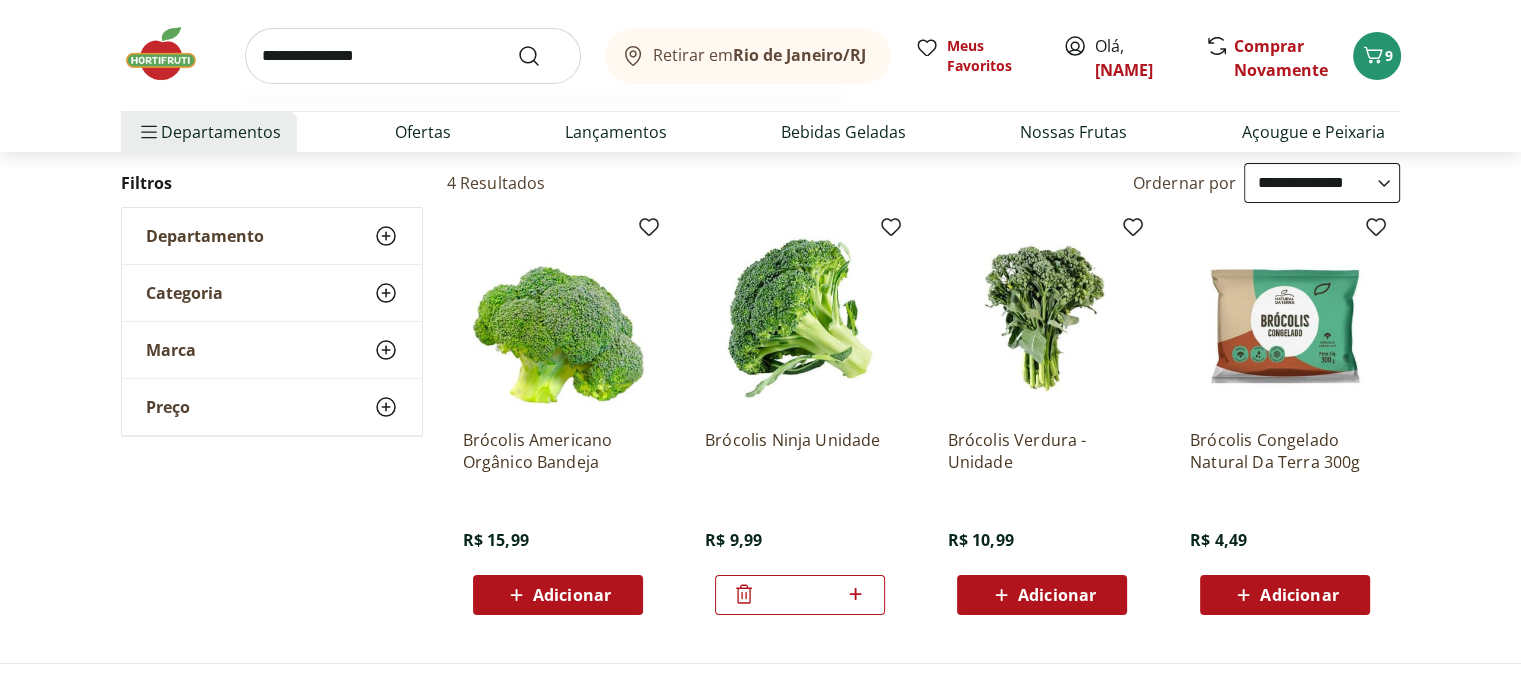 type on "**********" 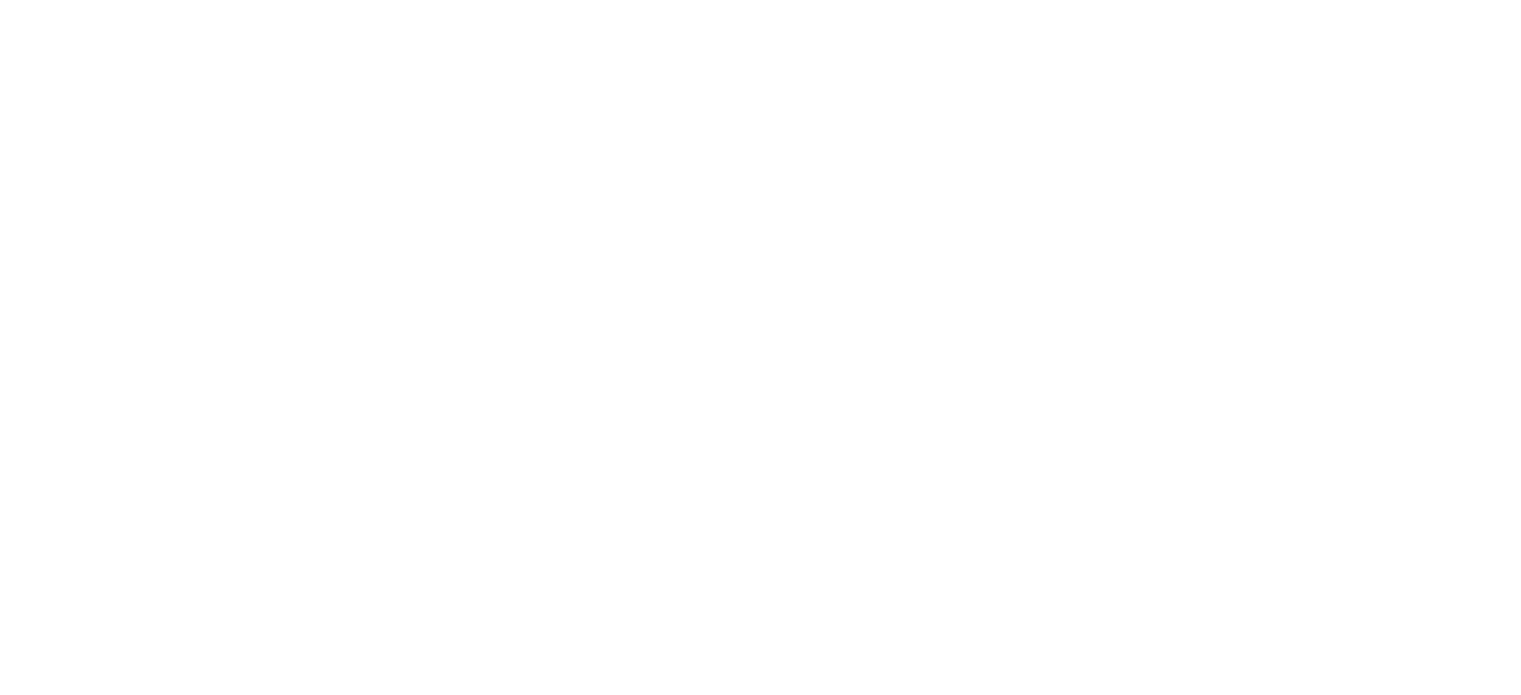 scroll, scrollTop: 0, scrollLeft: 0, axis: both 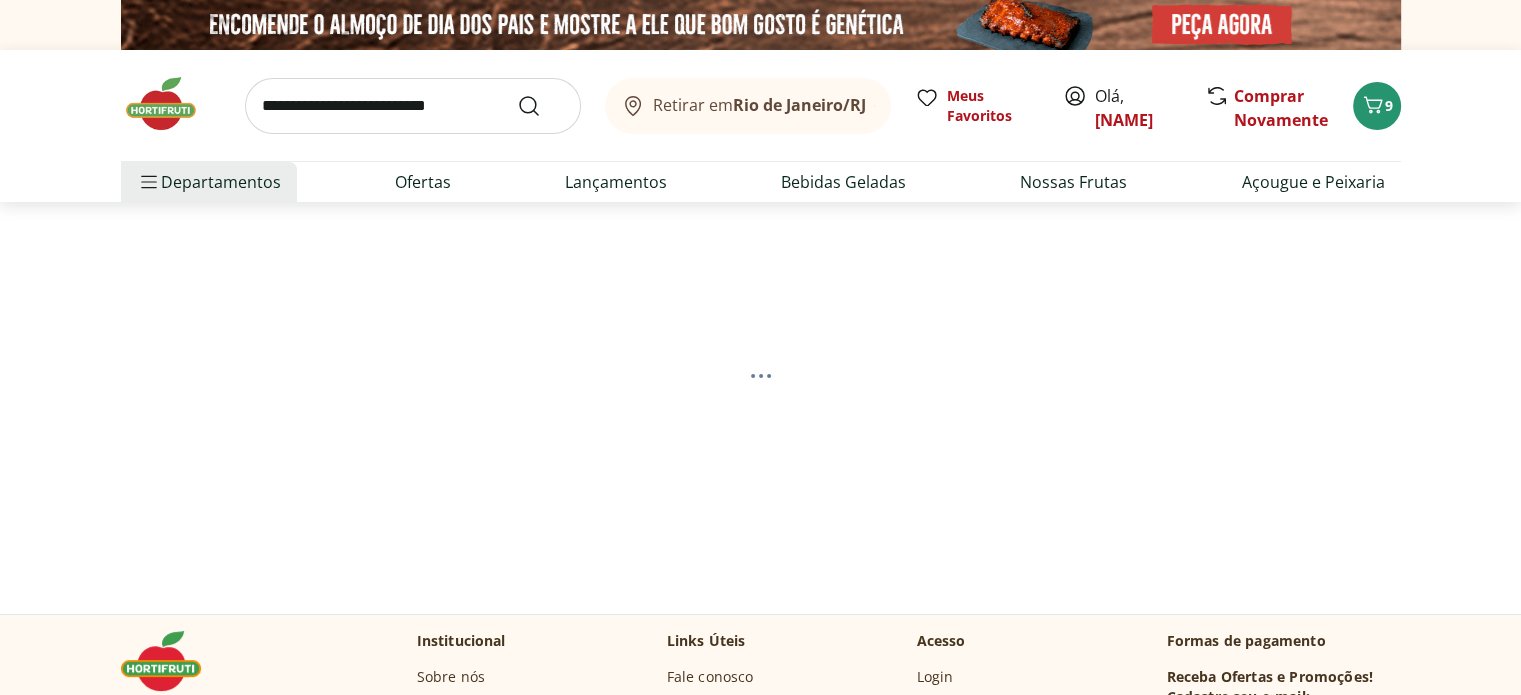 select on "**********" 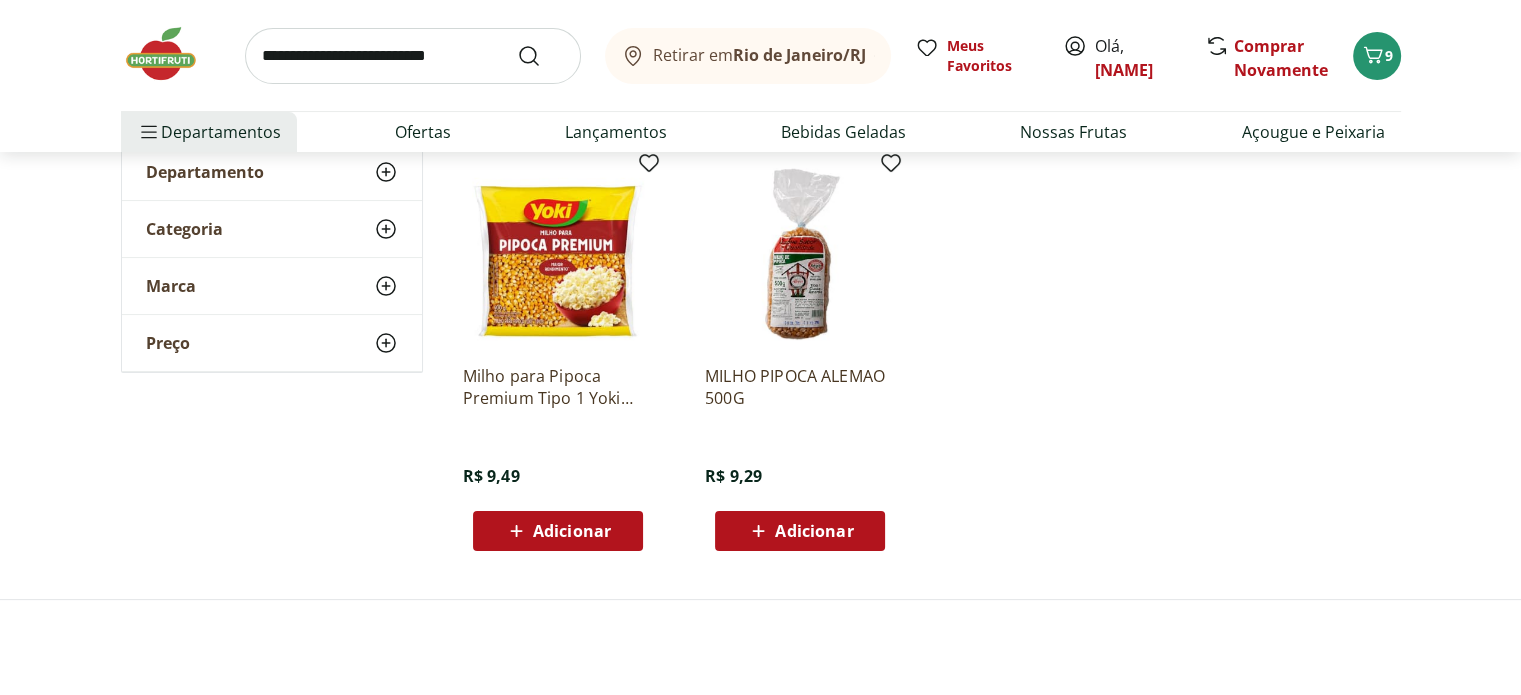 scroll, scrollTop: 300, scrollLeft: 0, axis: vertical 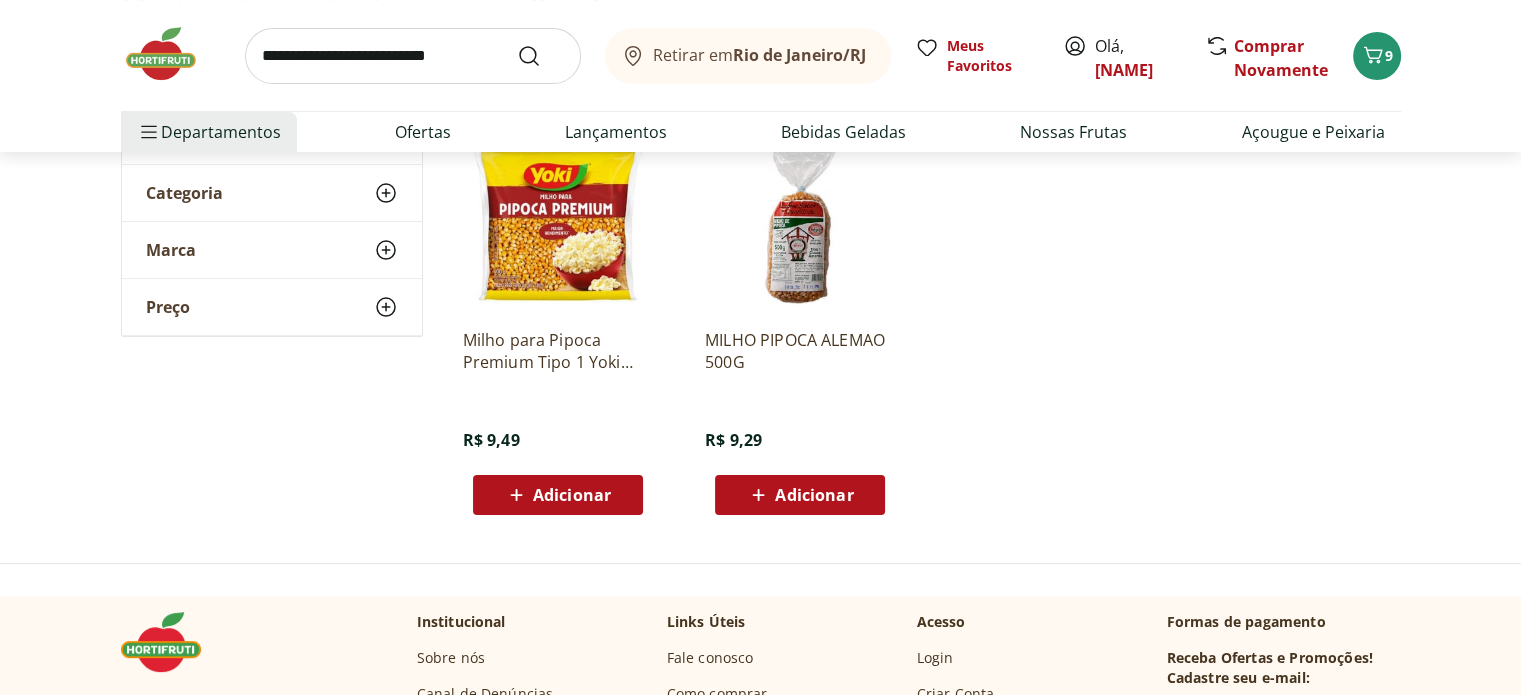 click on "Adicionar" at bounding box center [572, 495] 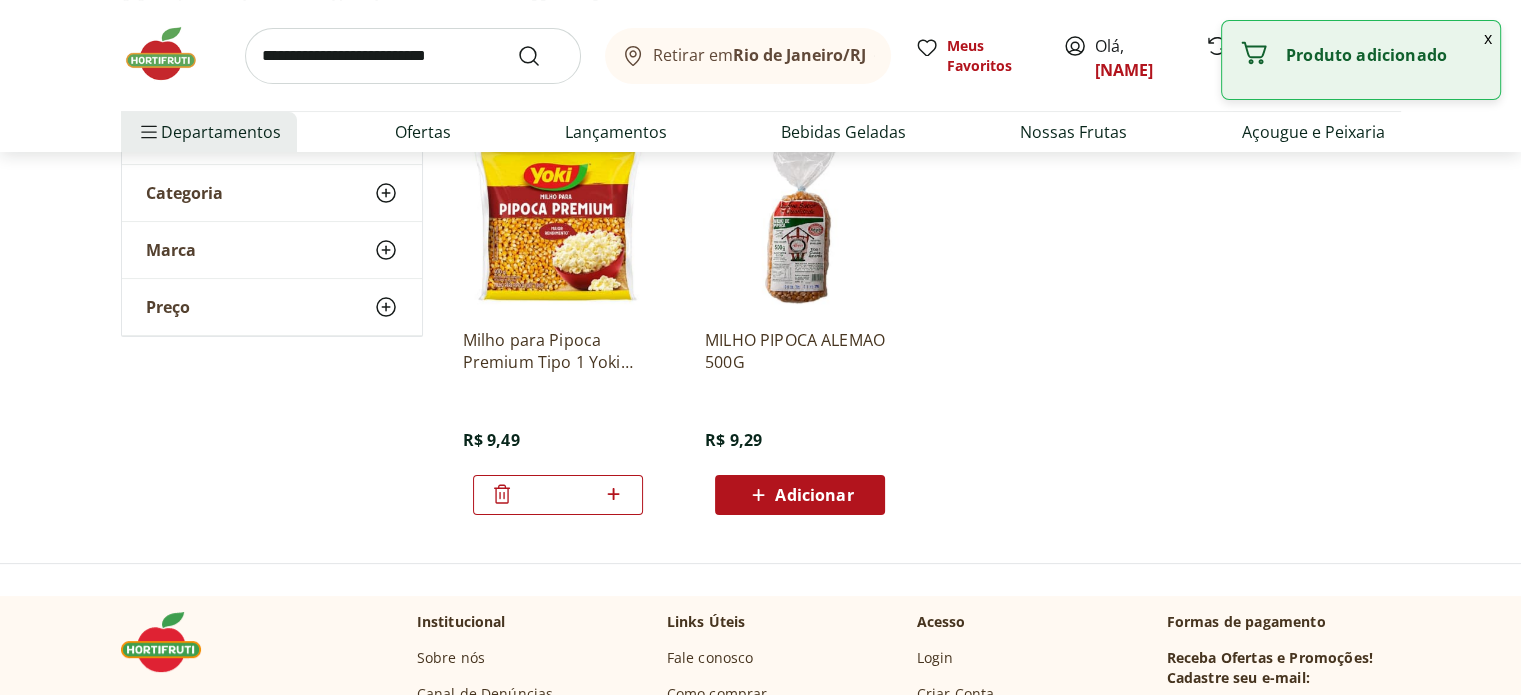 click at bounding box center [413, 56] 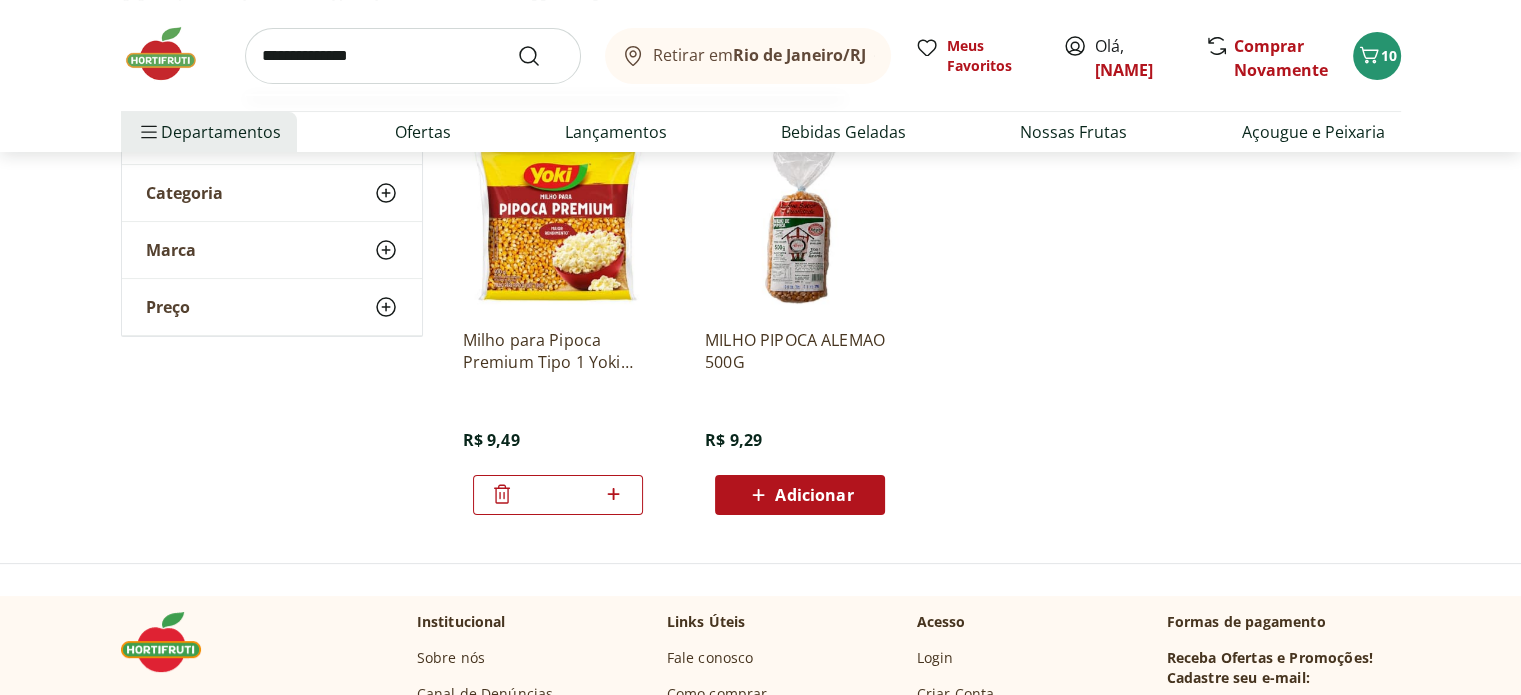 type on "**********" 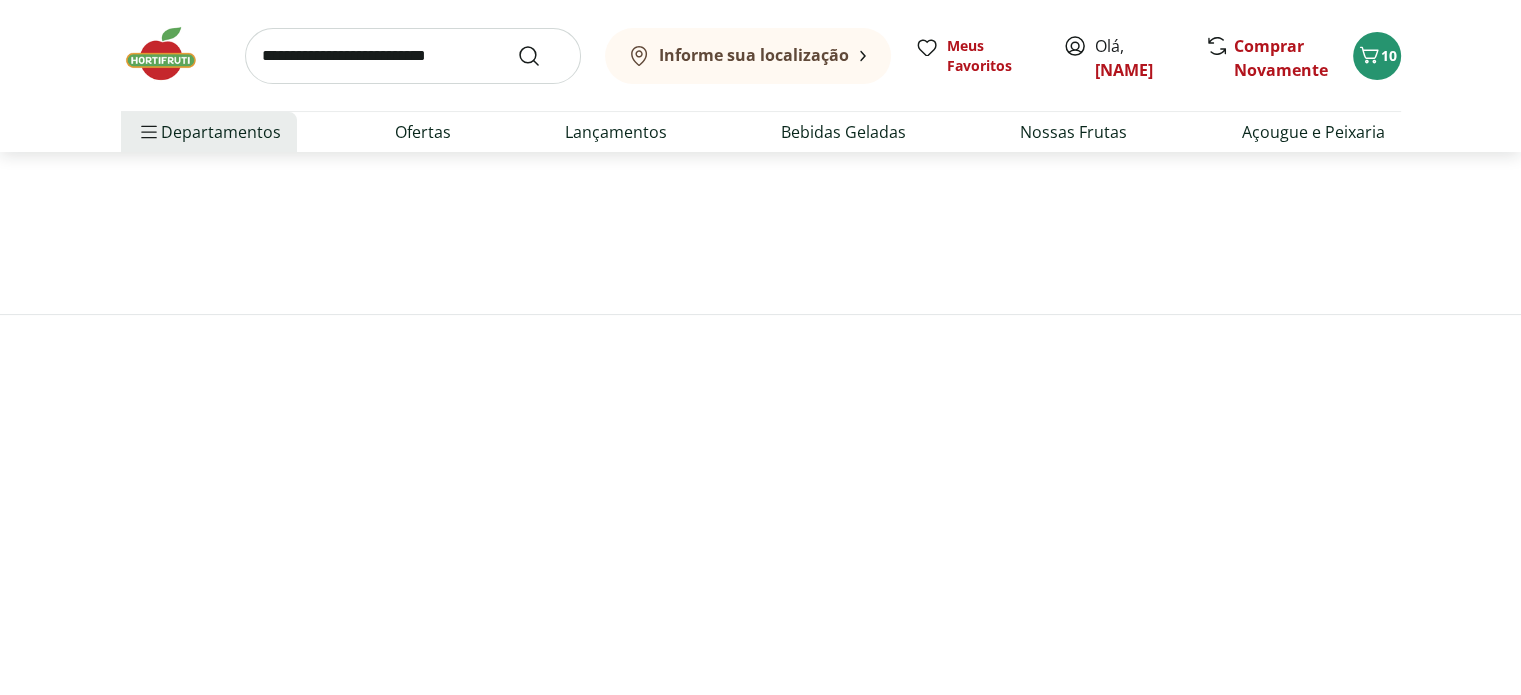scroll, scrollTop: 0, scrollLeft: 0, axis: both 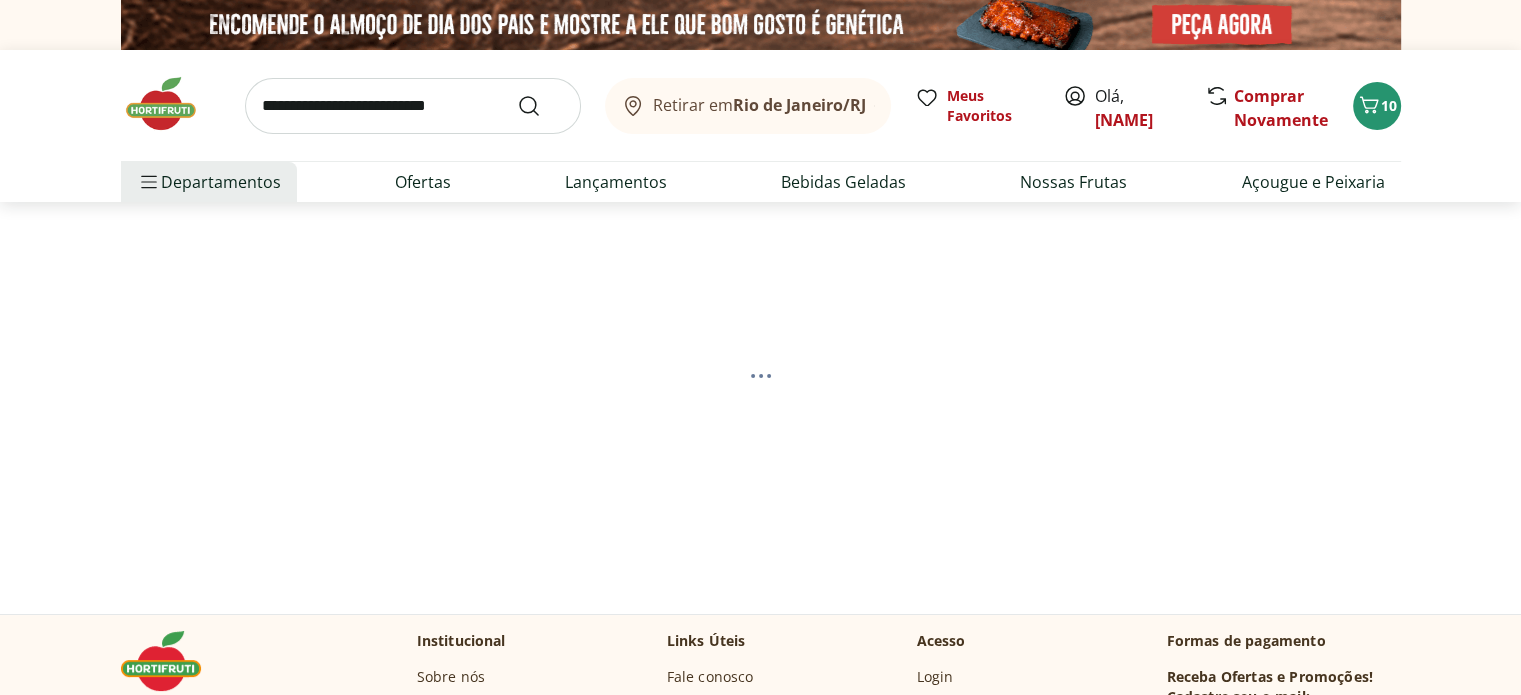 select on "**********" 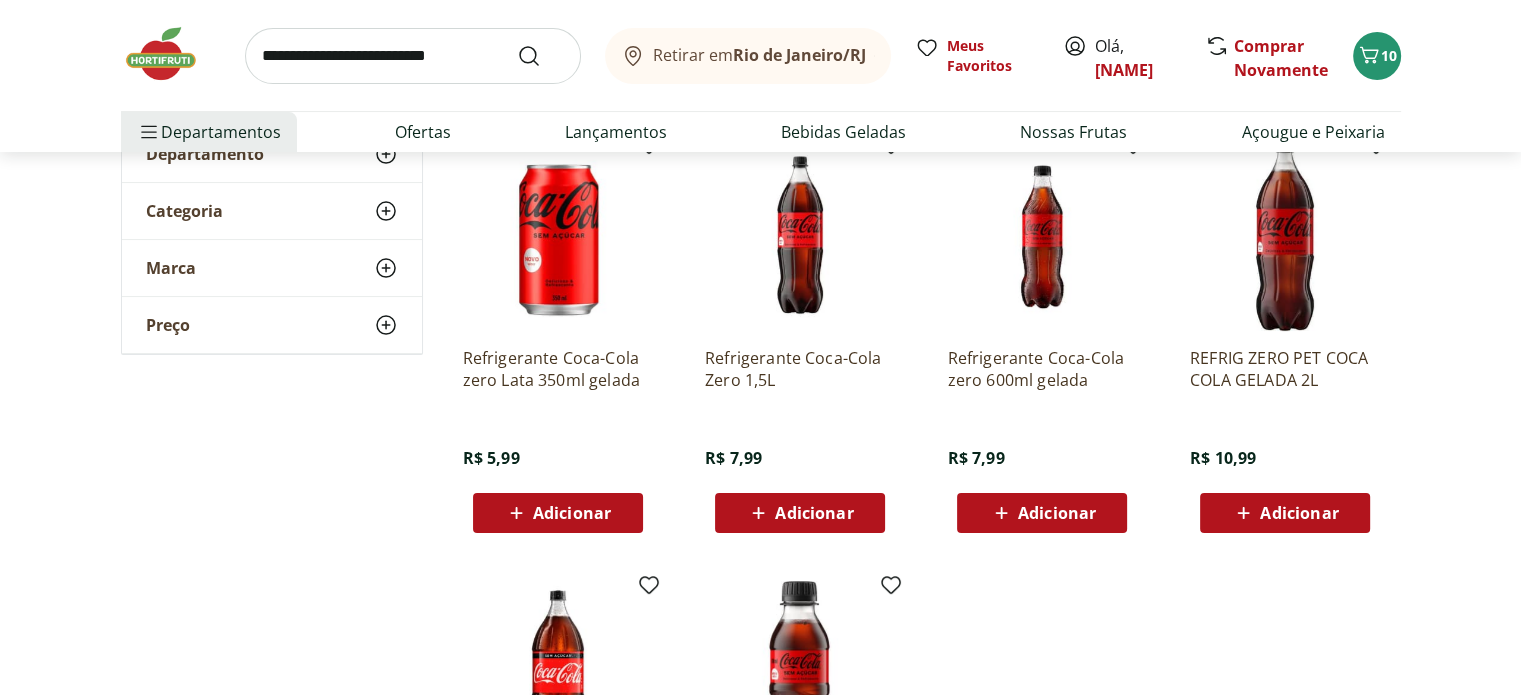 scroll, scrollTop: 300, scrollLeft: 0, axis: vertical 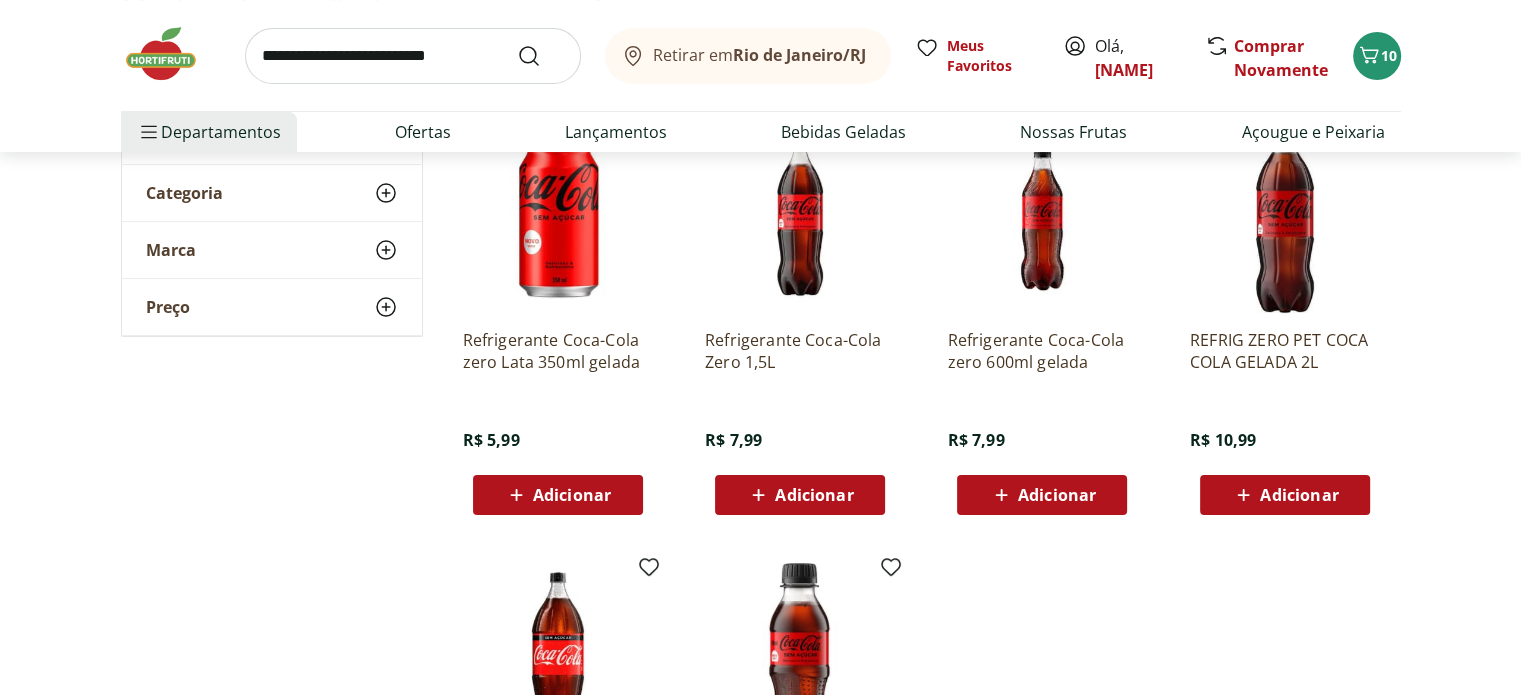 click on "Adicionar" at bounding box center [814, 495] 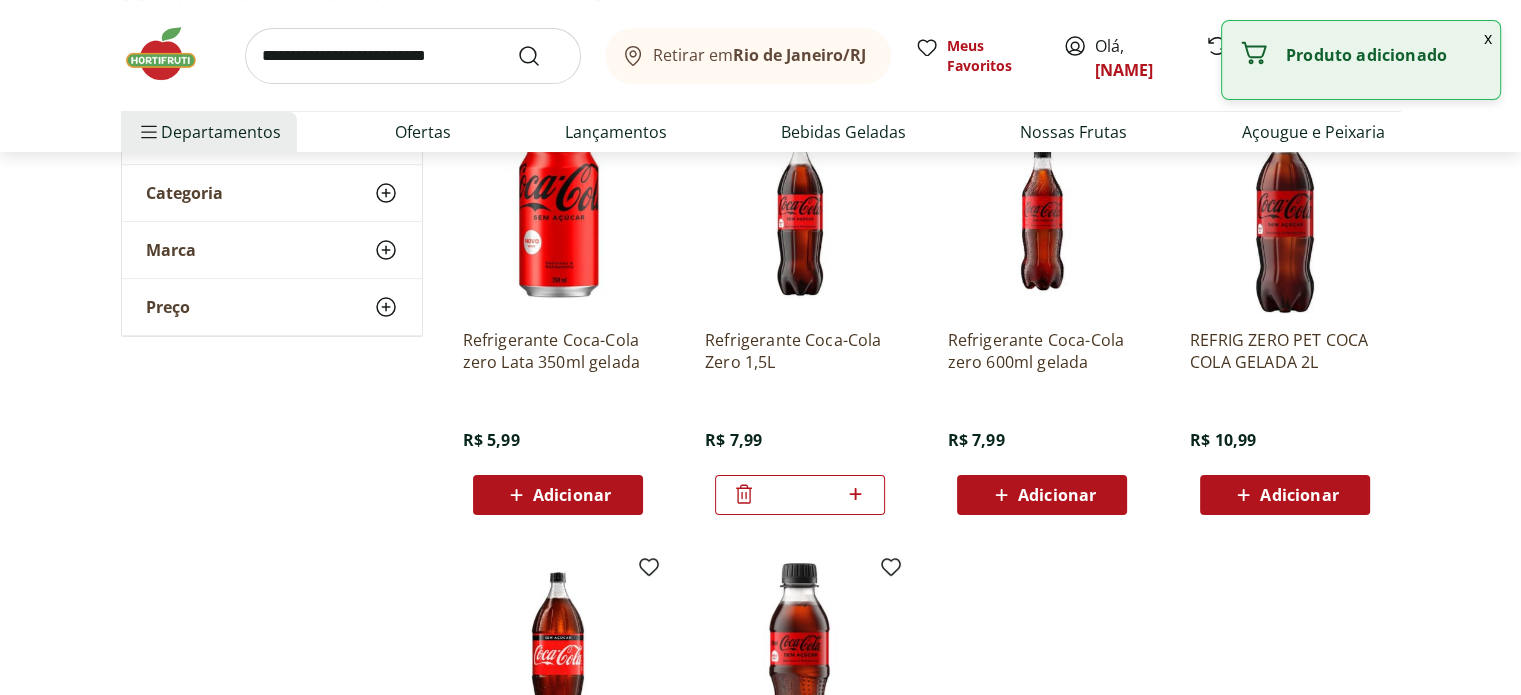click 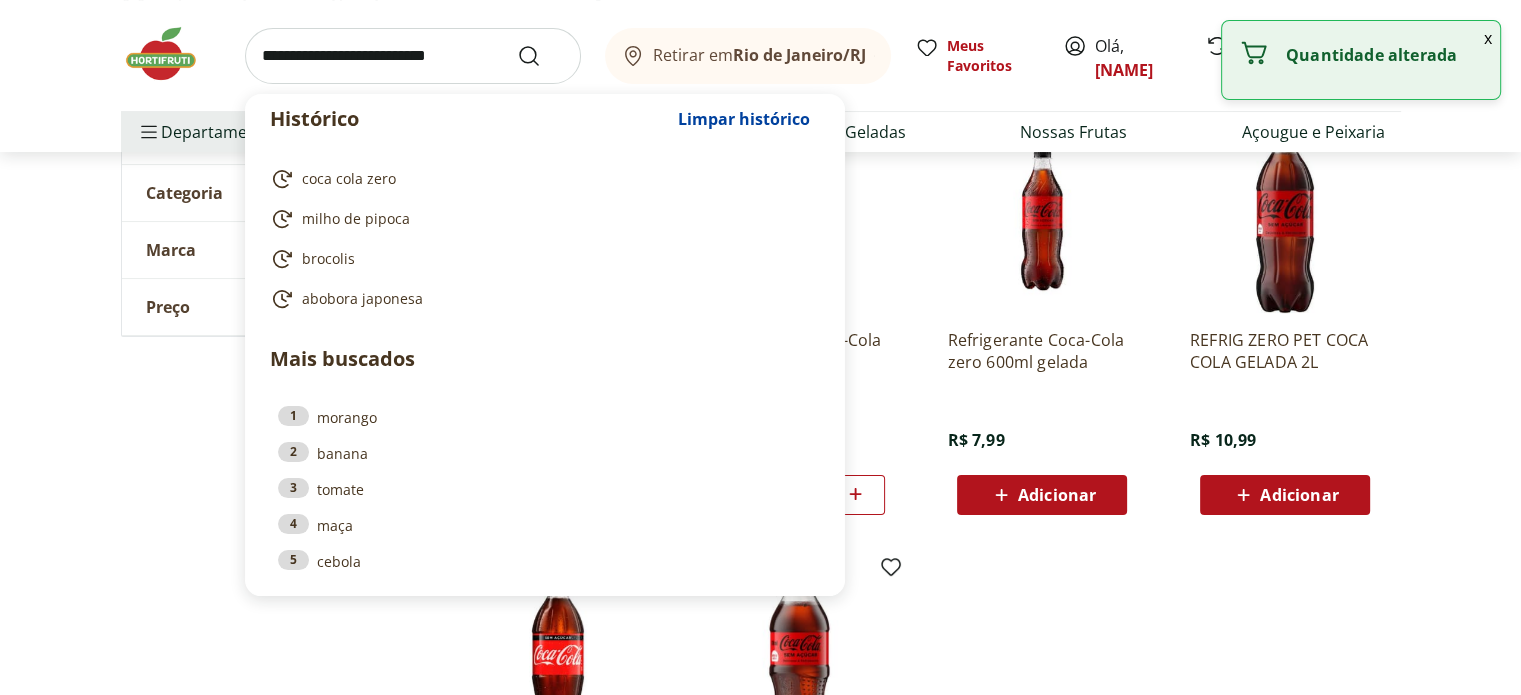 click at bounding box center [413, 56] 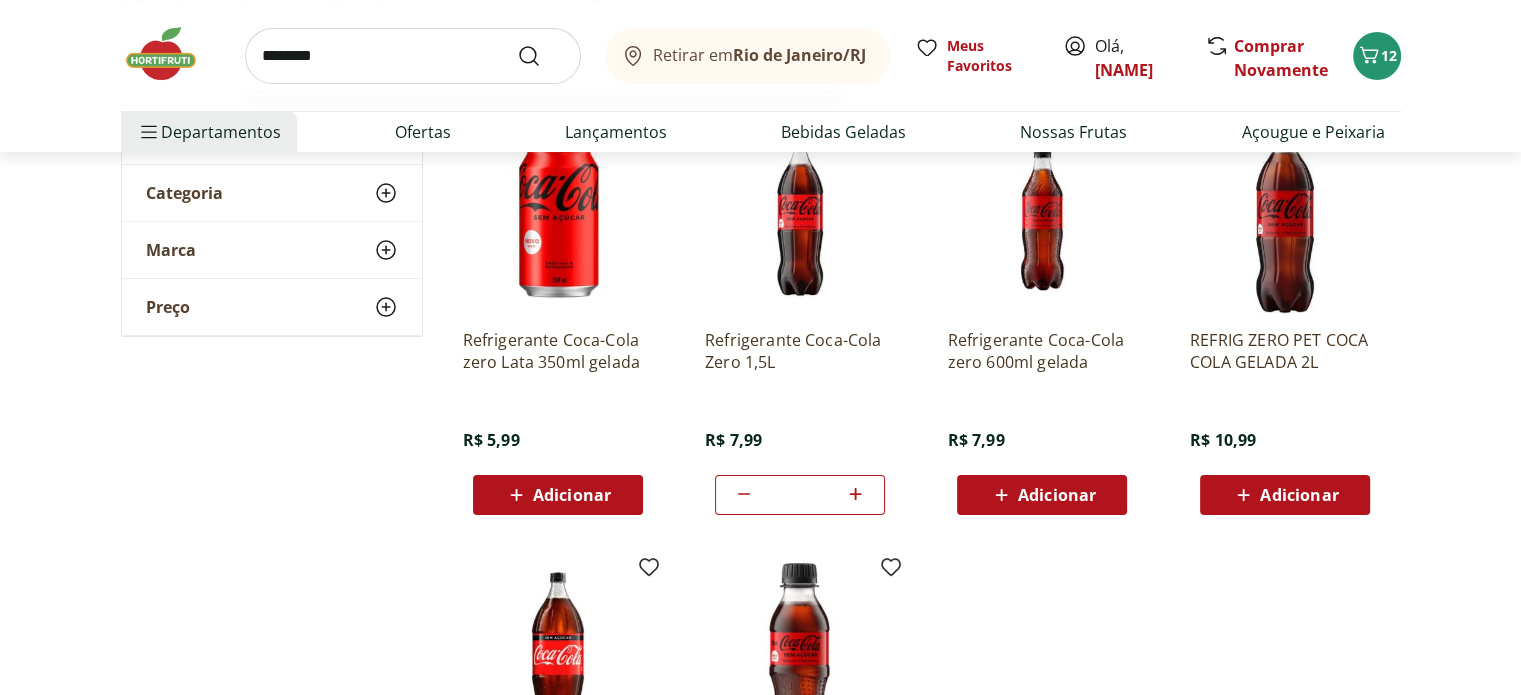 type on "********" 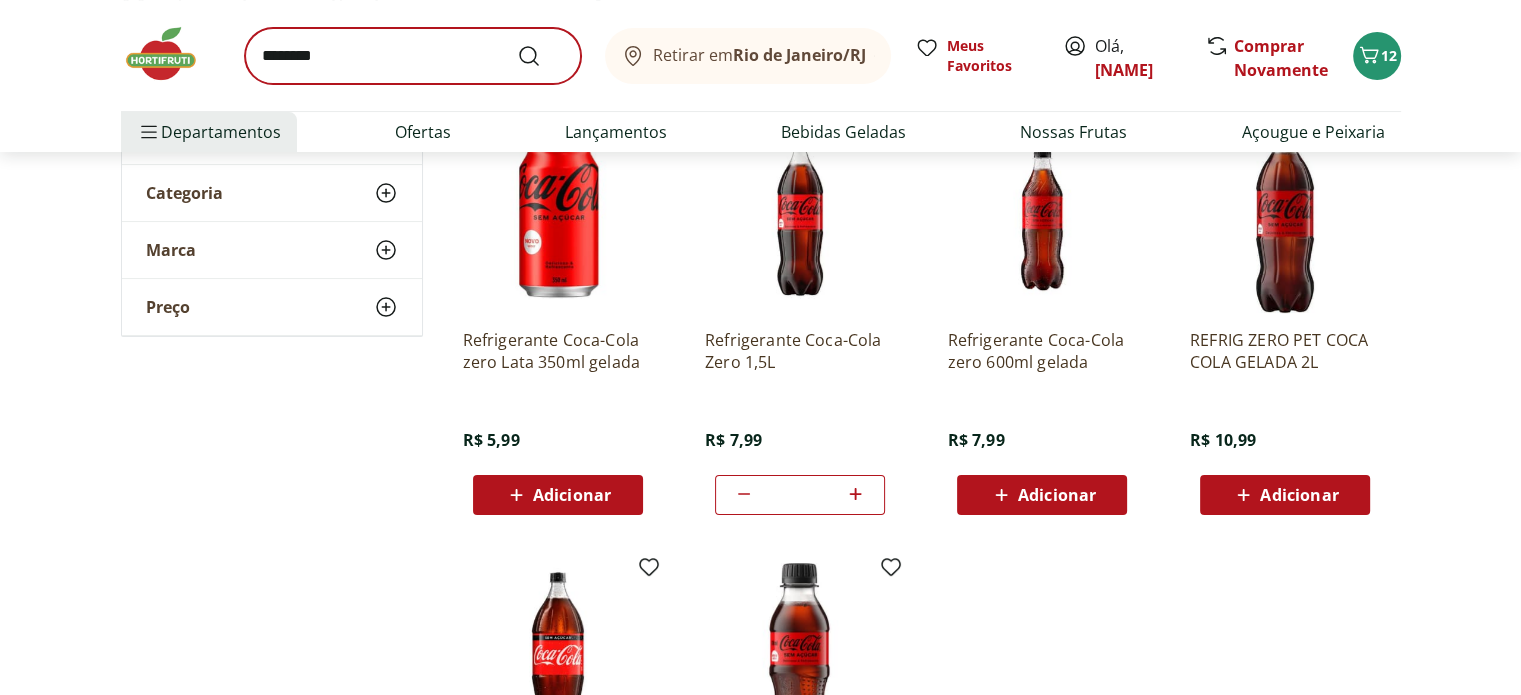 scroll, scrollTop: 0, scrollLeft: 0, axis: both 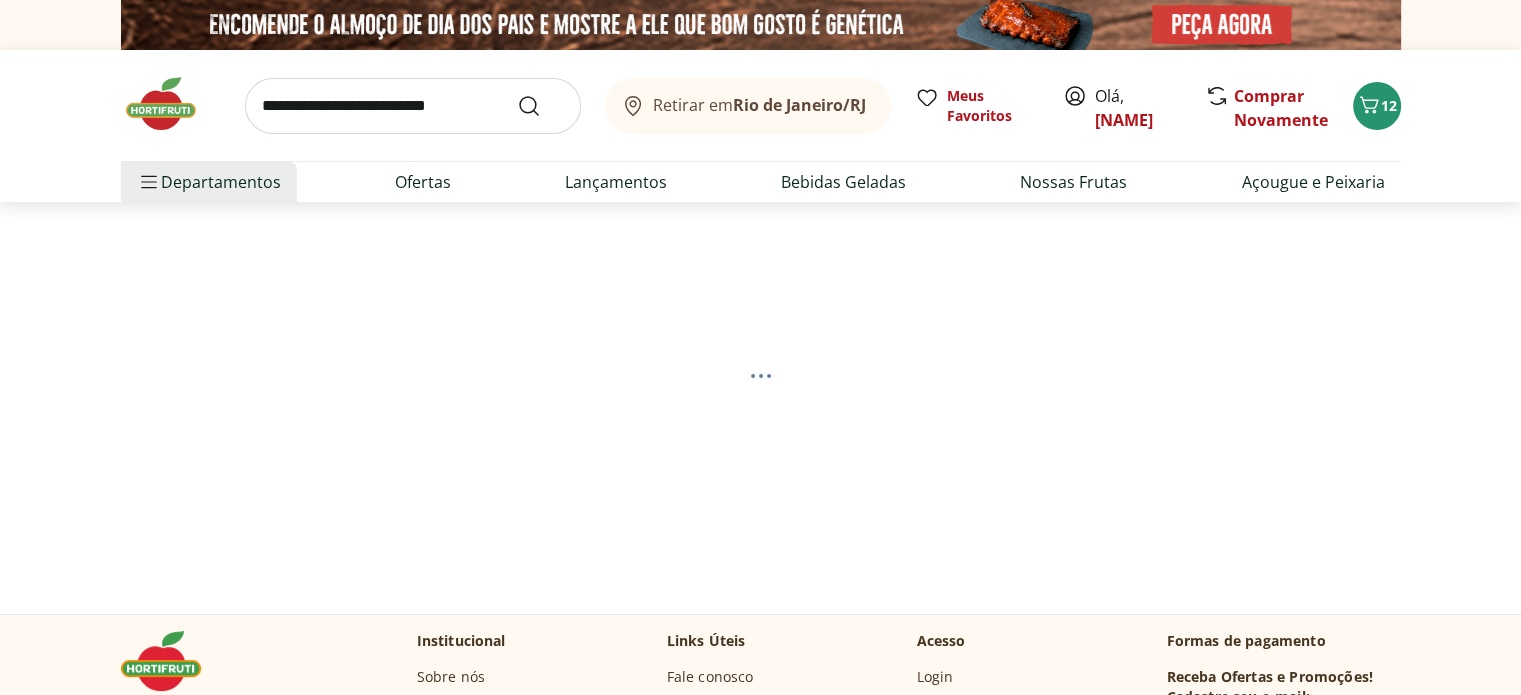 select on "**********" 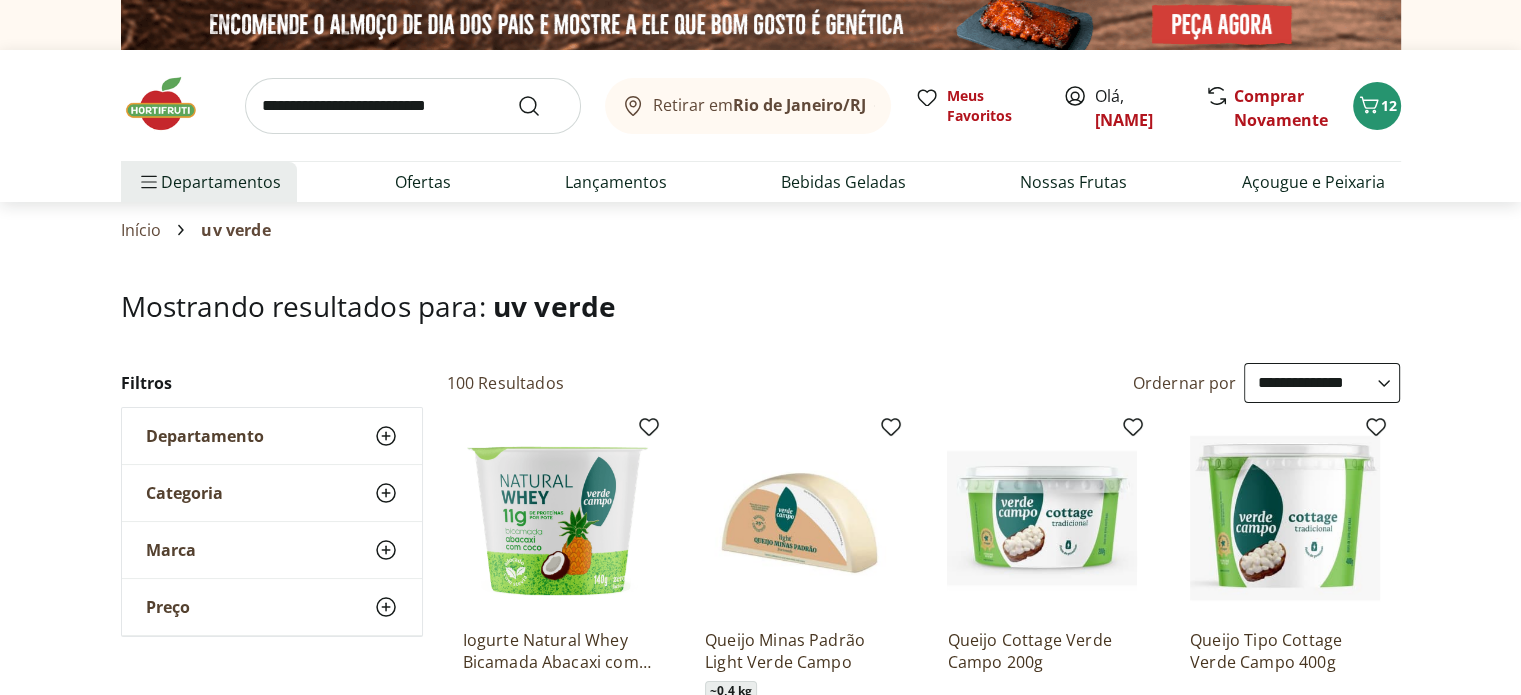 click at bounding box center (413, 106) 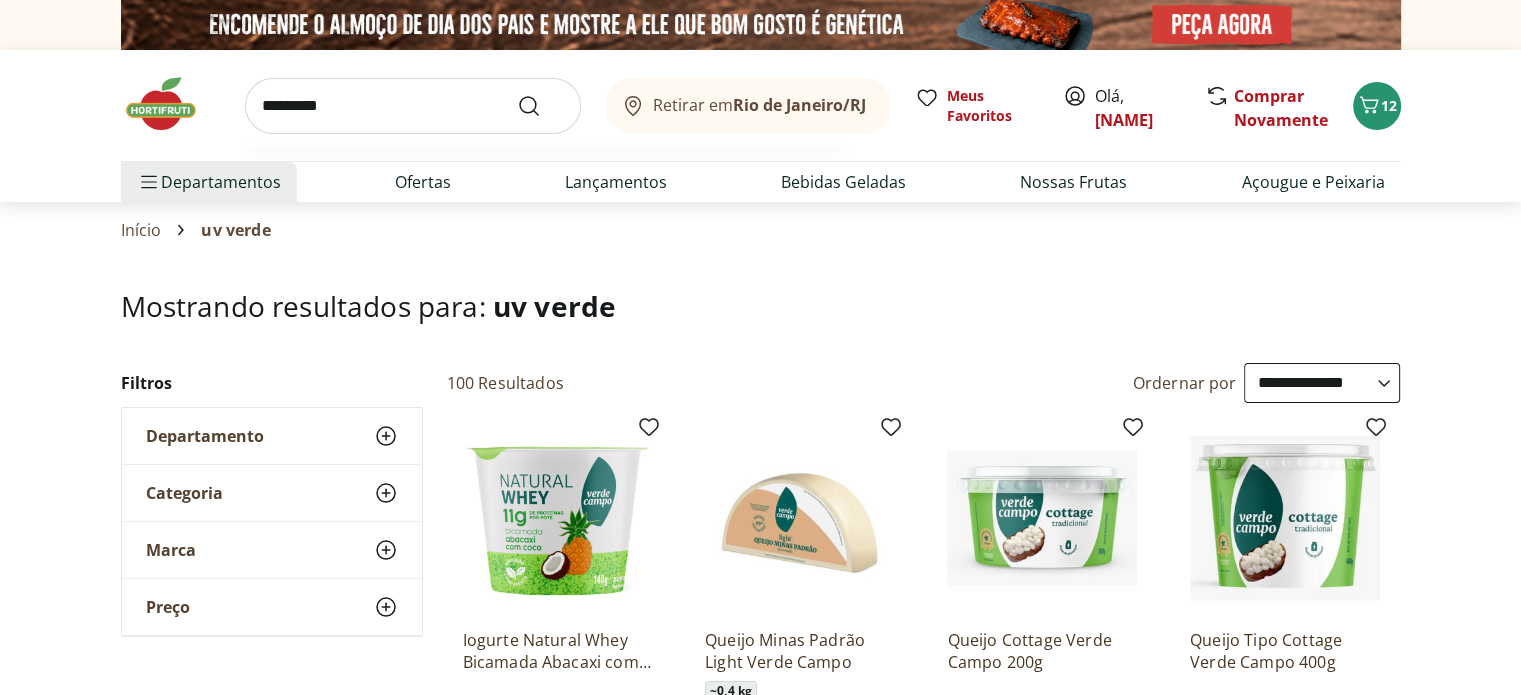 type on "*********" 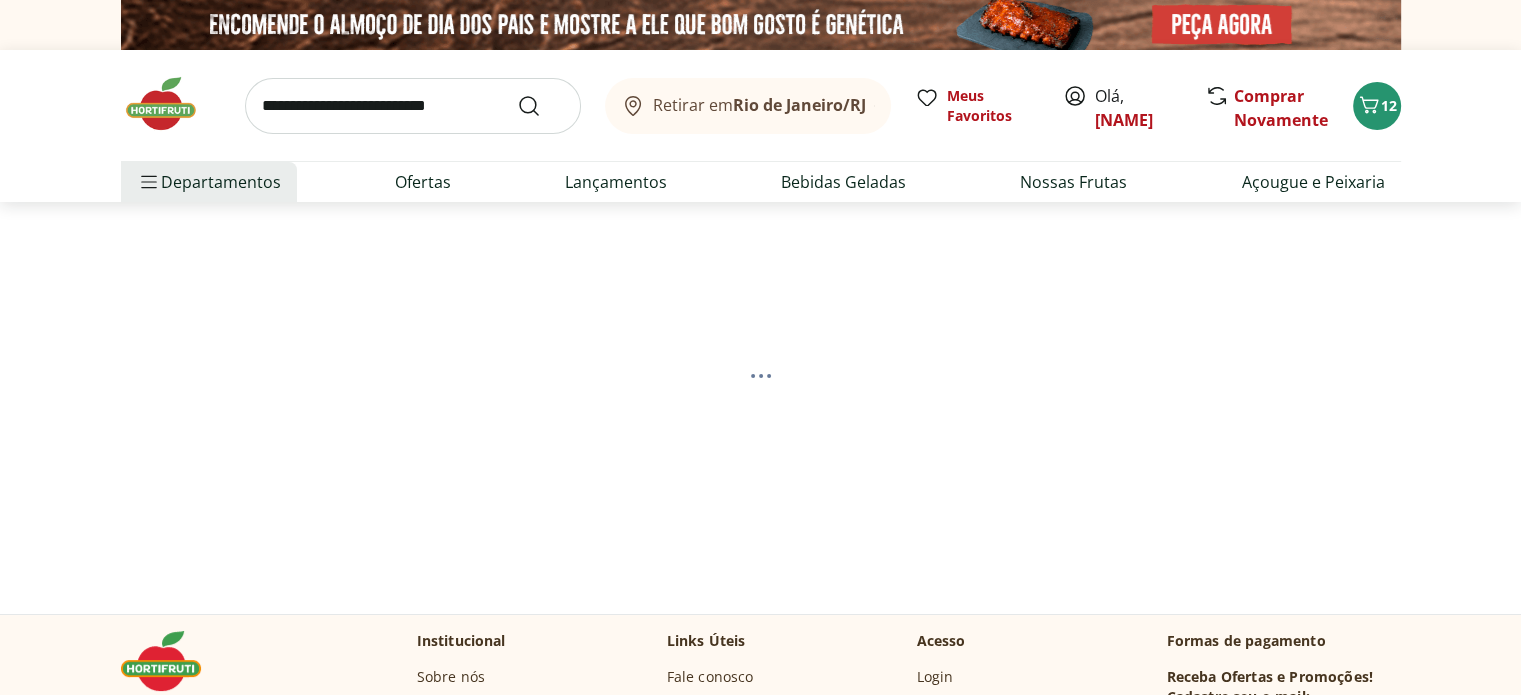 select on "**********" 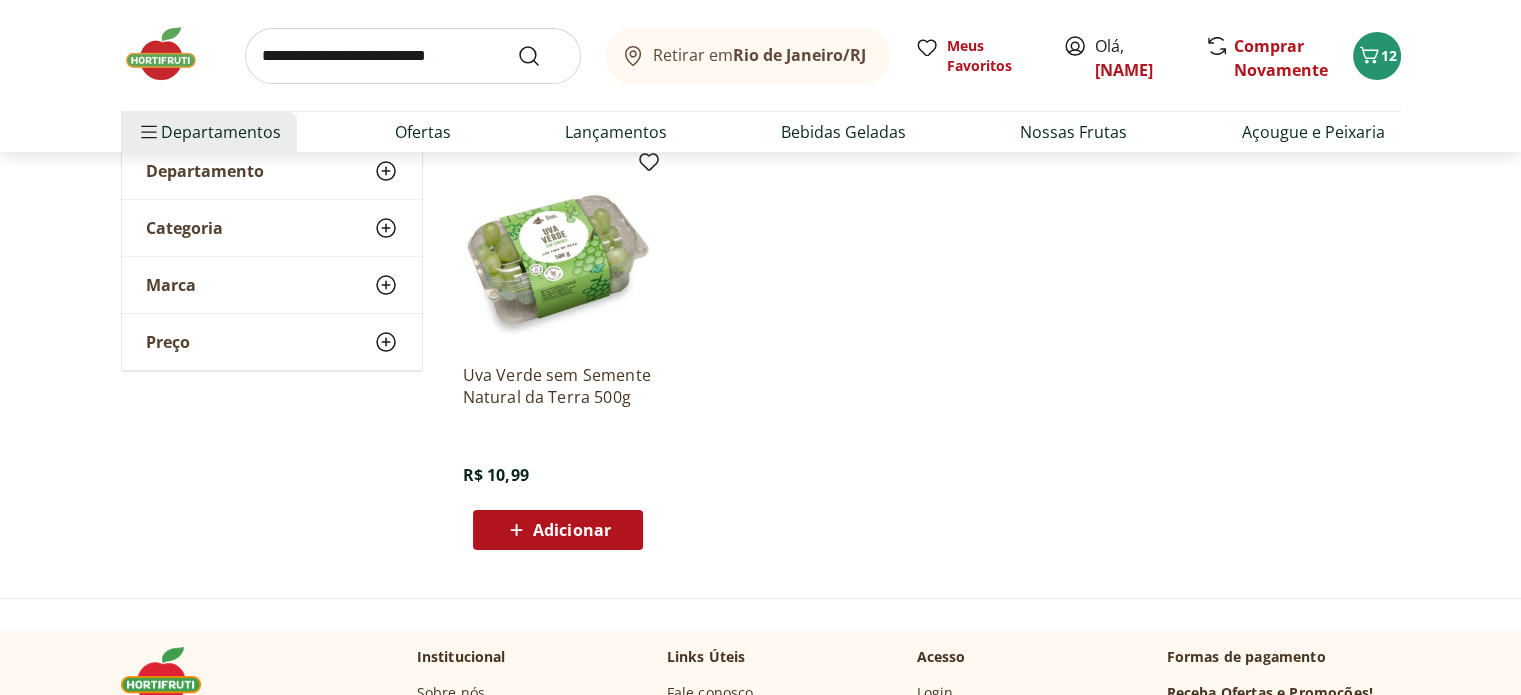 scroll, scrollTop: 300, scrollLeft: 0, axis: vertical 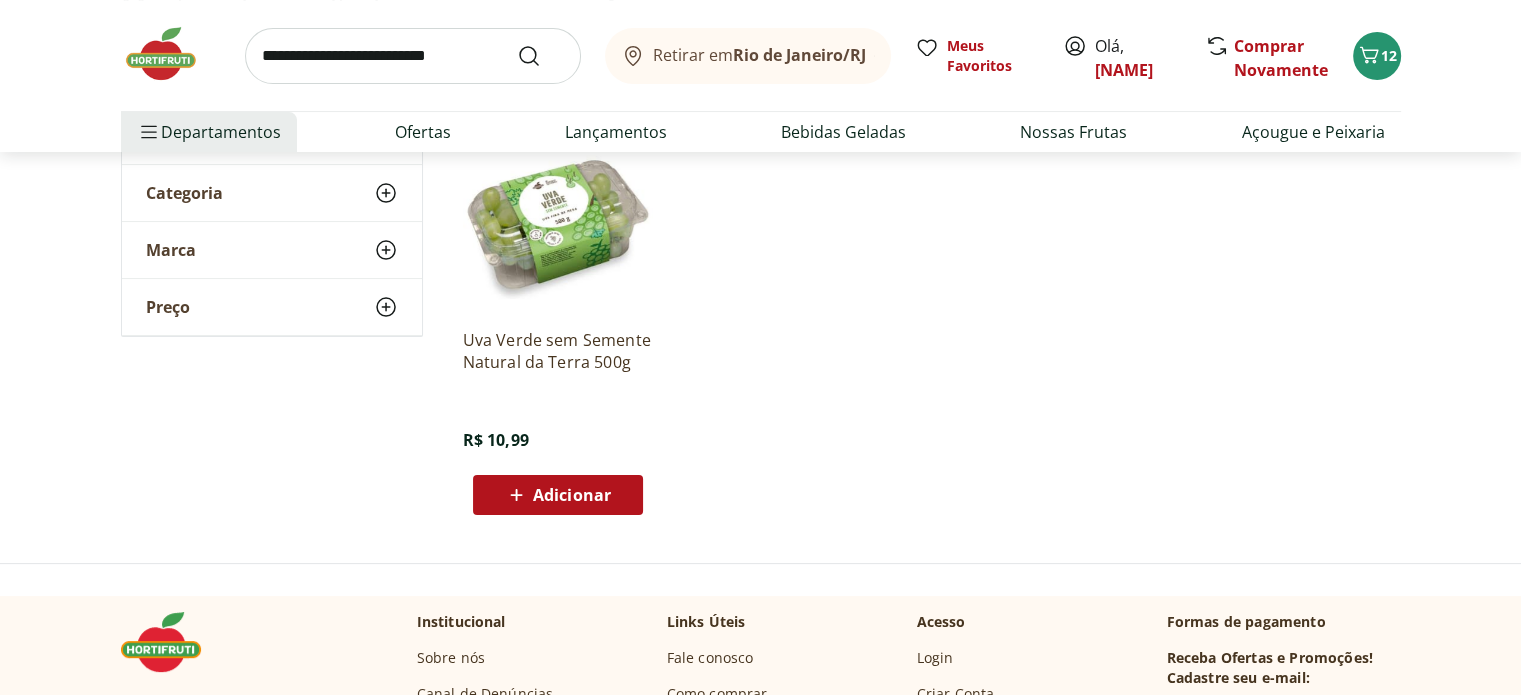 click on "Adicionar" at bounding box center [572, 495] 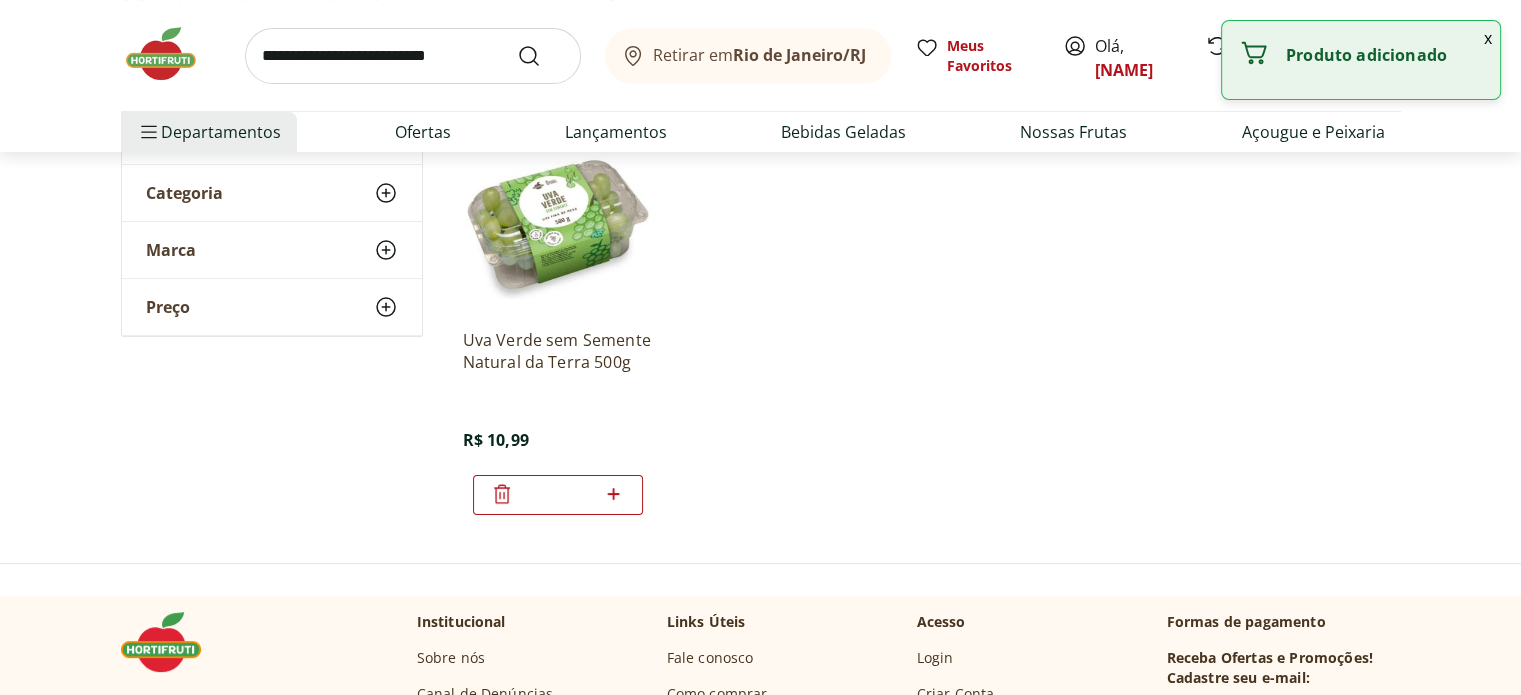 click at bounding box center (413, 56) 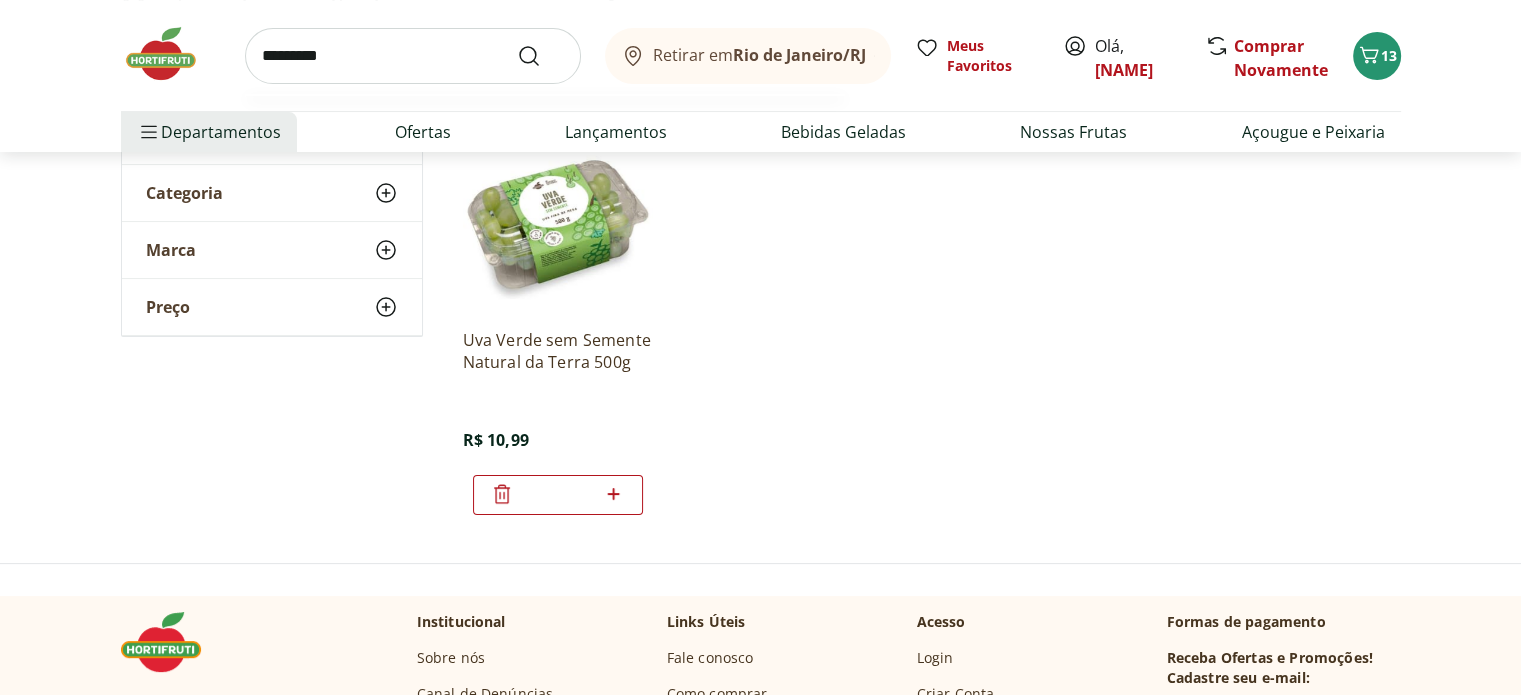 type on "*********" 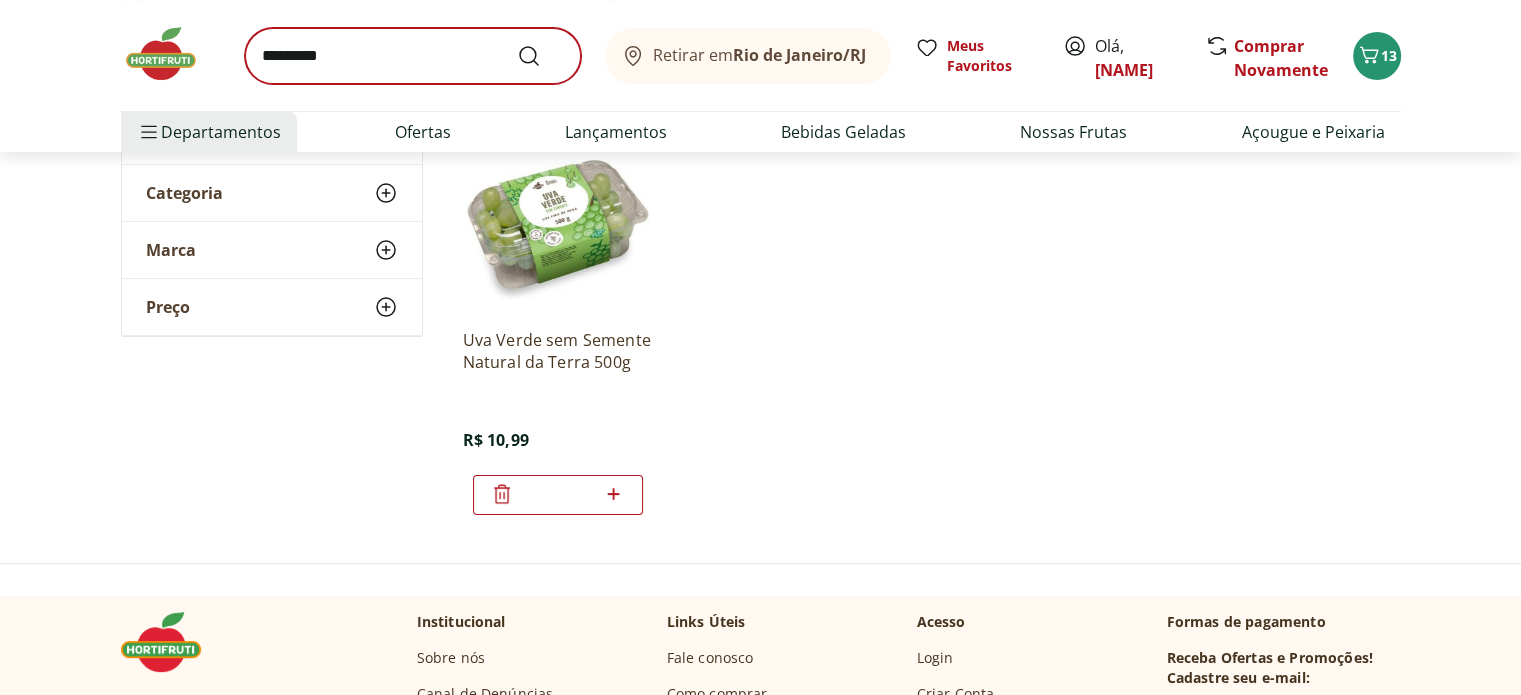 scroll, scrollTop: 0, scrollLeft: 0, axis: both 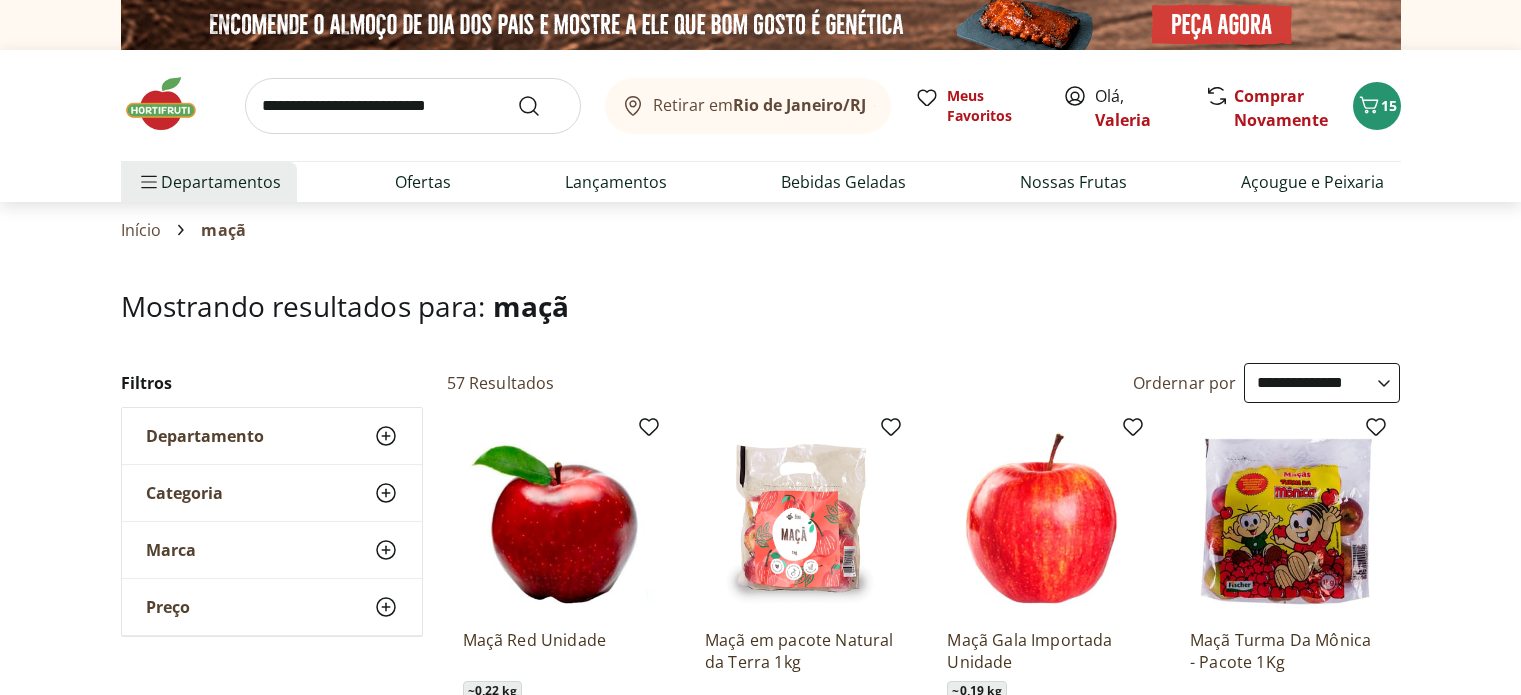 select on "**********" 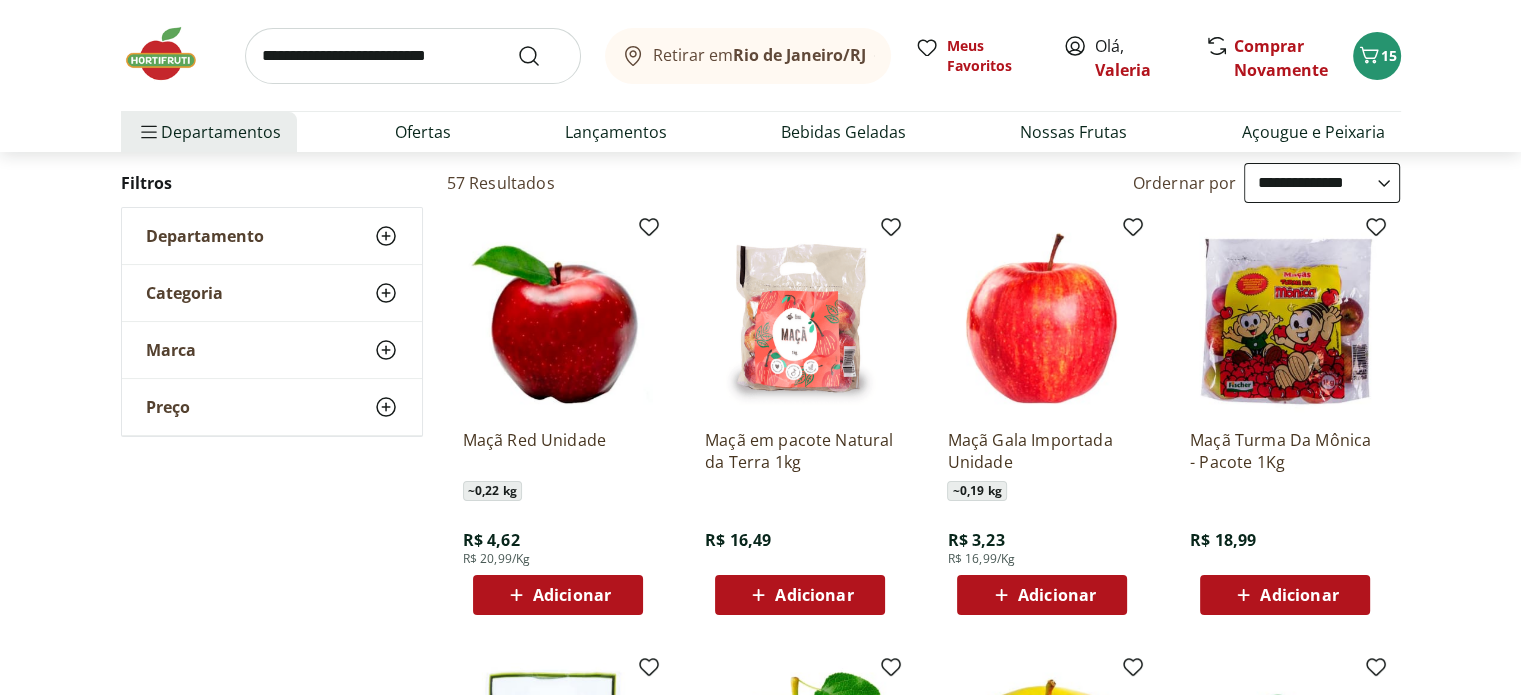 scroll, scrollTop: 0, scrollLeft: 0, axis: both 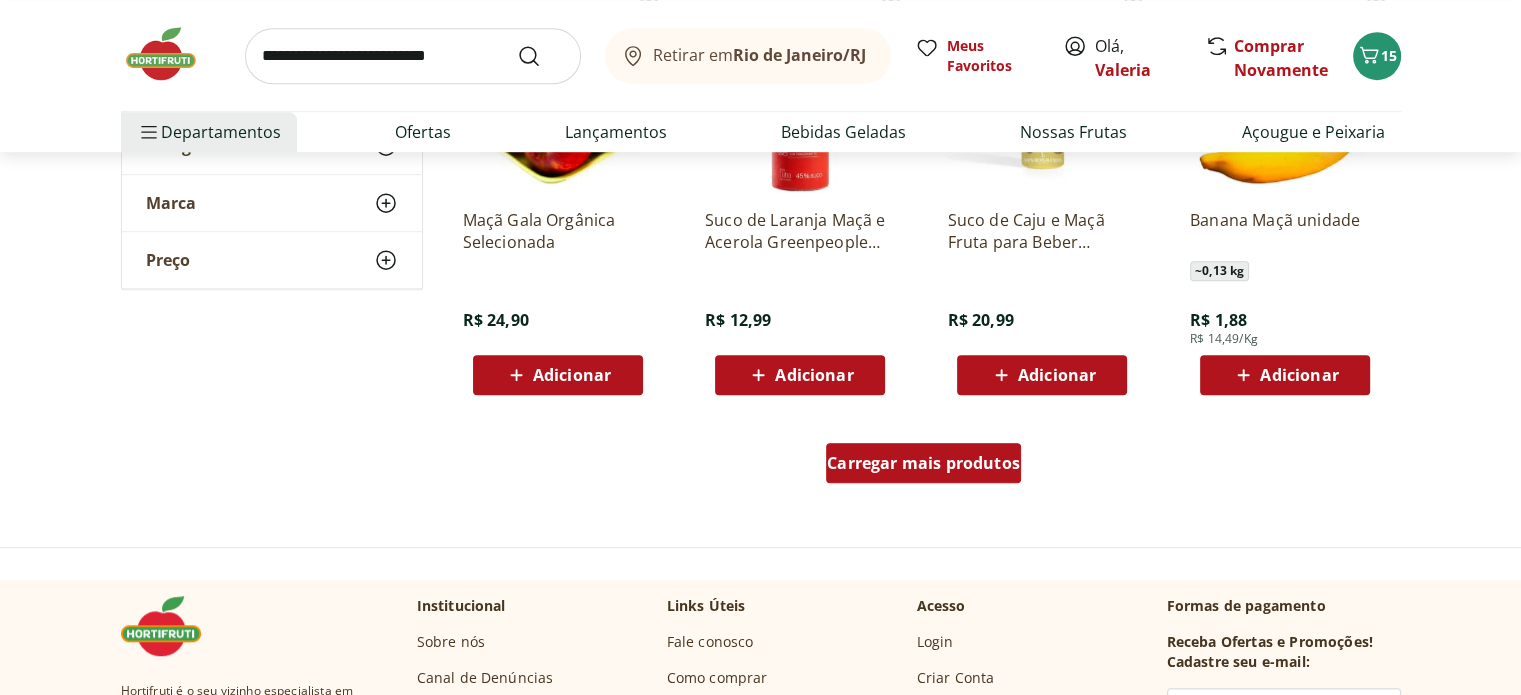 click on "Carregar mais produtos" at bounding box center (923, 463) 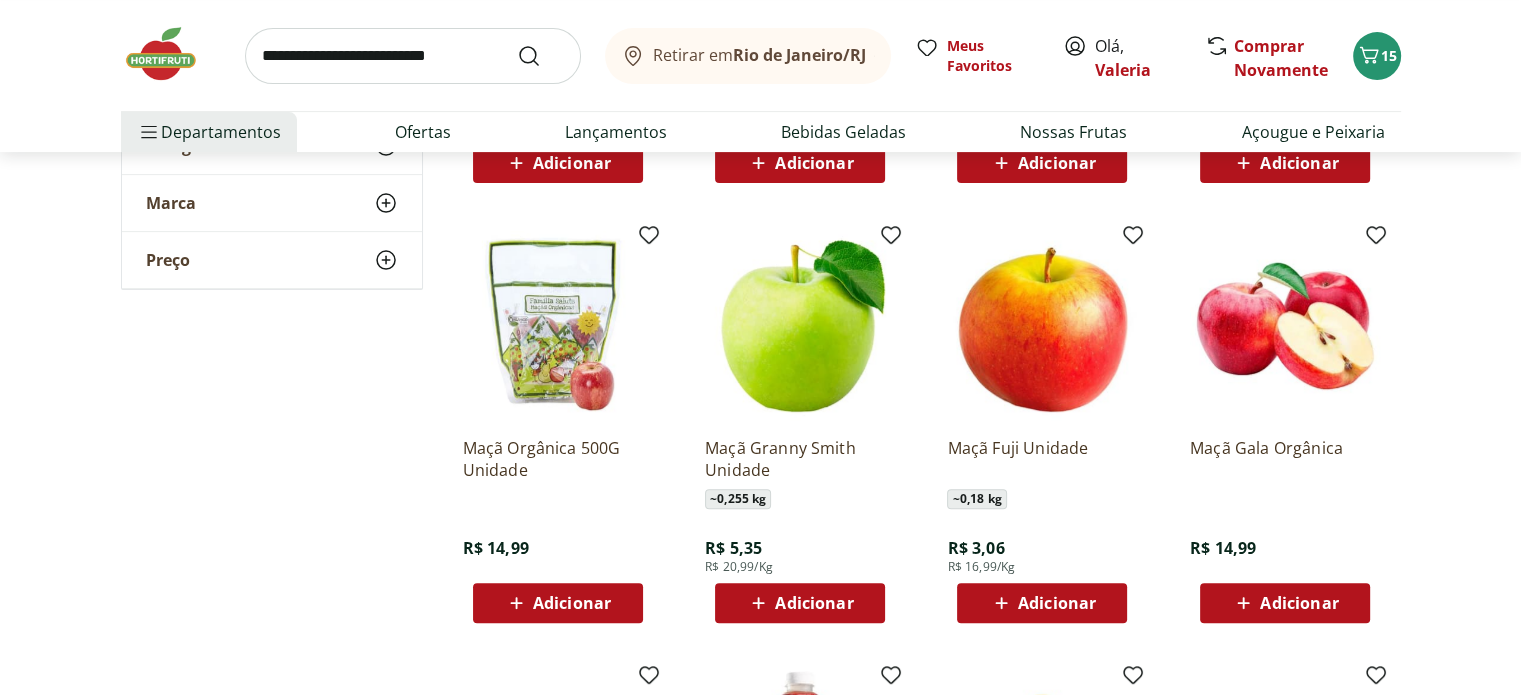 scroll, scrollTop: 700, scrollLeft: 0, axis: vertical 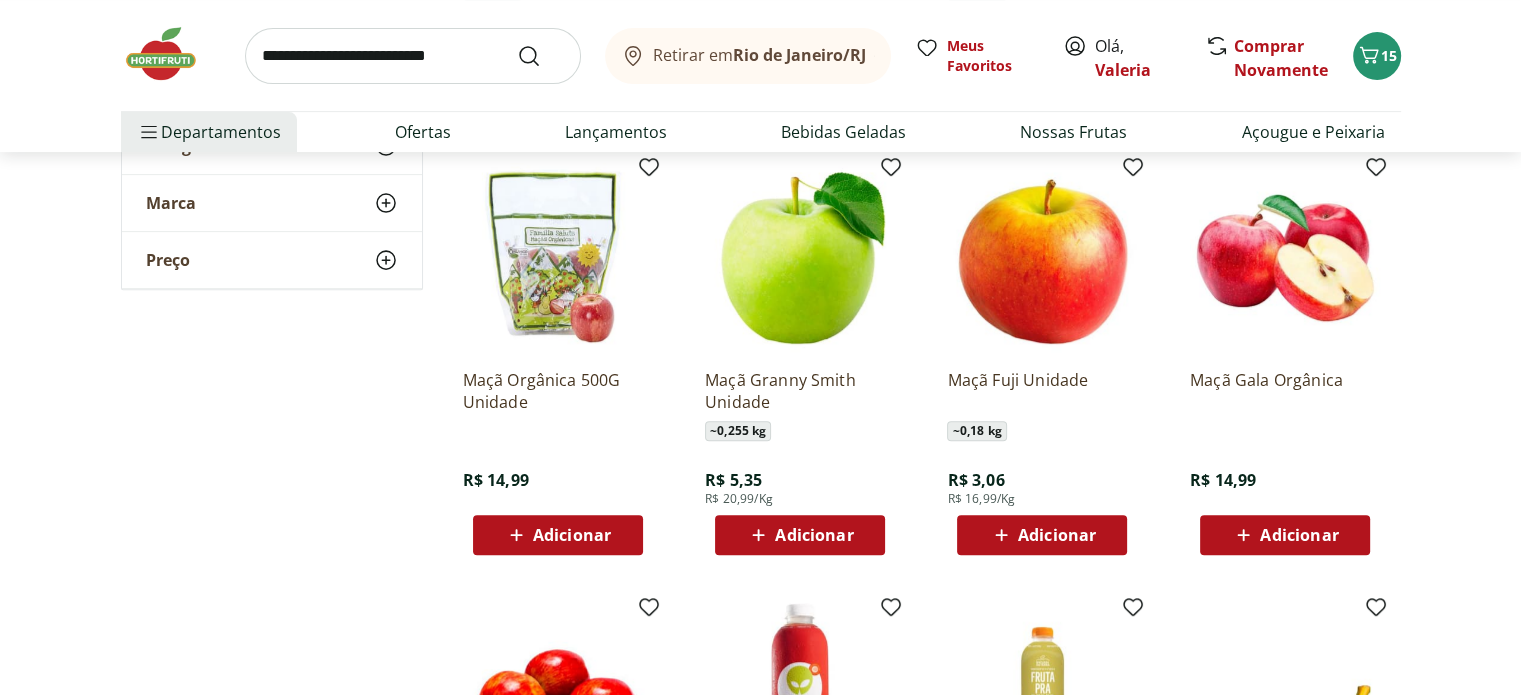 click on "Adicionar" at bounding box center (814, 535) 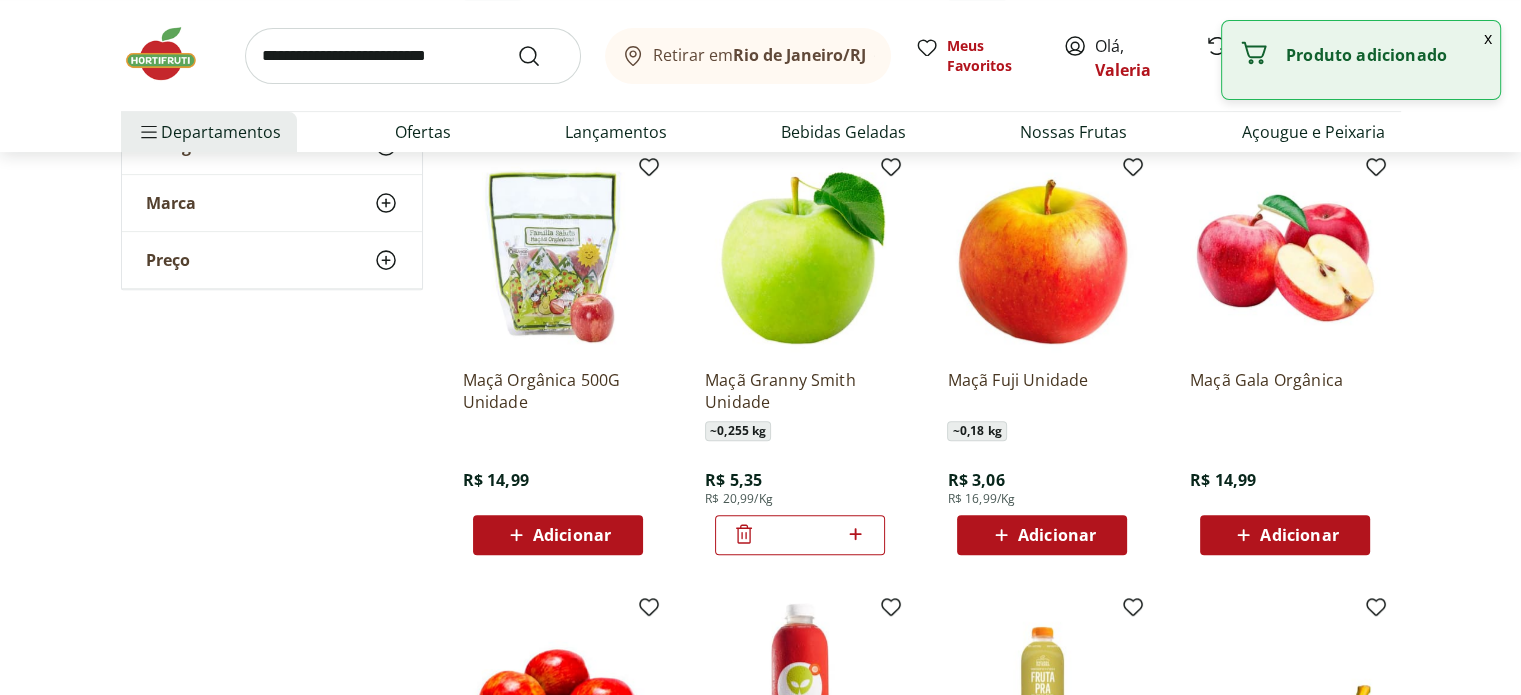 click 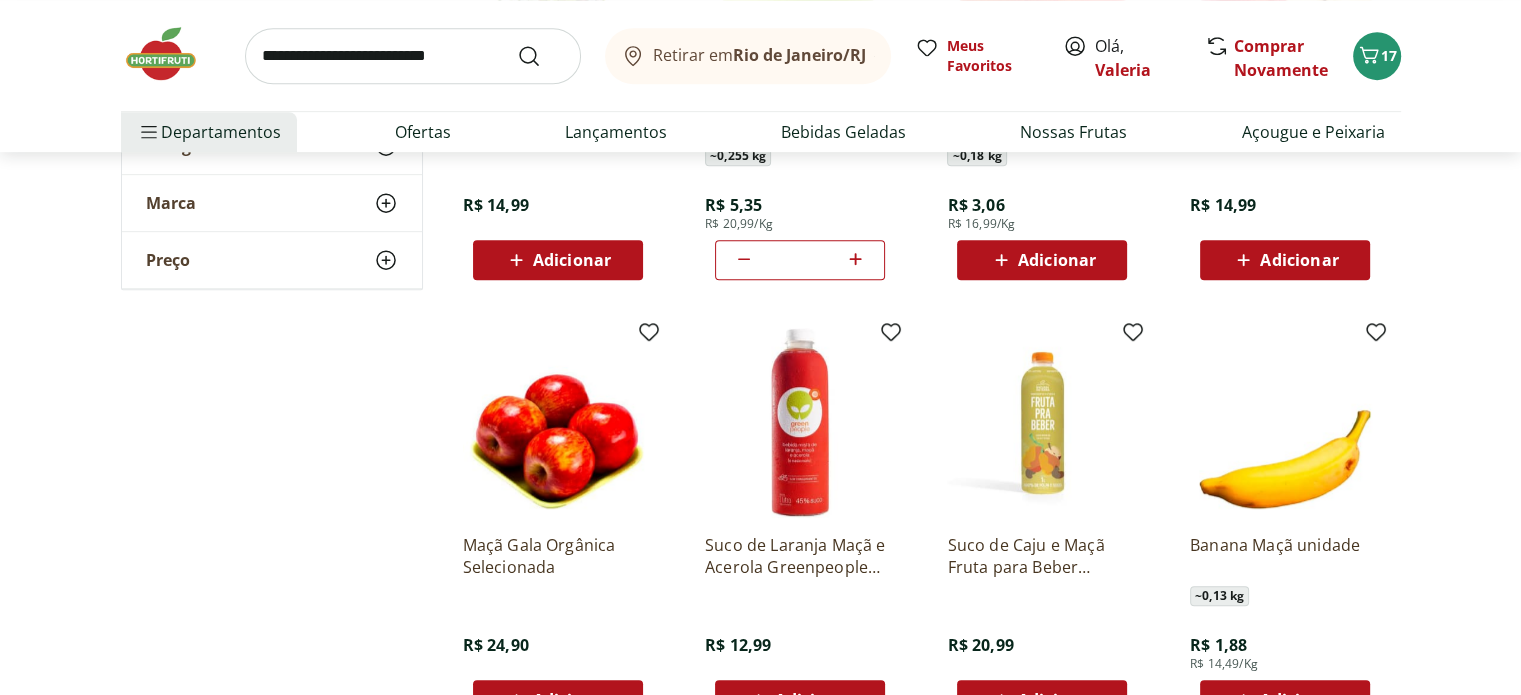 scroll, scrollTop: 1000, scrollLeft: 0, axis: vertical 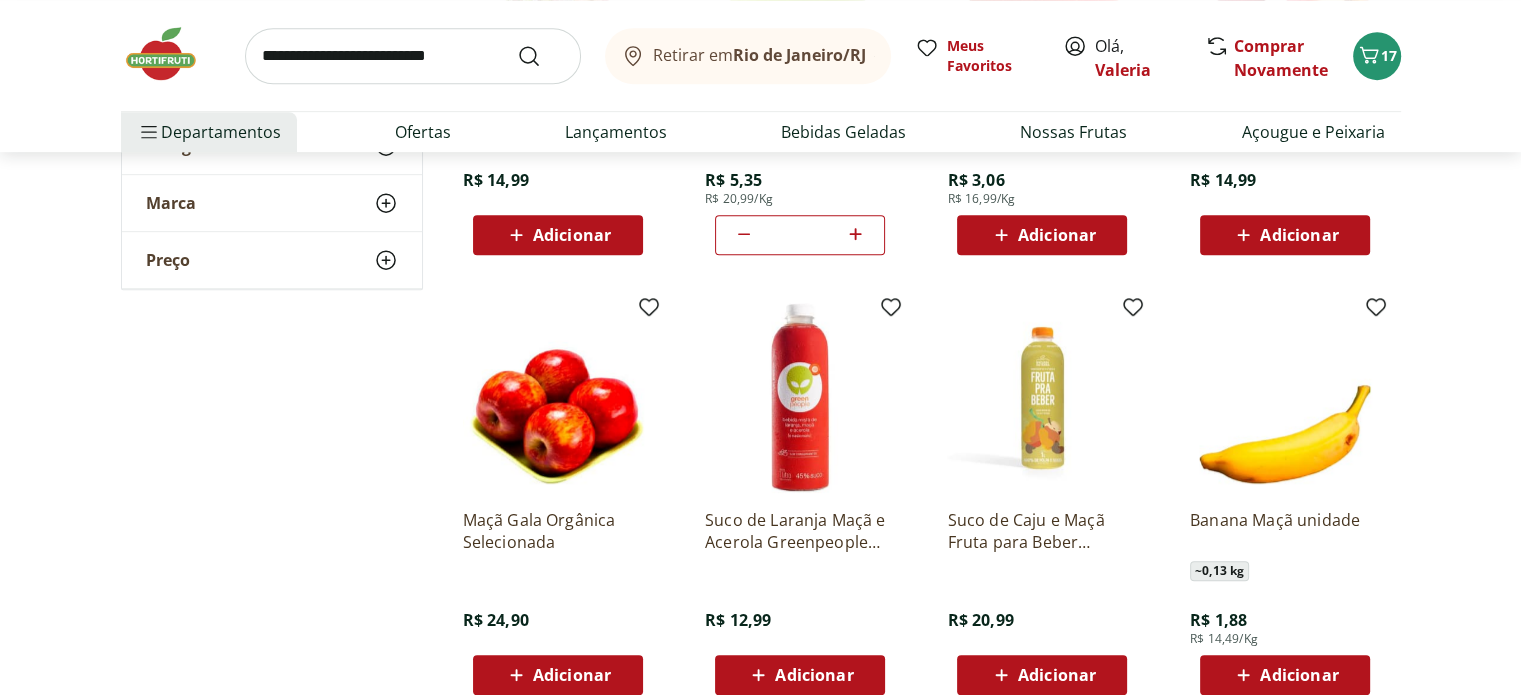 click on "Adicionar" at bounding box center [572, 675] 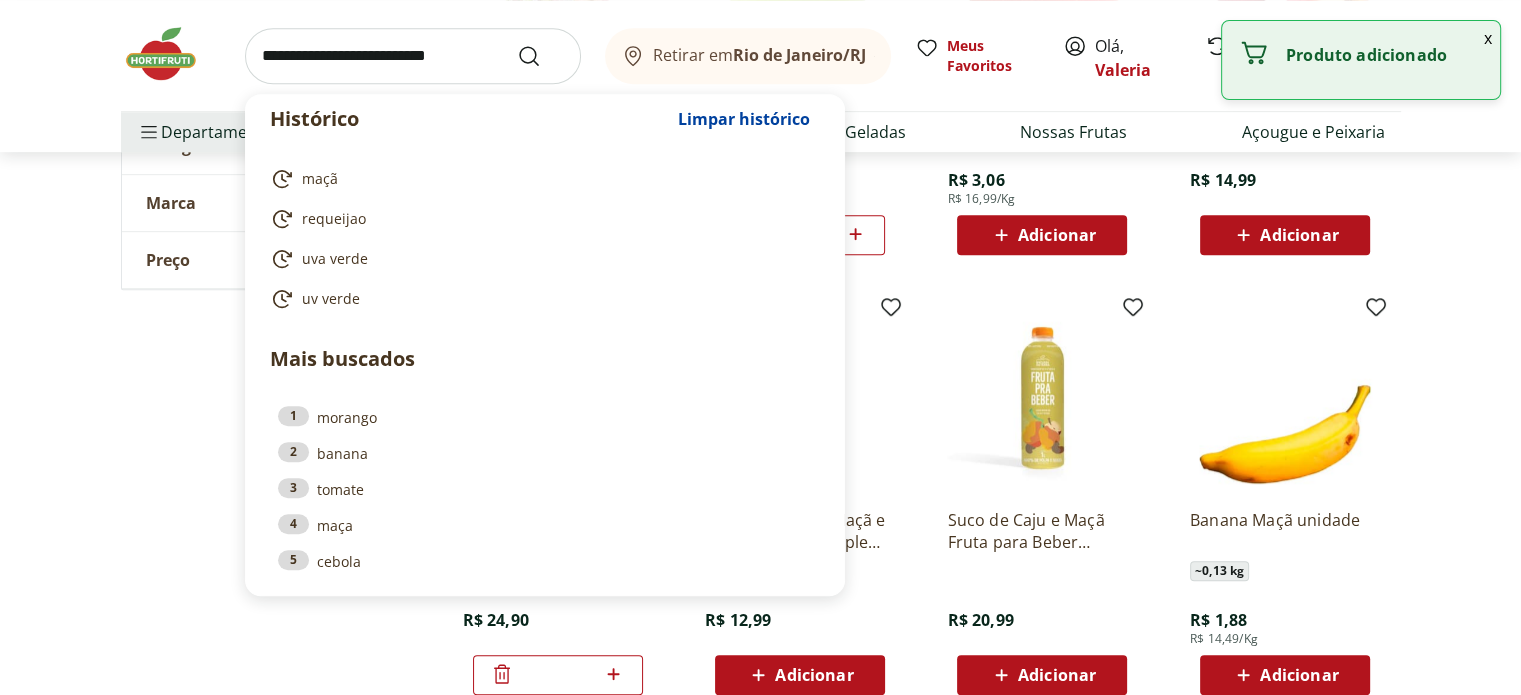 click at bounding box center (413, 56) 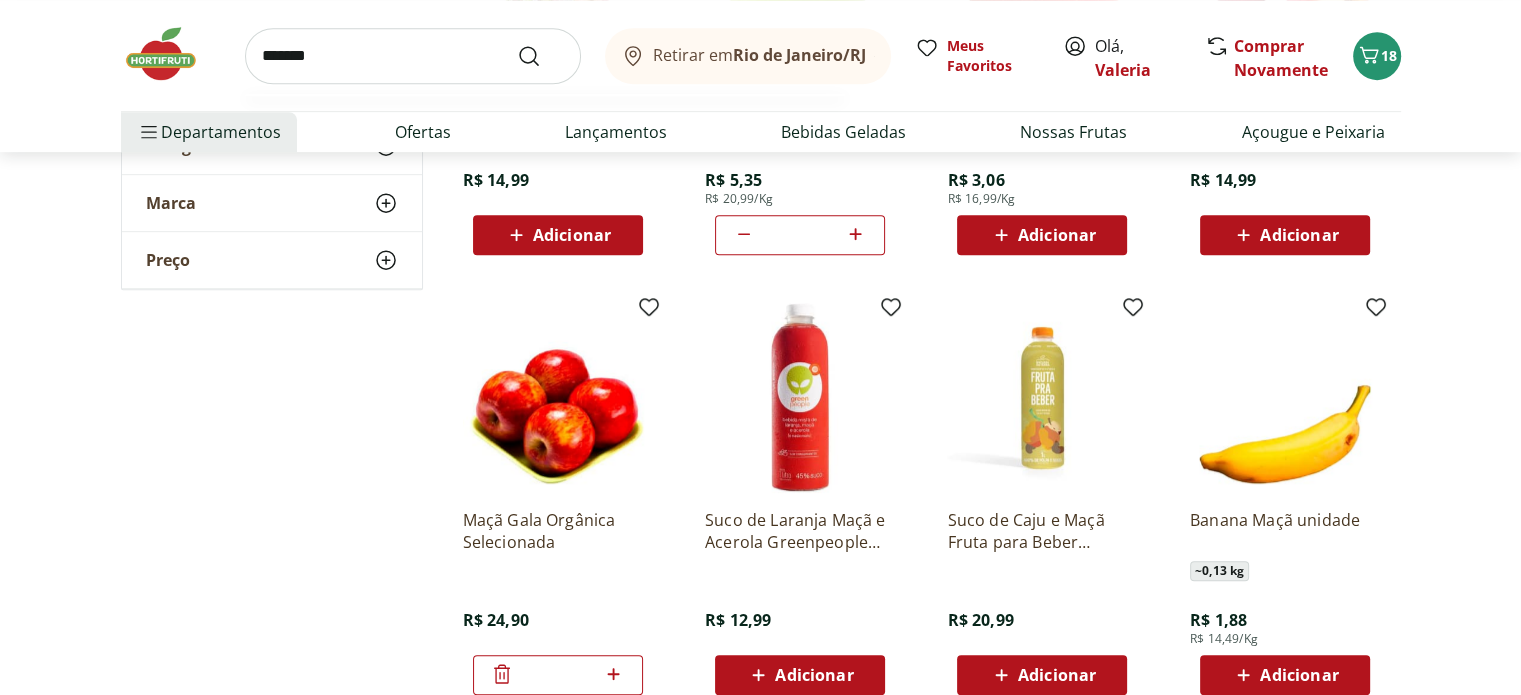 type on "*******" 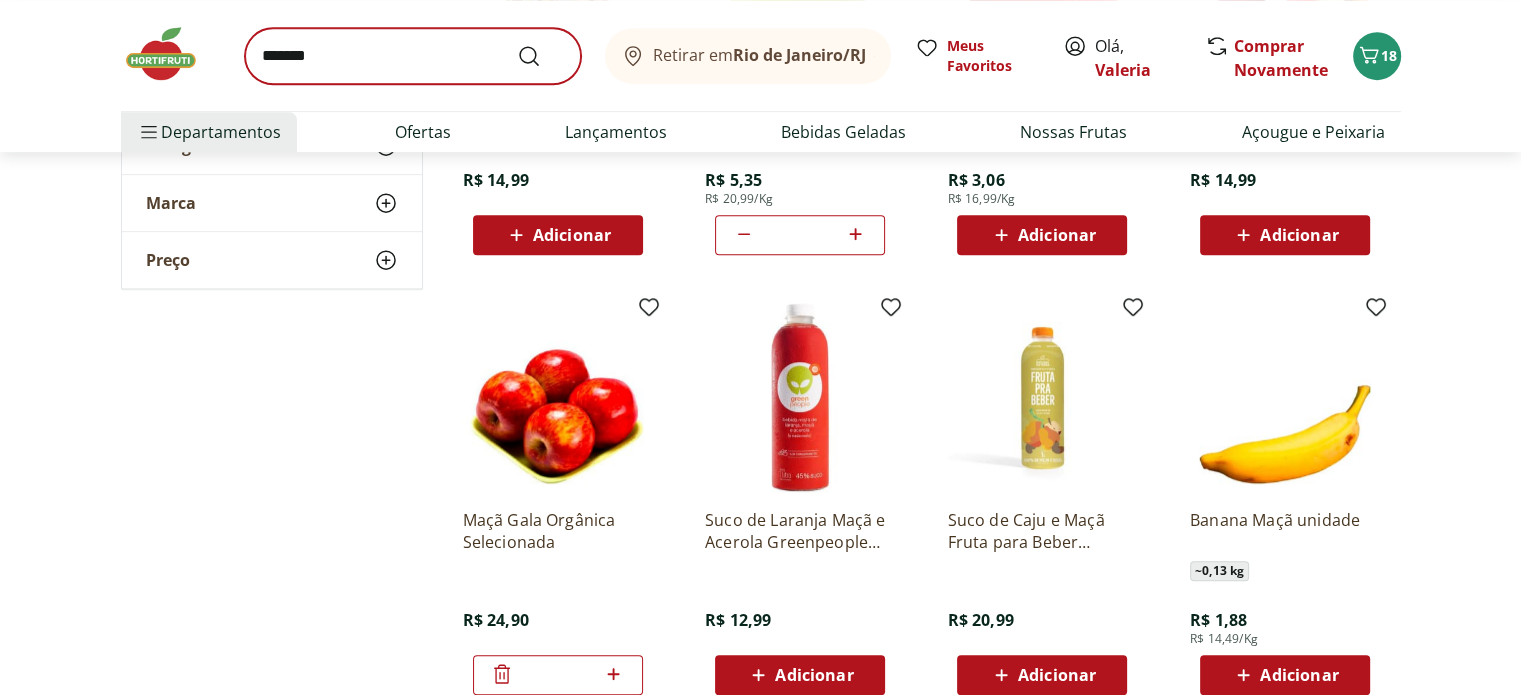 scroll, scrollTop: 0, scrollLeft: 0, axis: both 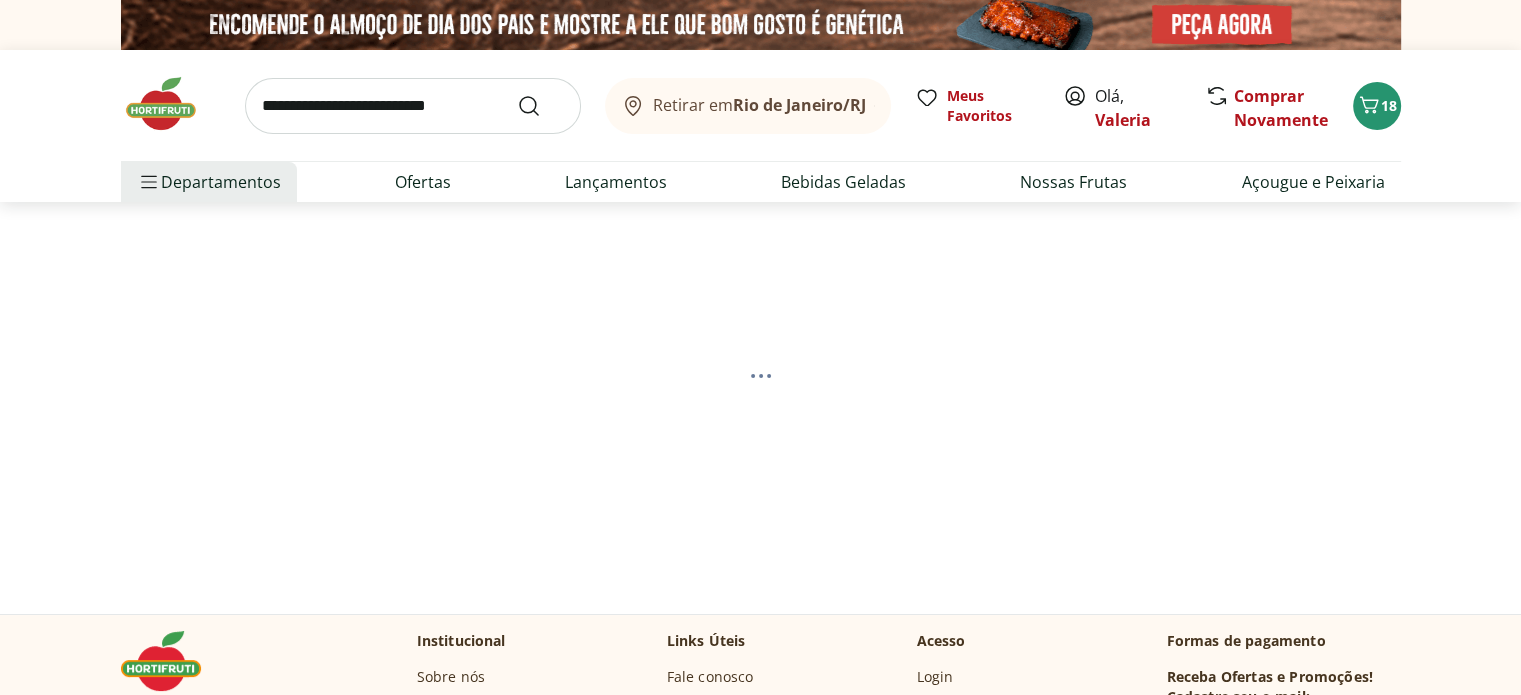 select on "**********" 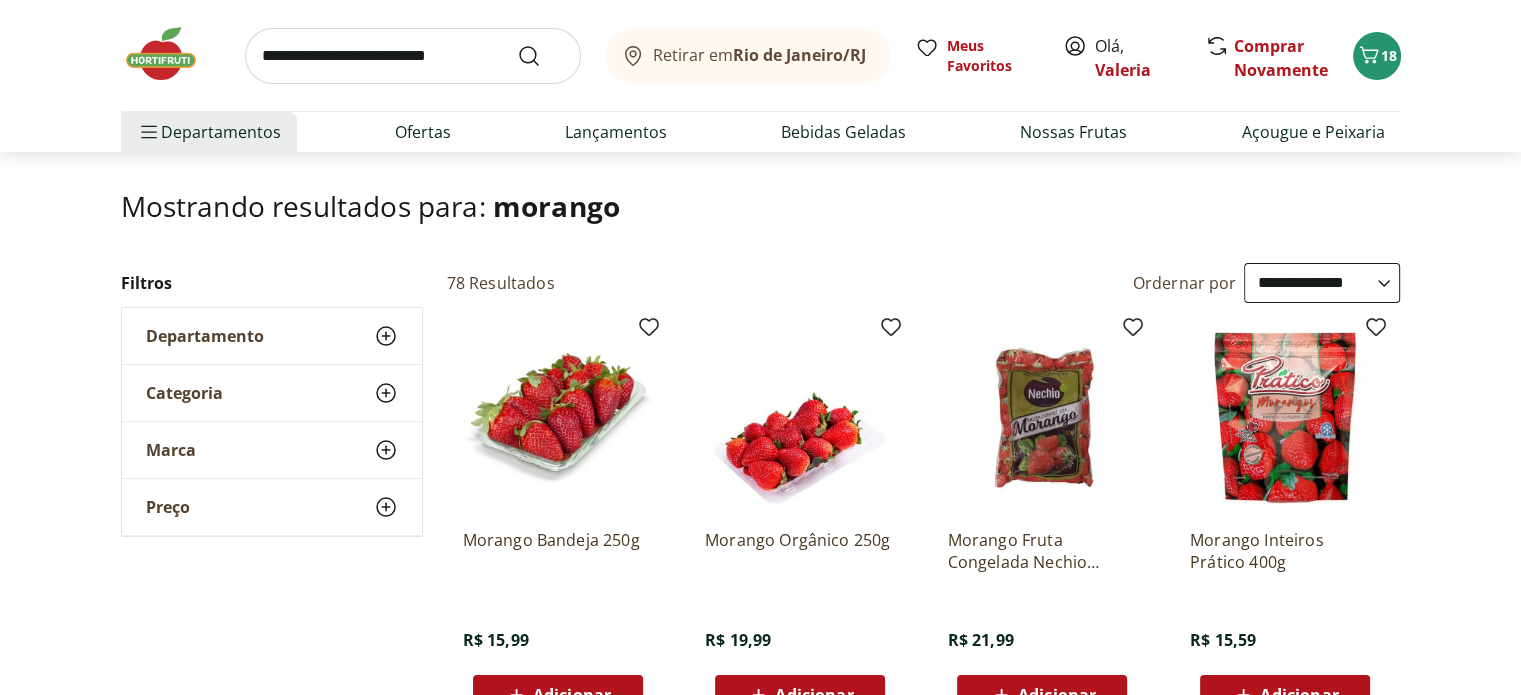 scroll, scrollTop: 200, scrollLeft: 0, axis: vertical 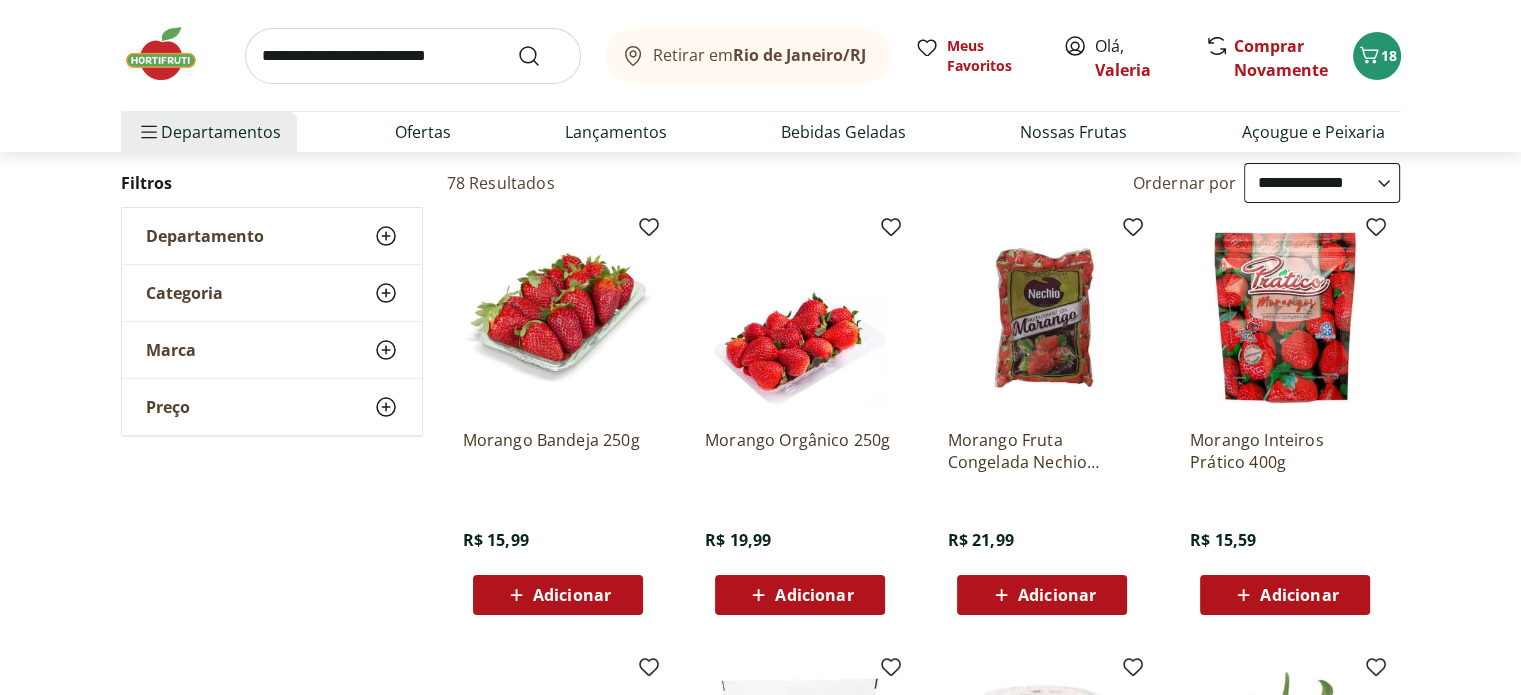 click on "Adicionar" at bounding box center [572, 595] 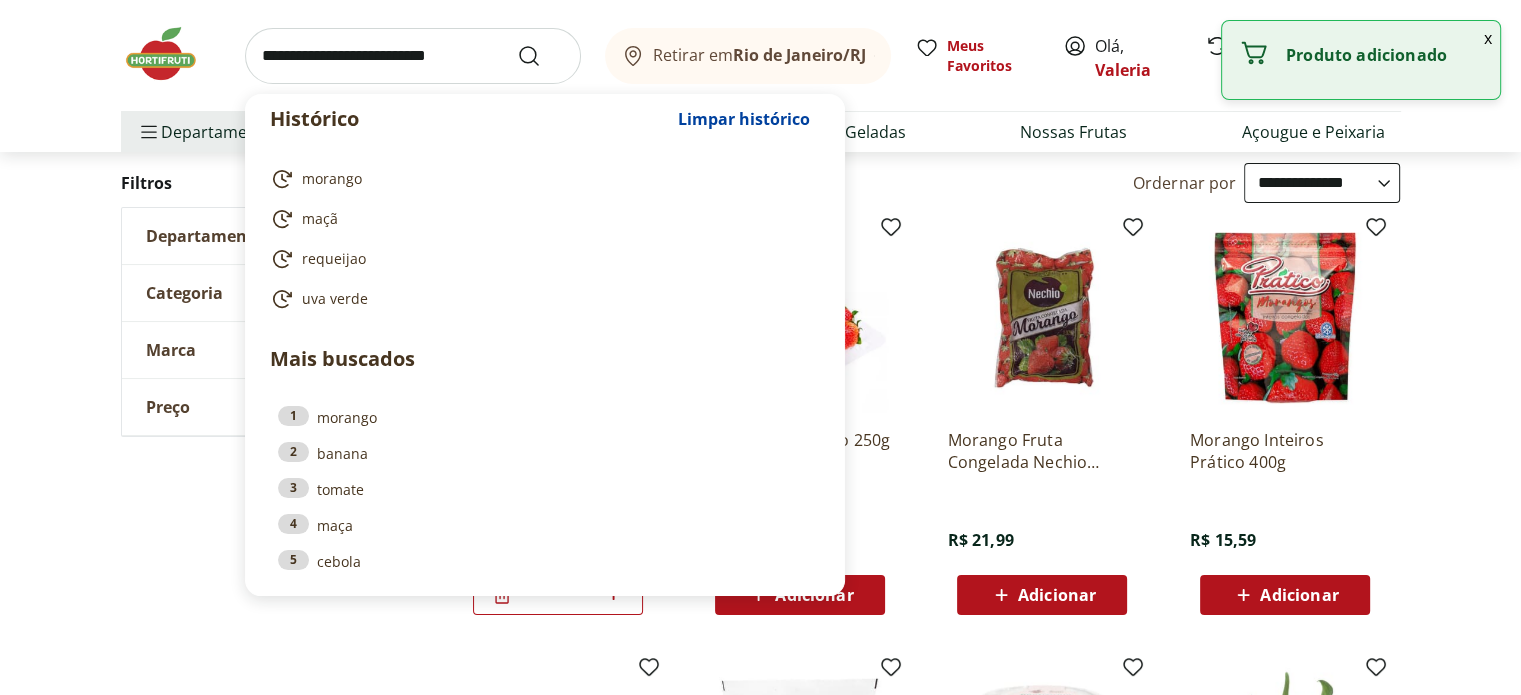 click at bounding box center [413, 56] 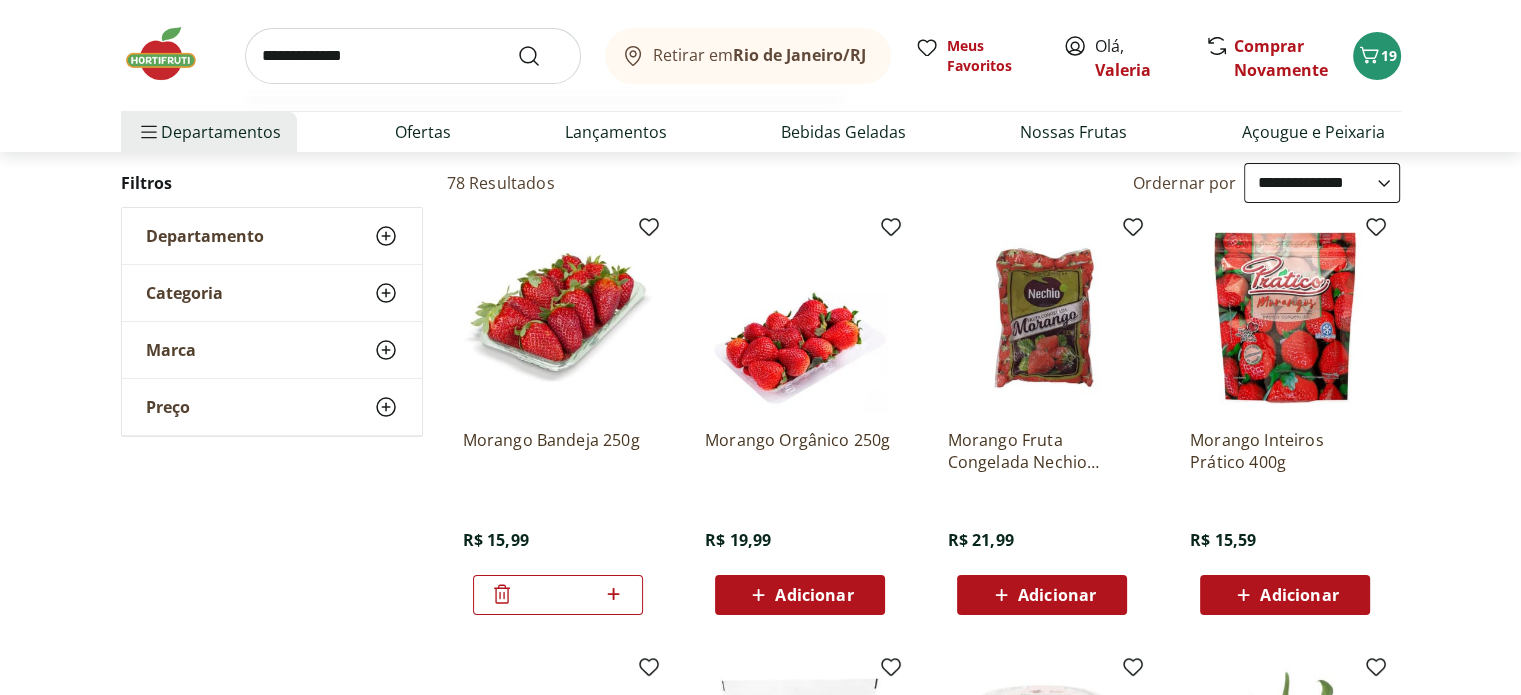 type on "**********" 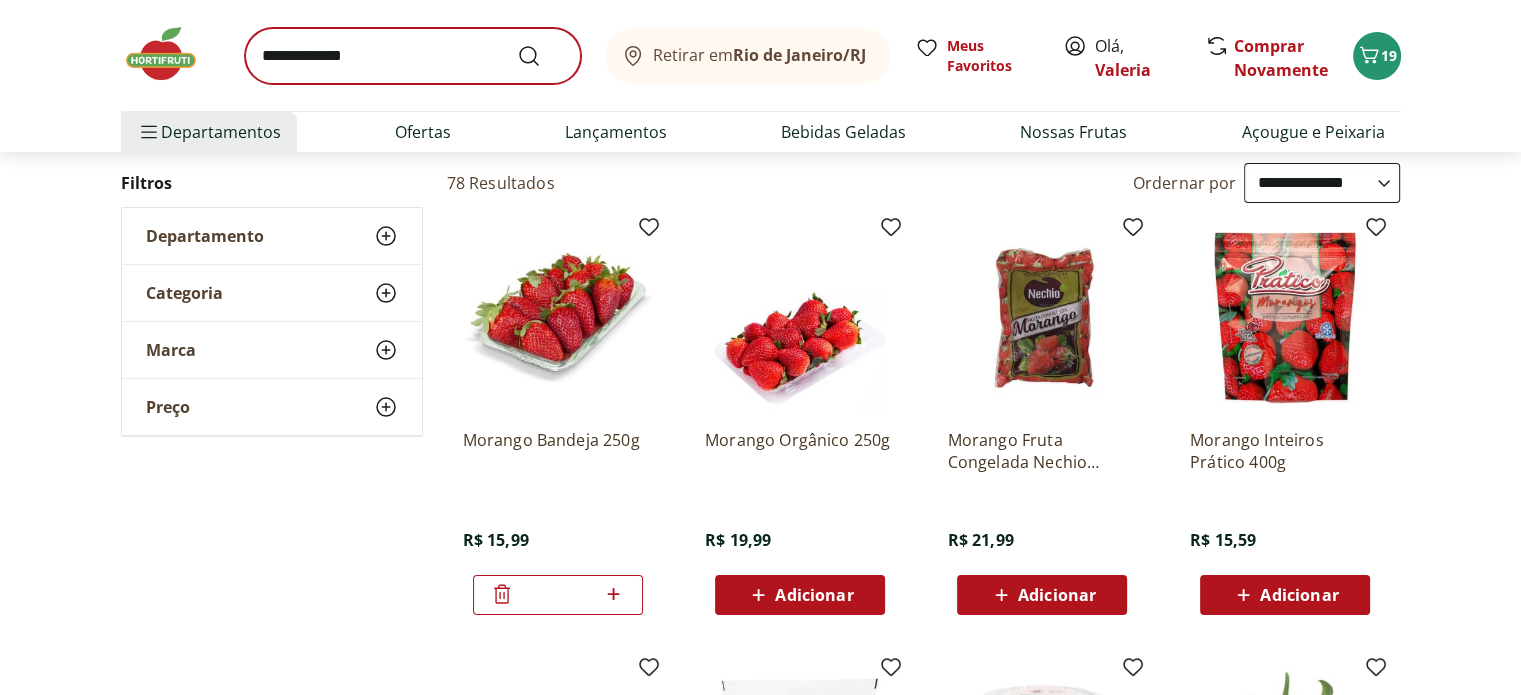 scroll, scrollTop: 0, scrollLeft: 0, axis: both 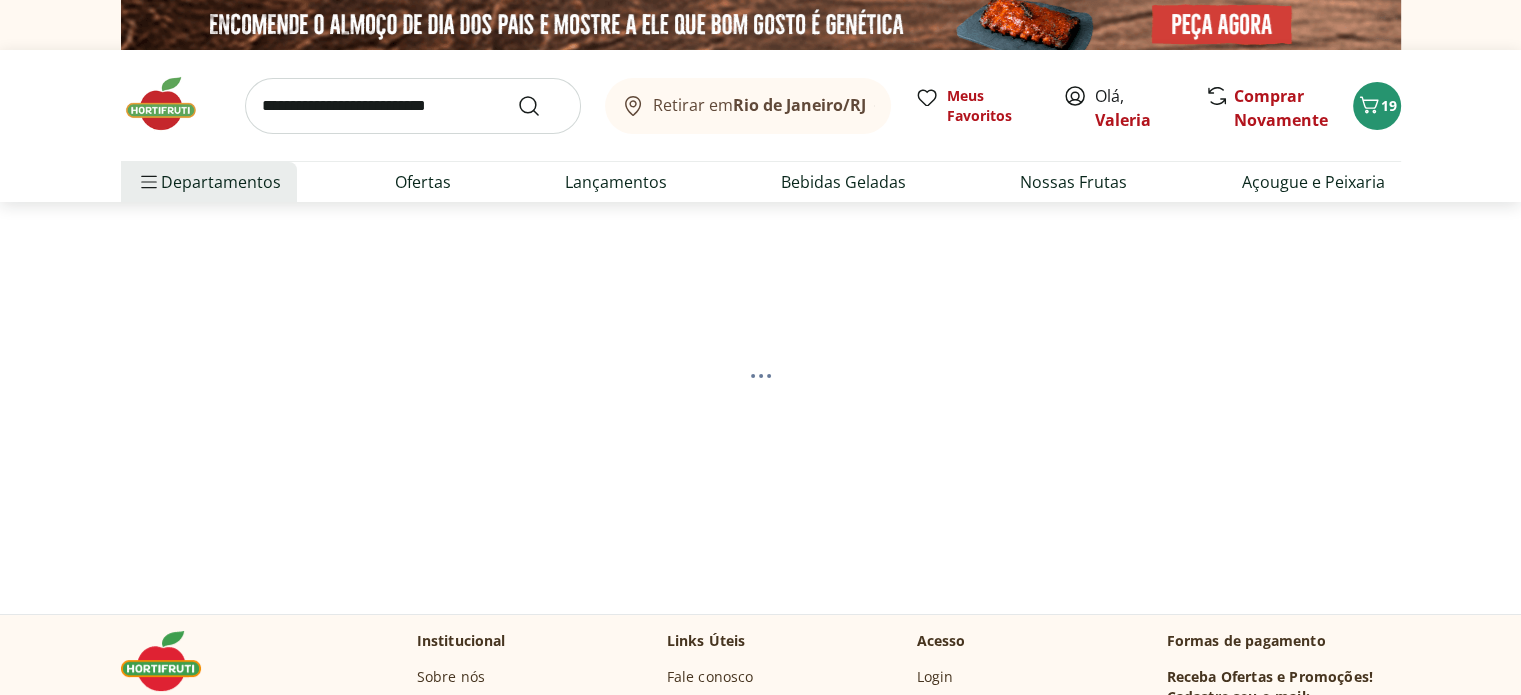 select on "**********" 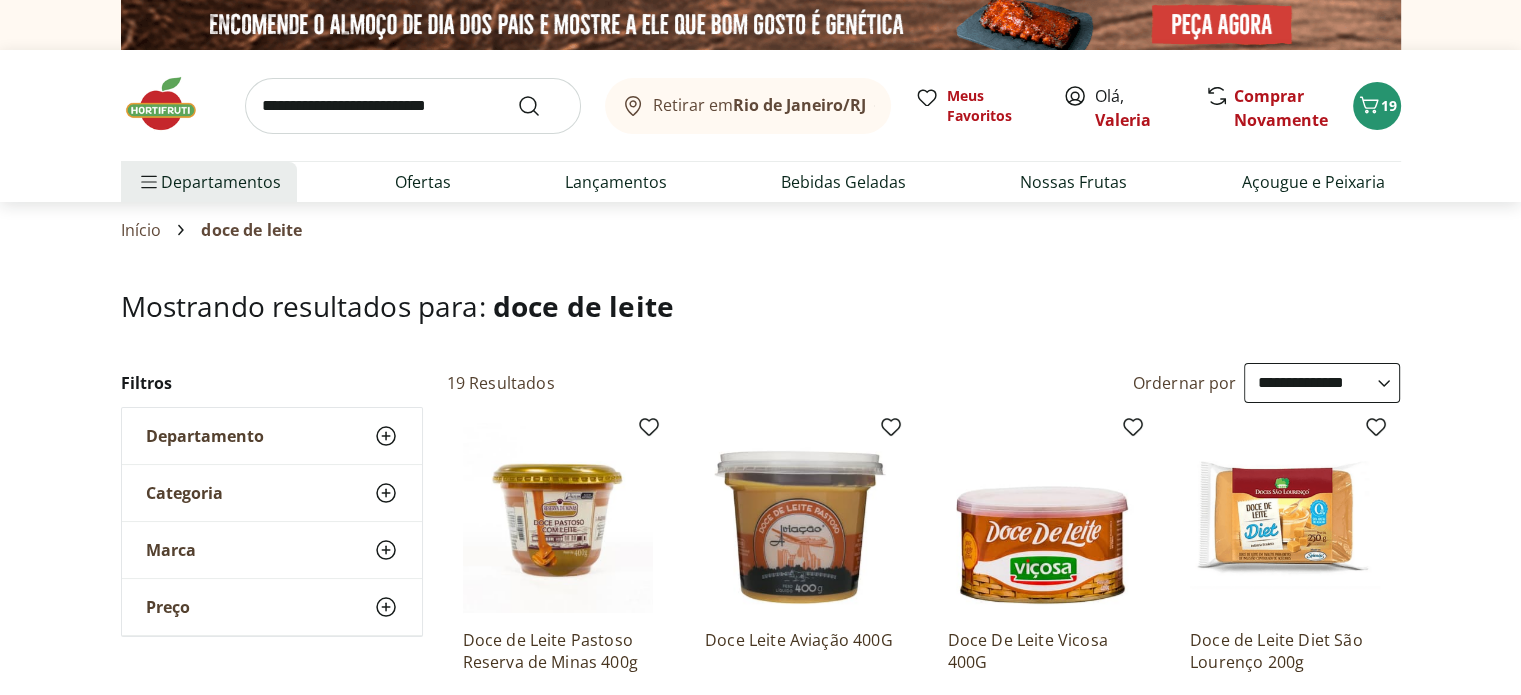 scroll, scrollTop: 200, scrollLeft: 0, axis: vertical 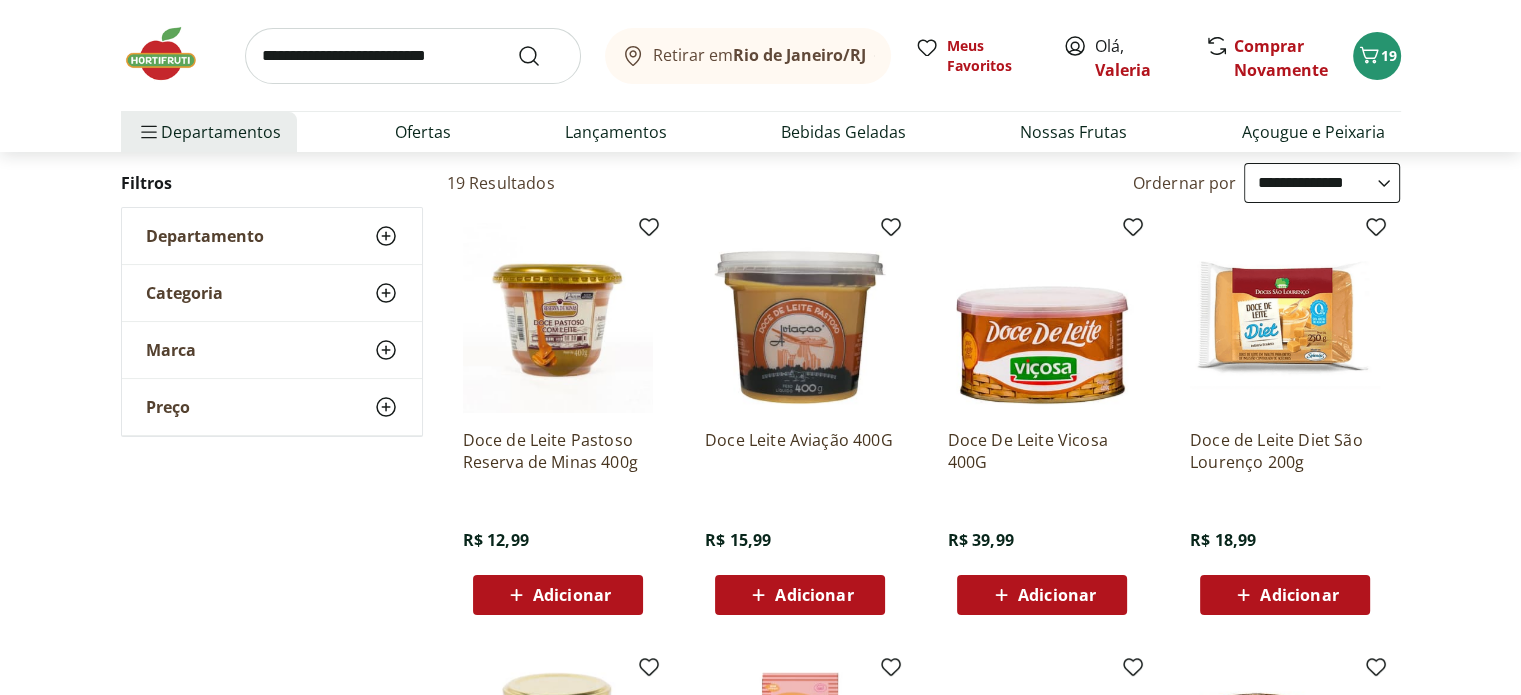 click on "Adicionar" at bounding box center (800, 595) 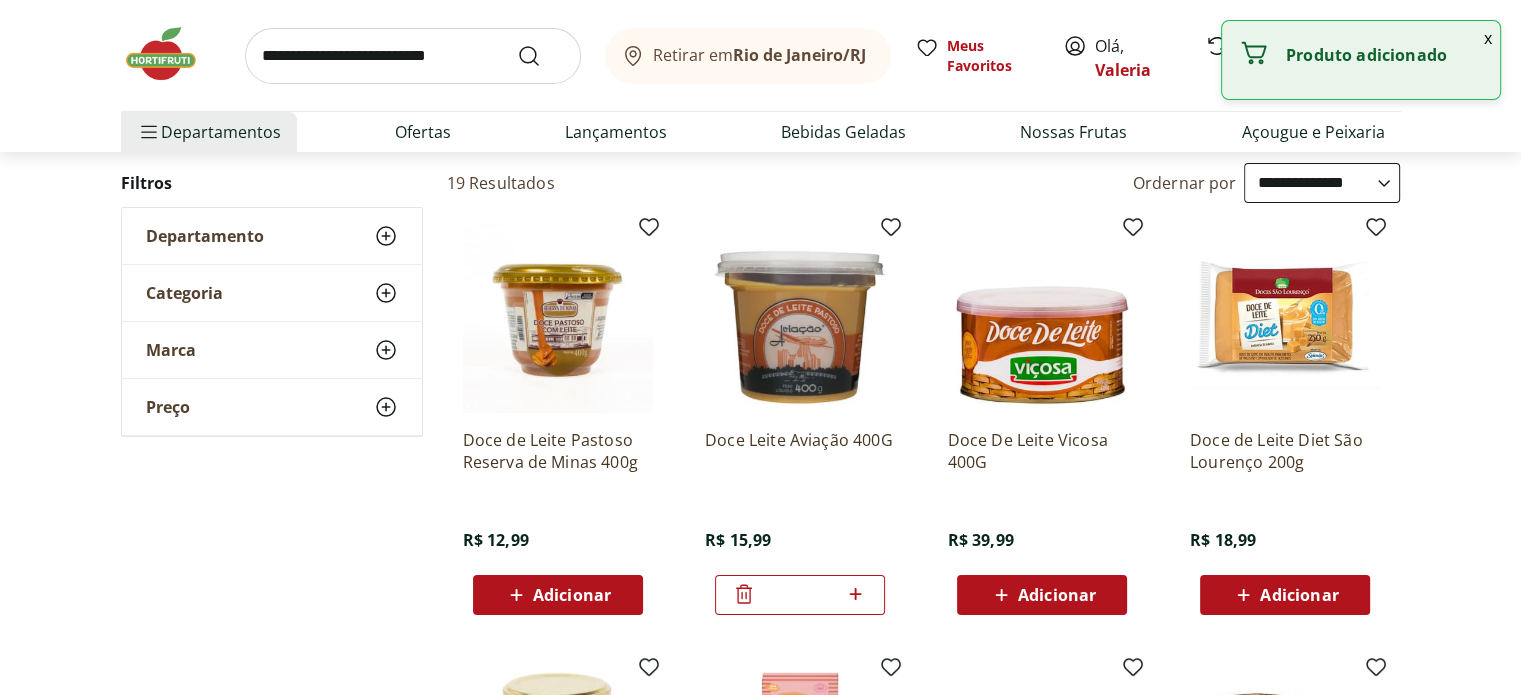 click at bounding box center [413, 56] 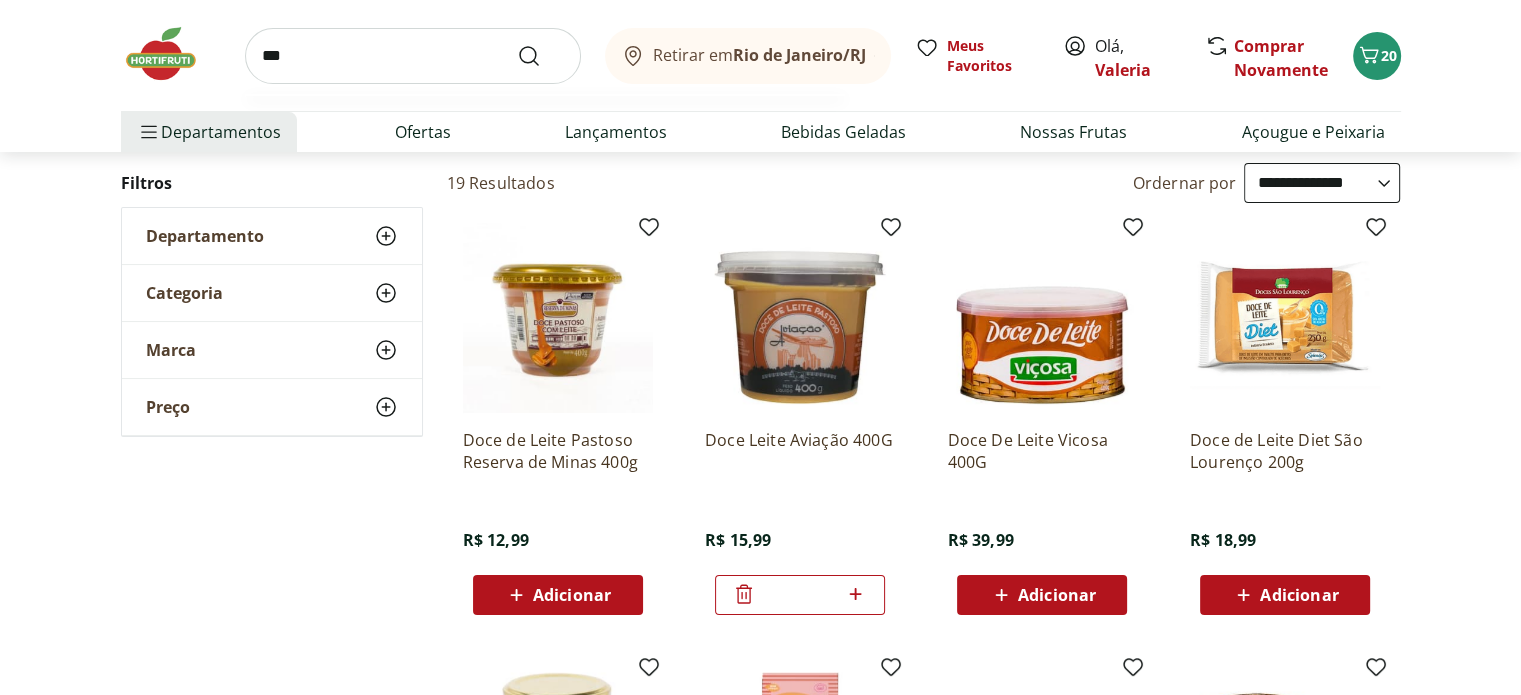 type on "***" 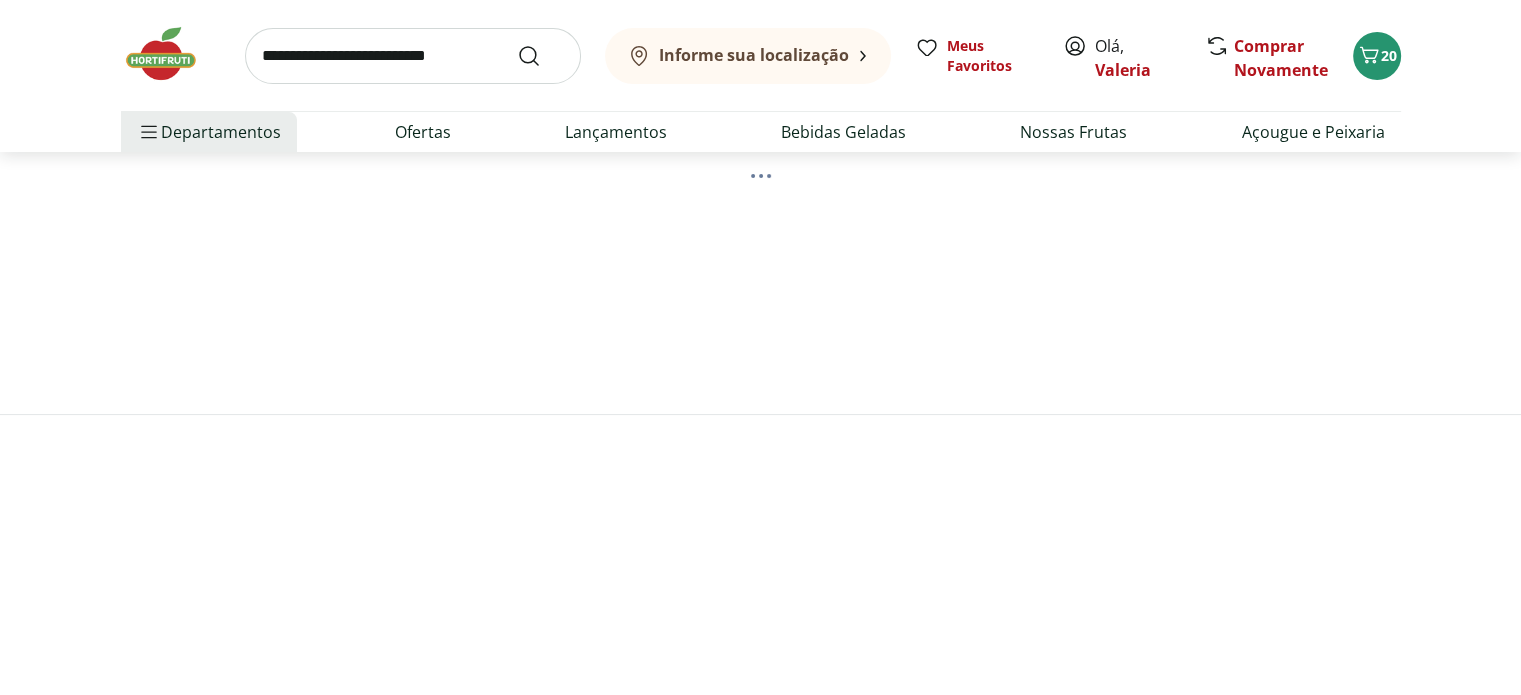 scroll, scrollTop: 0, scrollLeft: 0, axis: both 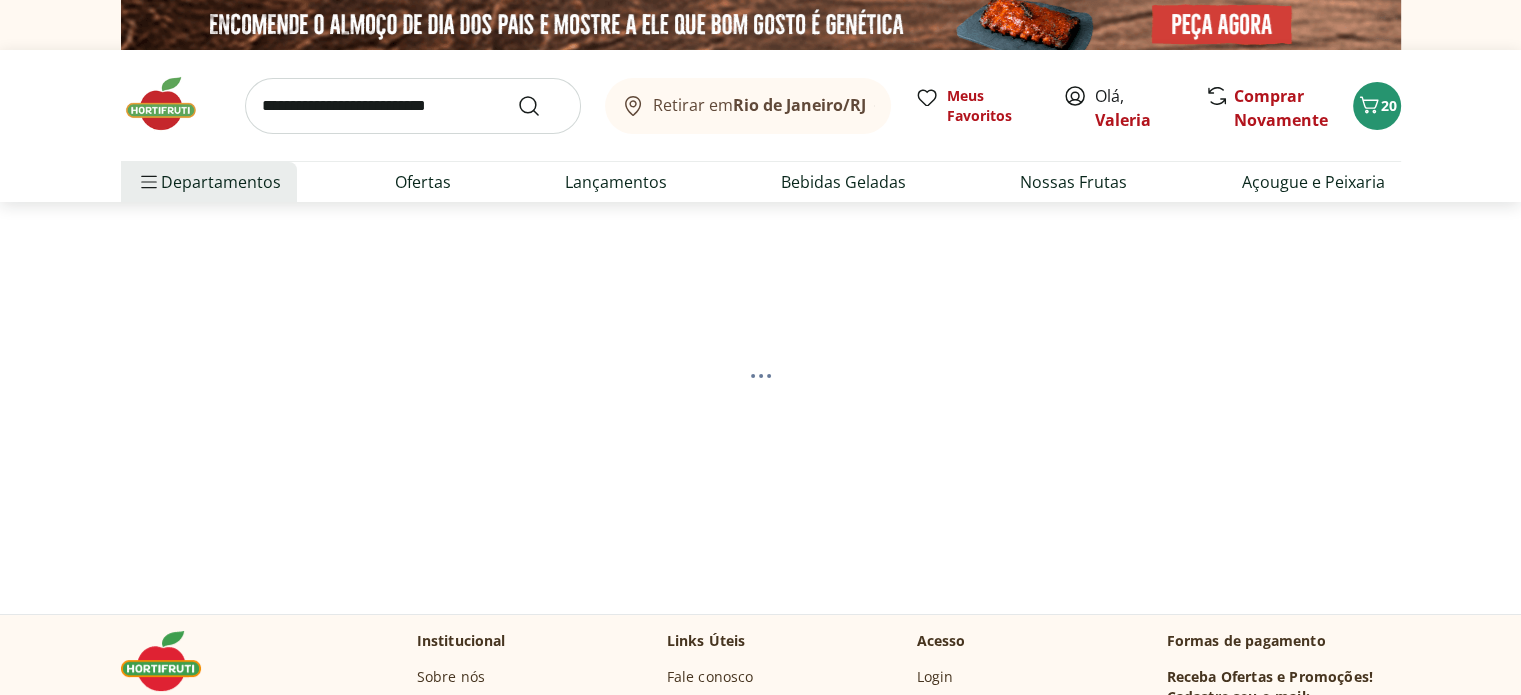 select on "**********" 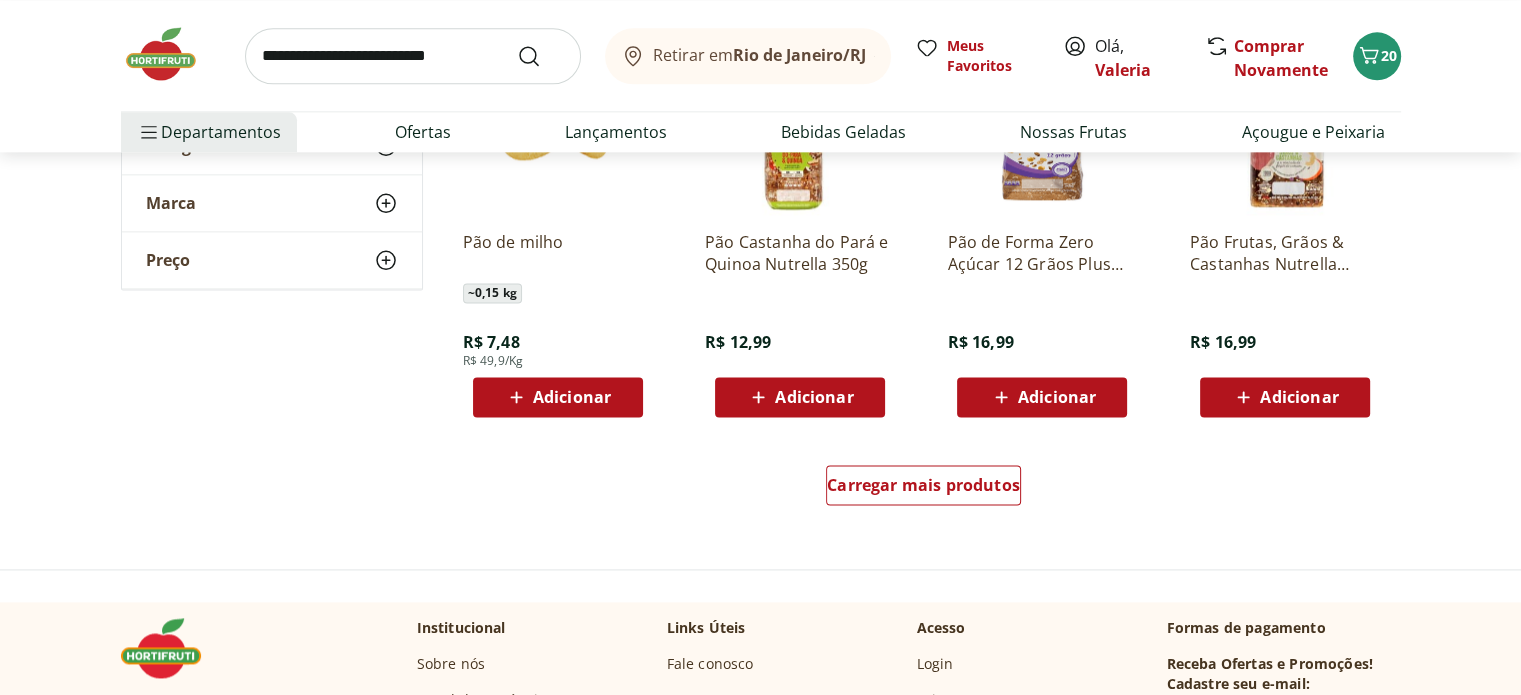 scroll, scrollTop: 2600, scrollLeft: 0, axis: vertical 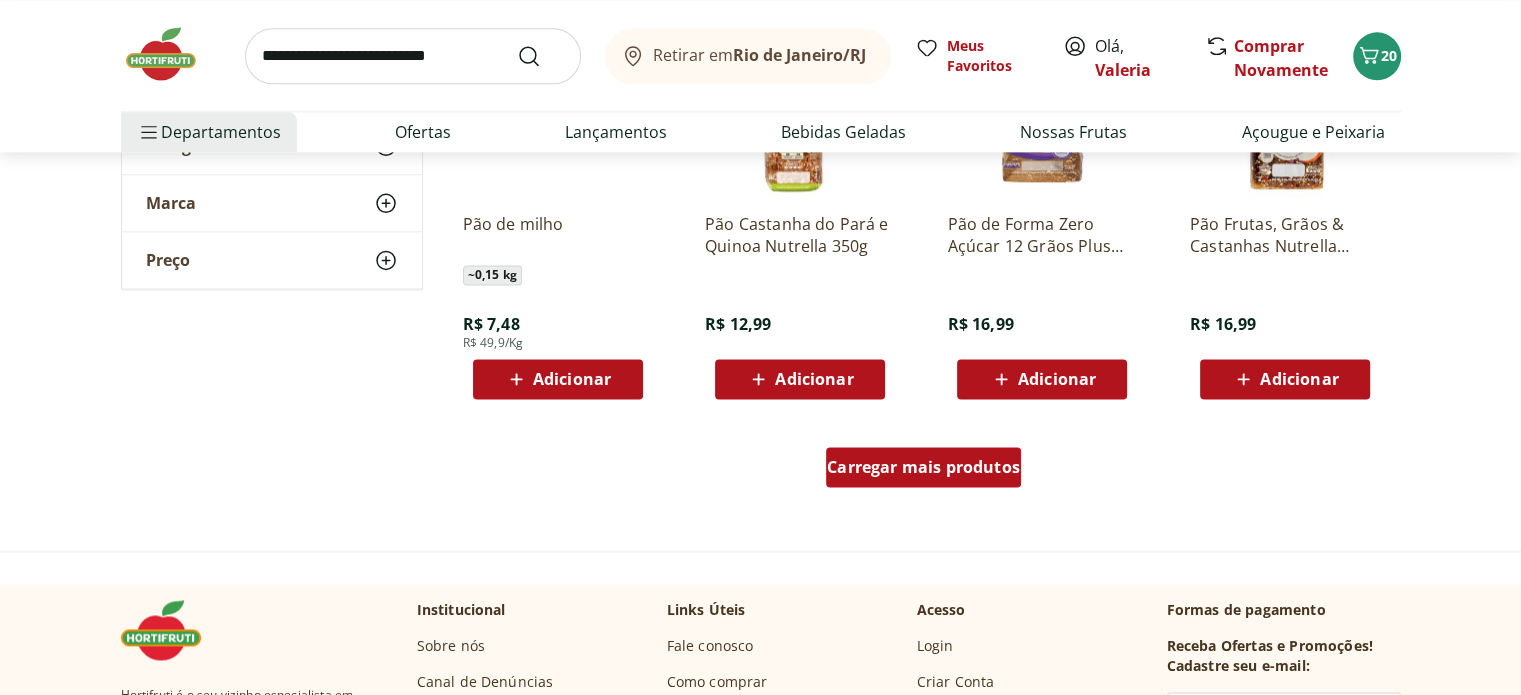 click on "Carregar mais produtos" at bounding box center [923, 467] 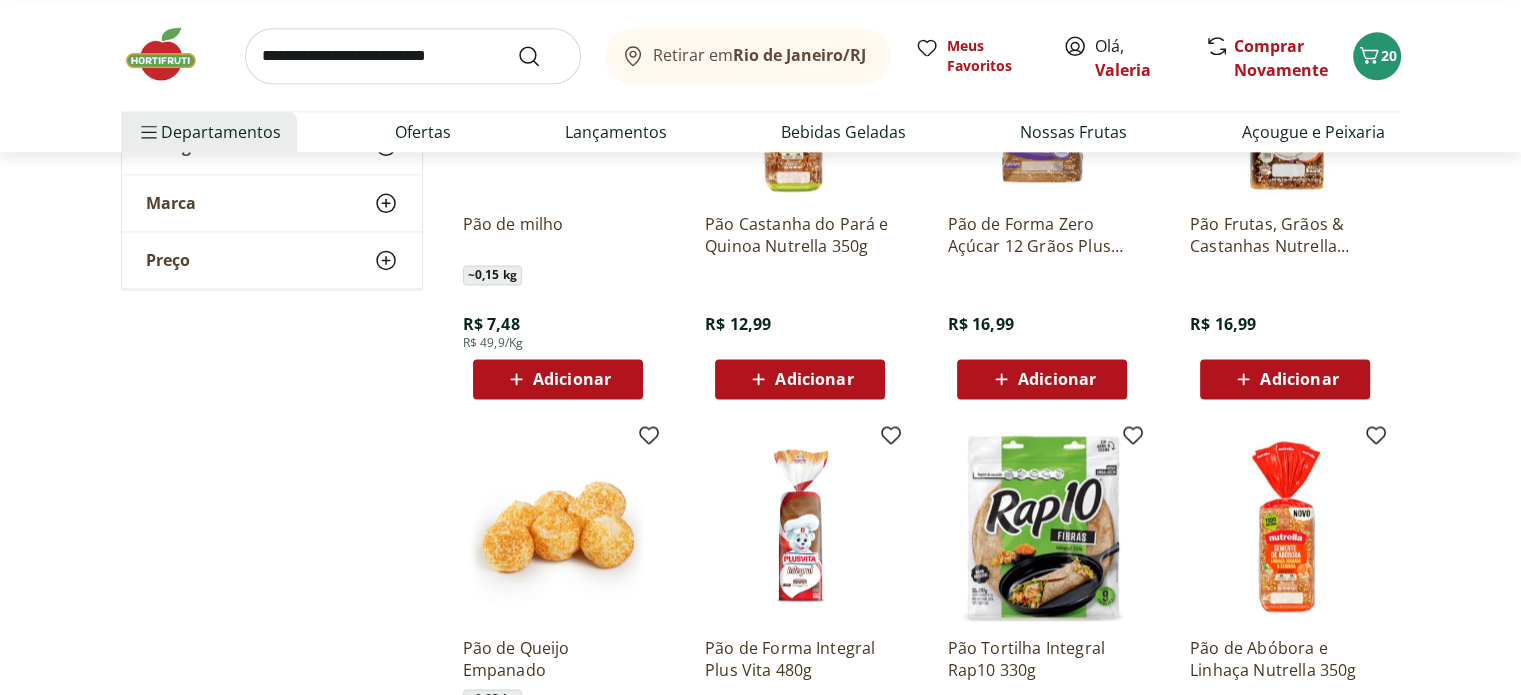 click at bounding box center (413, 56) 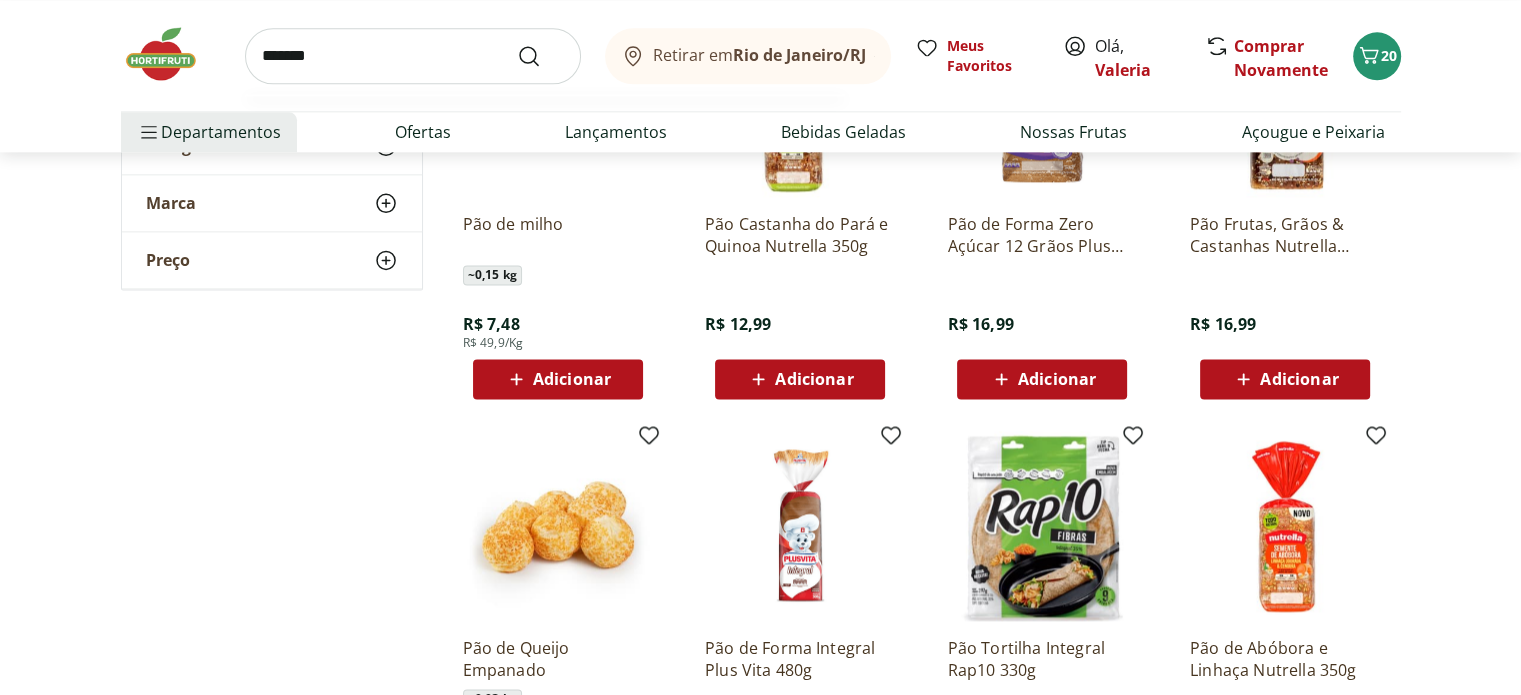 type on "*******" 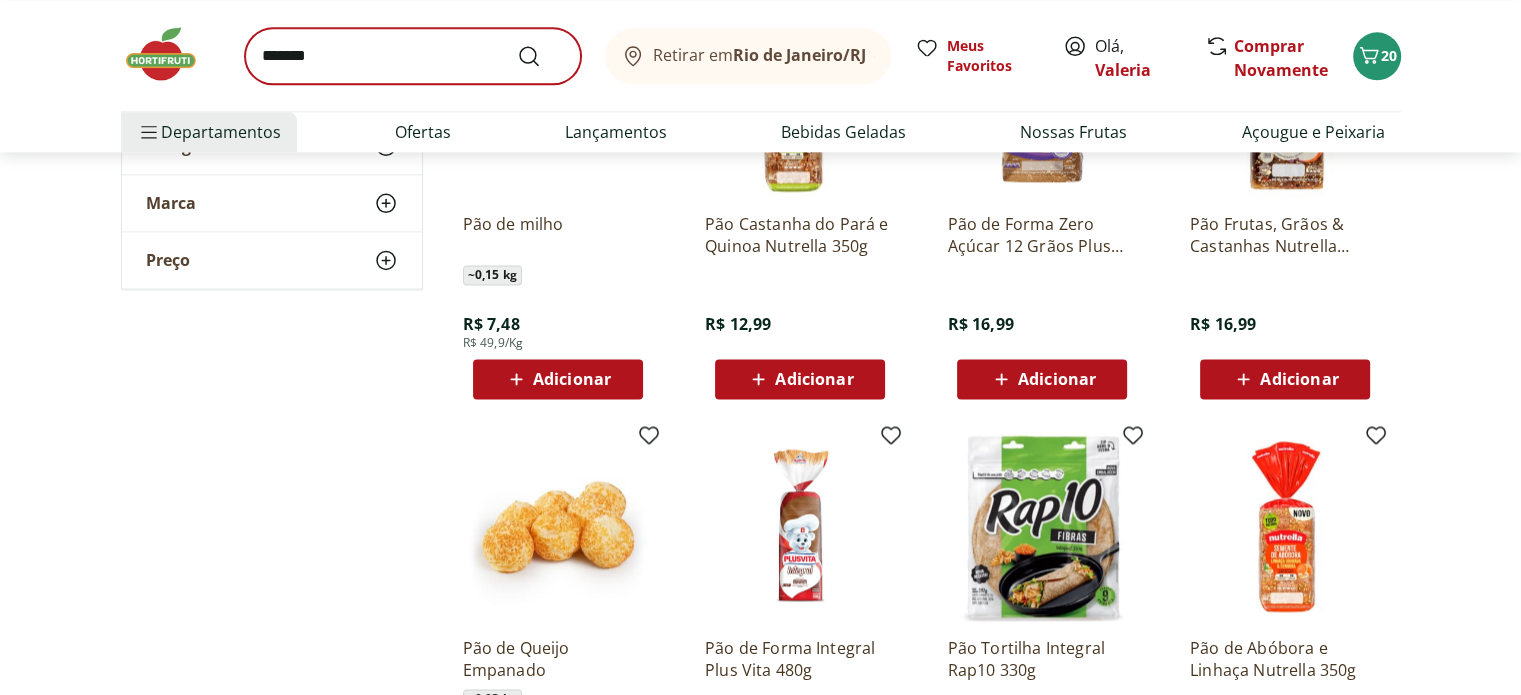 scroll, scrollTop: 0, scrollLeft: 0, axis: both 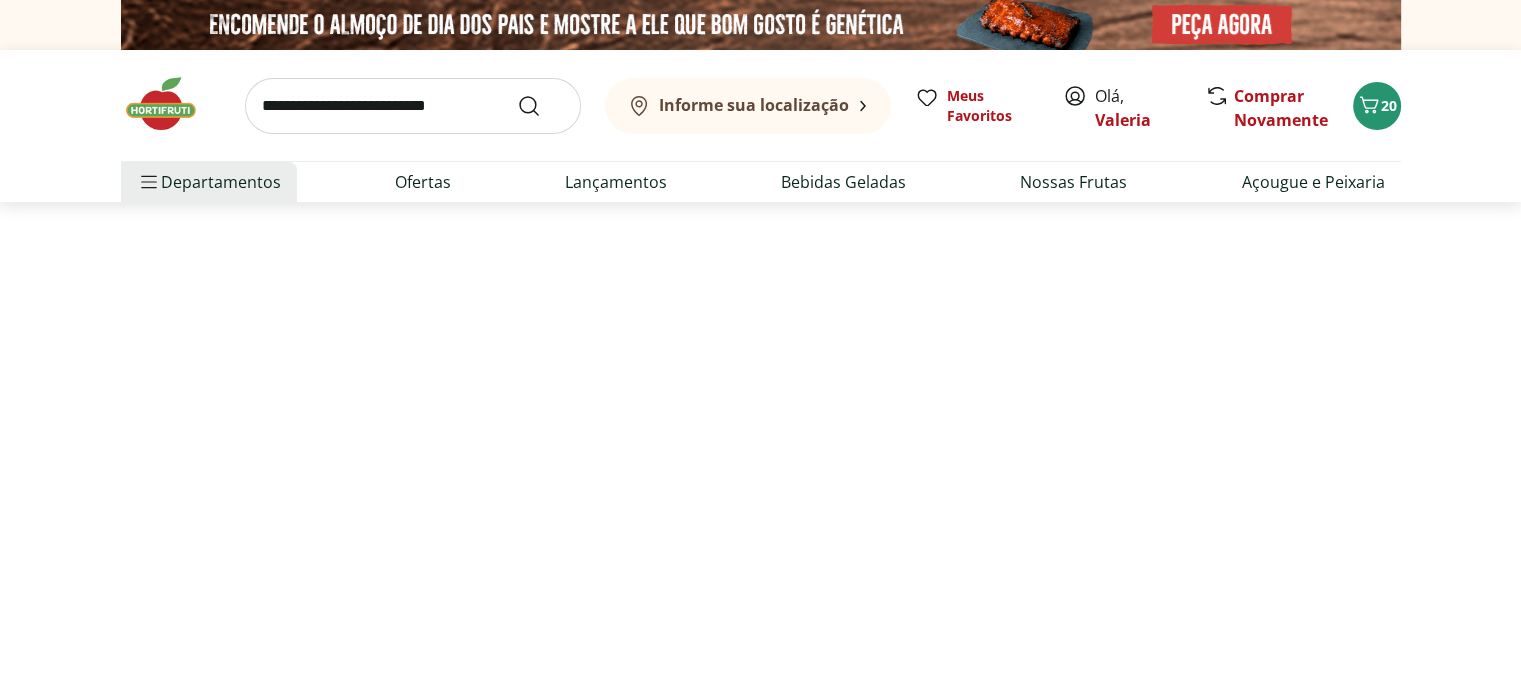 select on "**********" 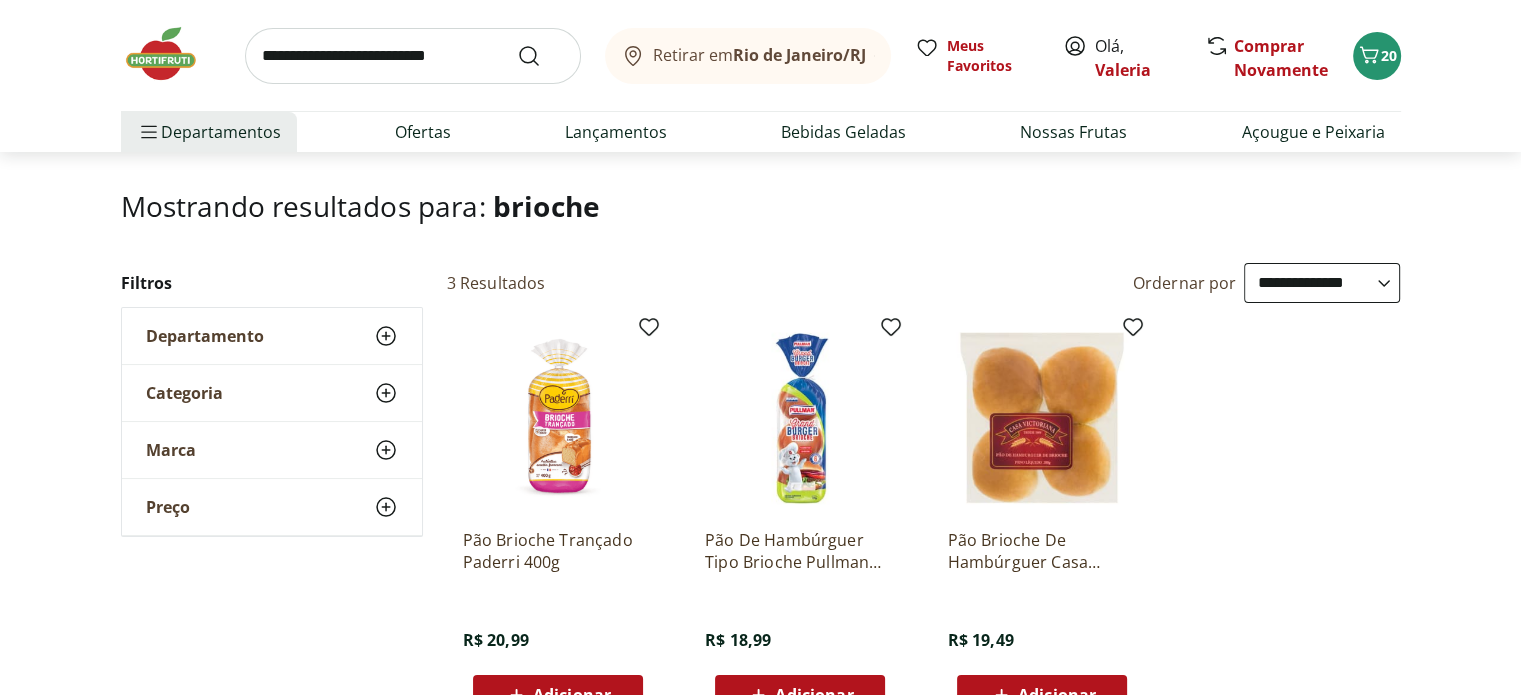 scroll, scrollTop: 100, scrollLeft: 0, axis: vertical 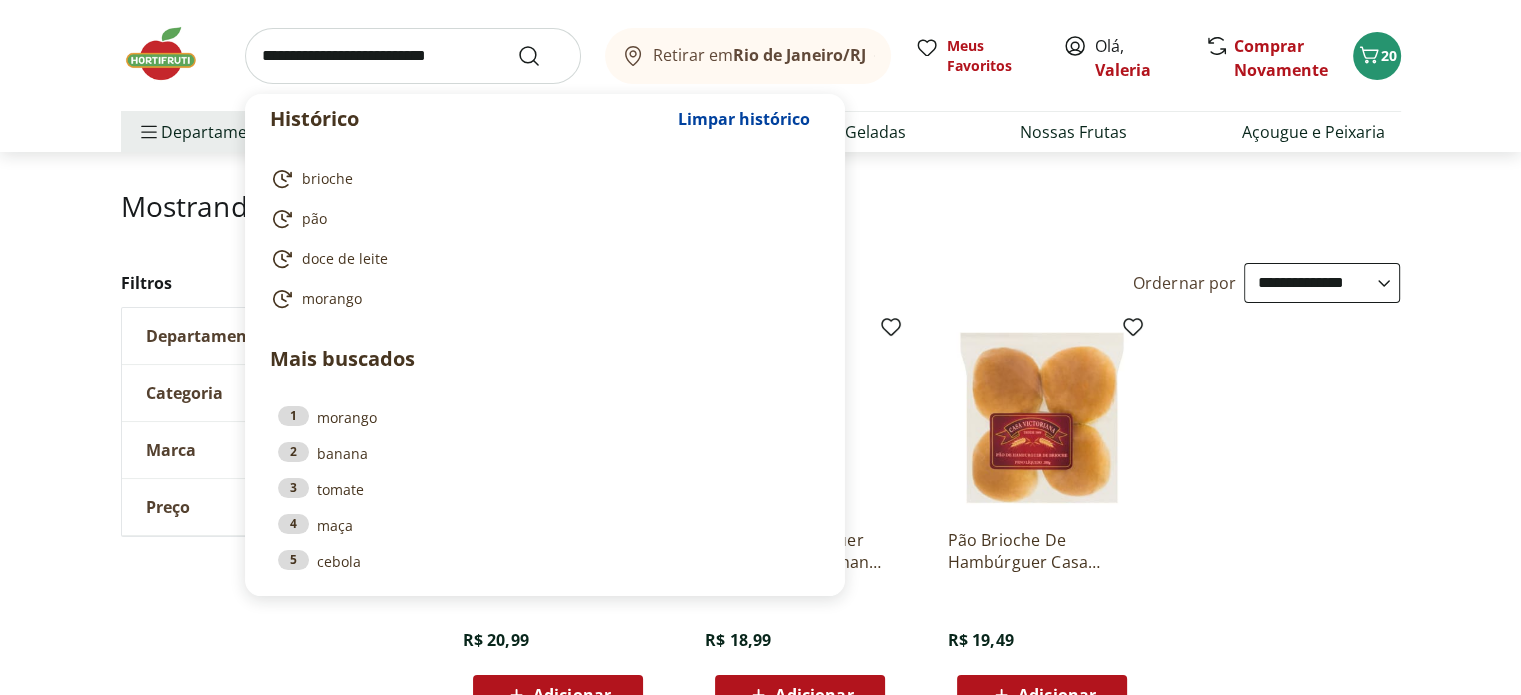 click at bounding box center [413, 56] 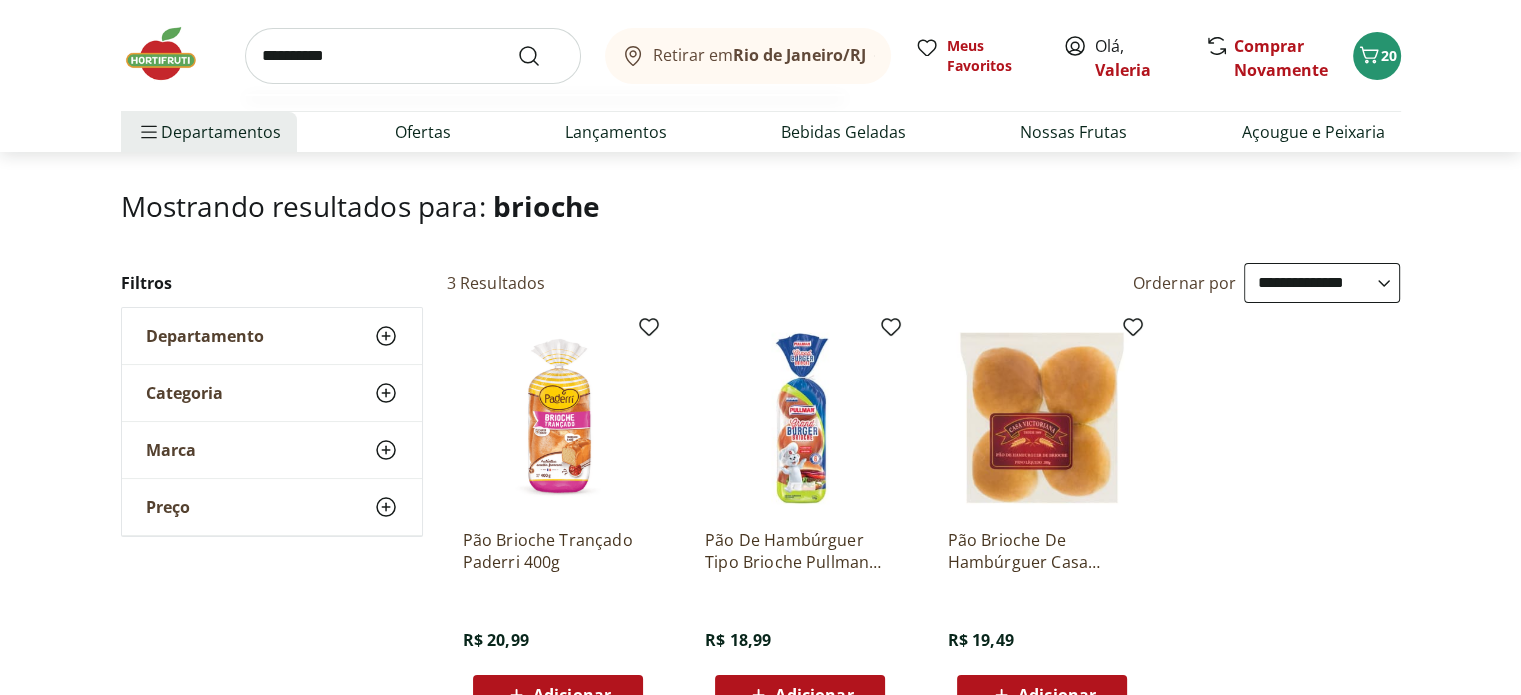 type on "**********" 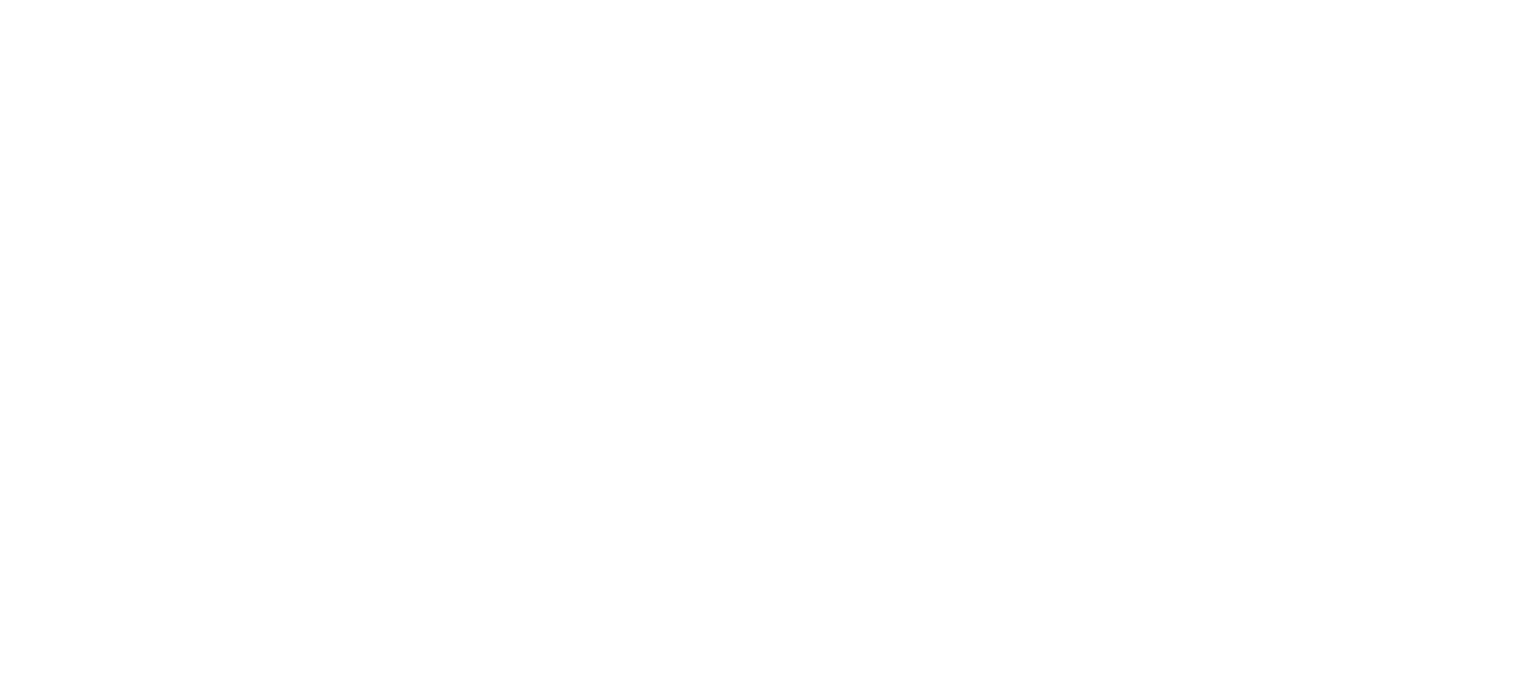 scroll, scrollTop: 0, scrollLeft: 0, axis: both 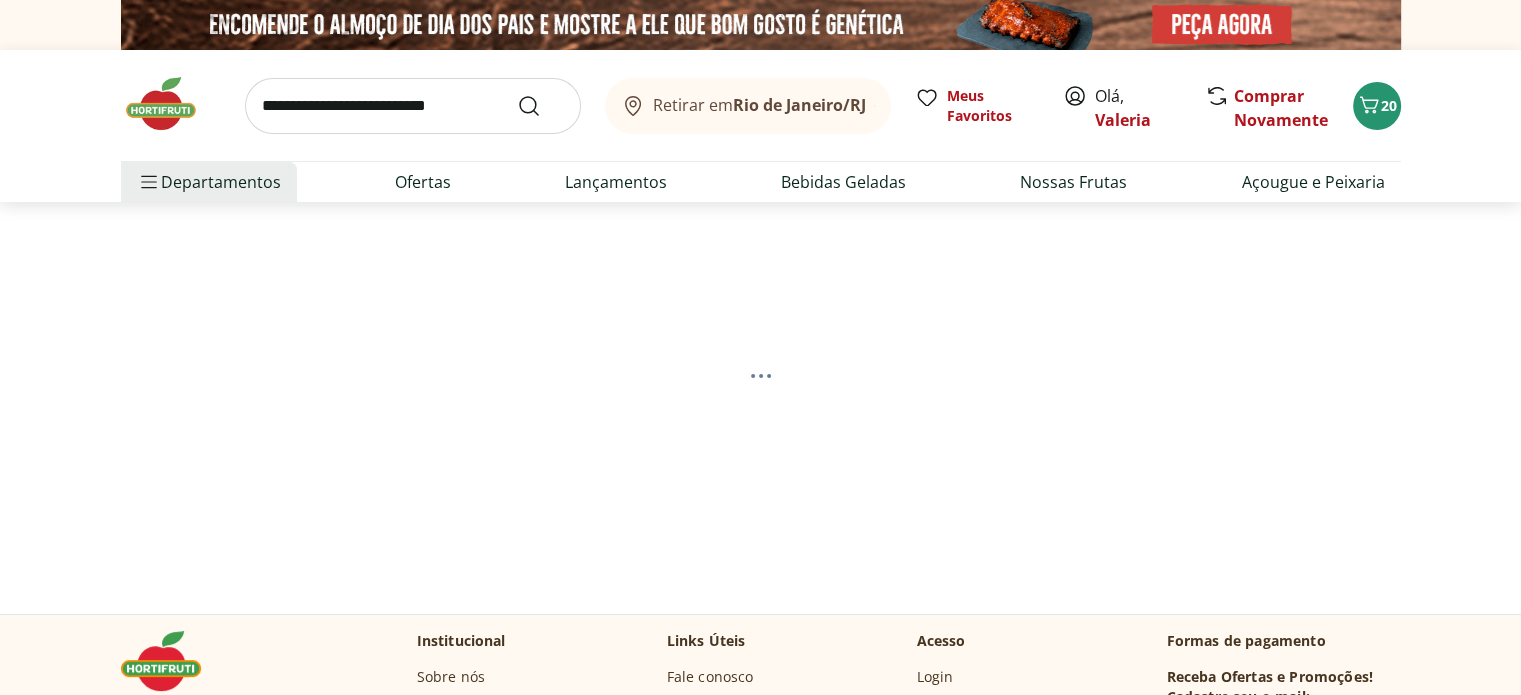 select on "**********" 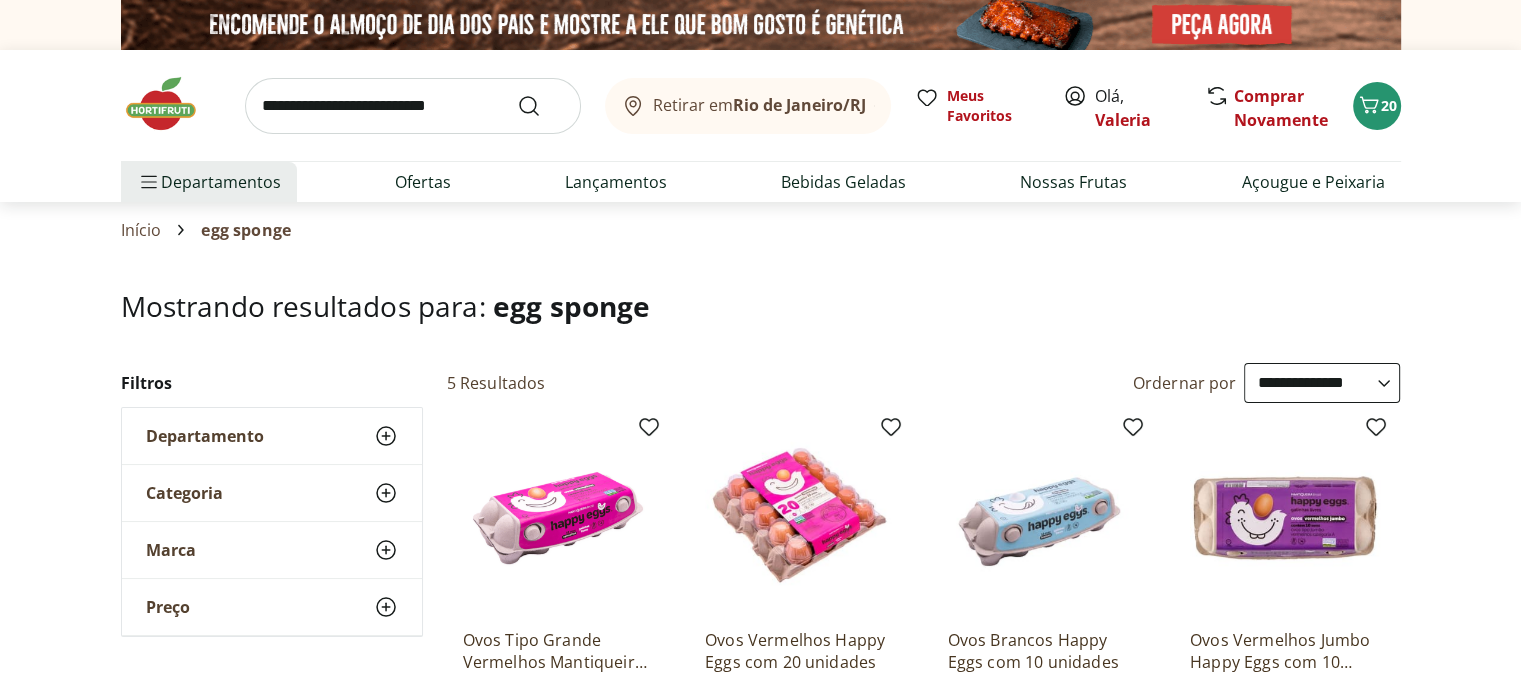 scroll, scrollTop: 0, scrollLeft: 0, axis: both 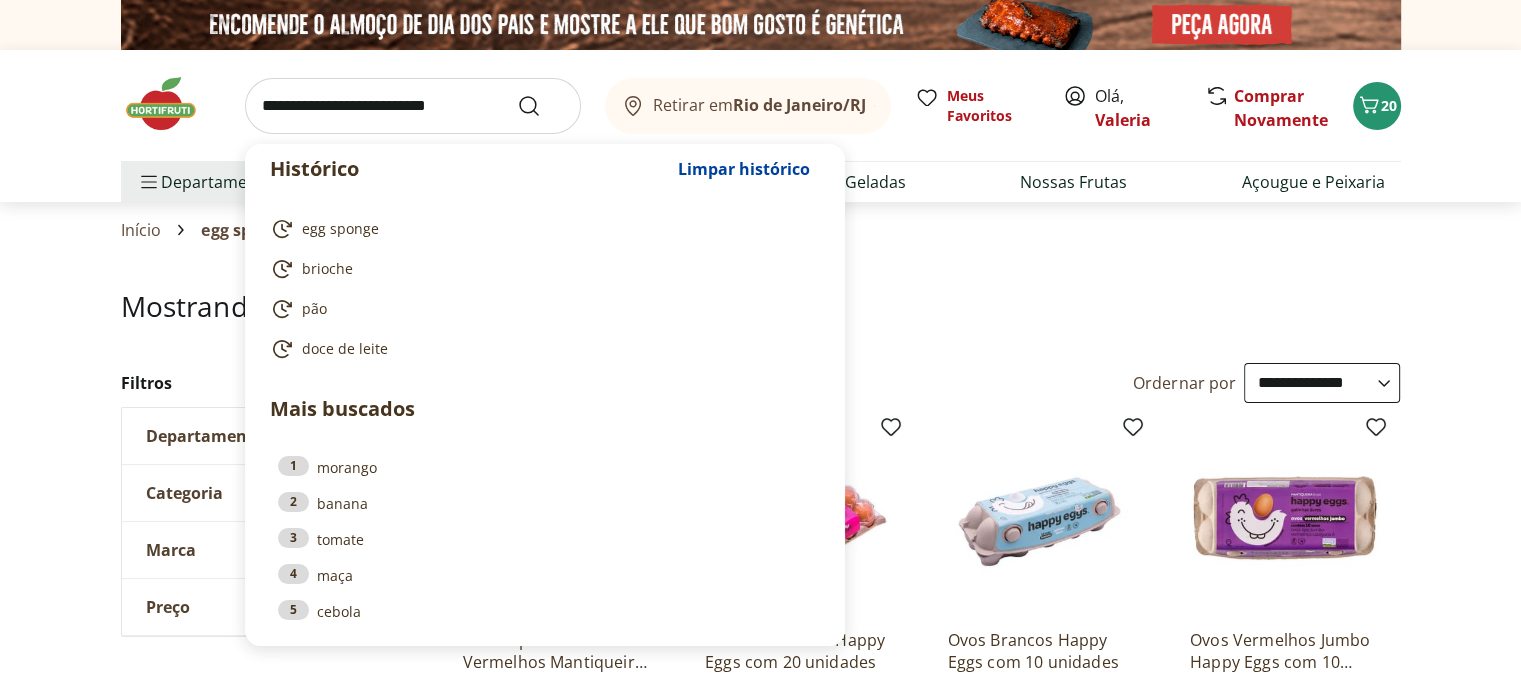 click at bounding box center [413, 106] 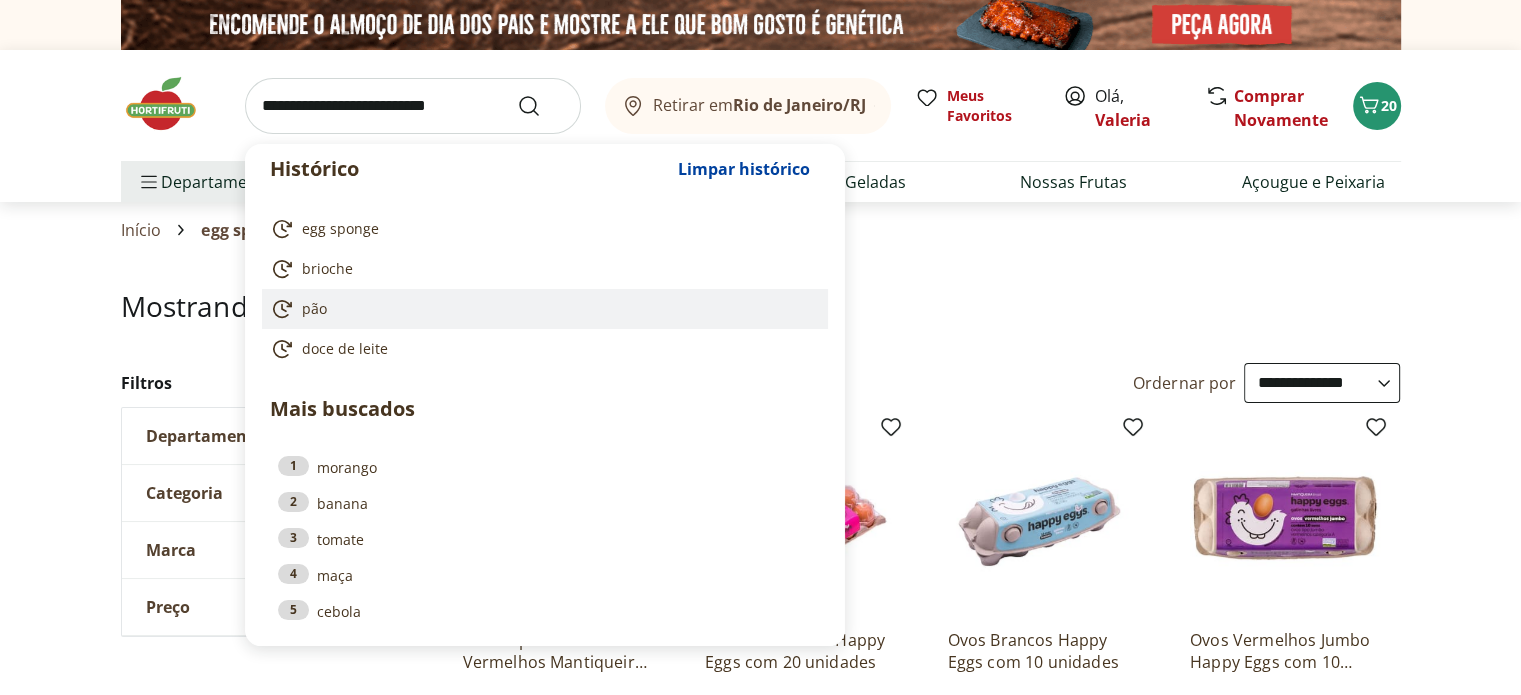 click on "pão" at bounding box center (314, 309) 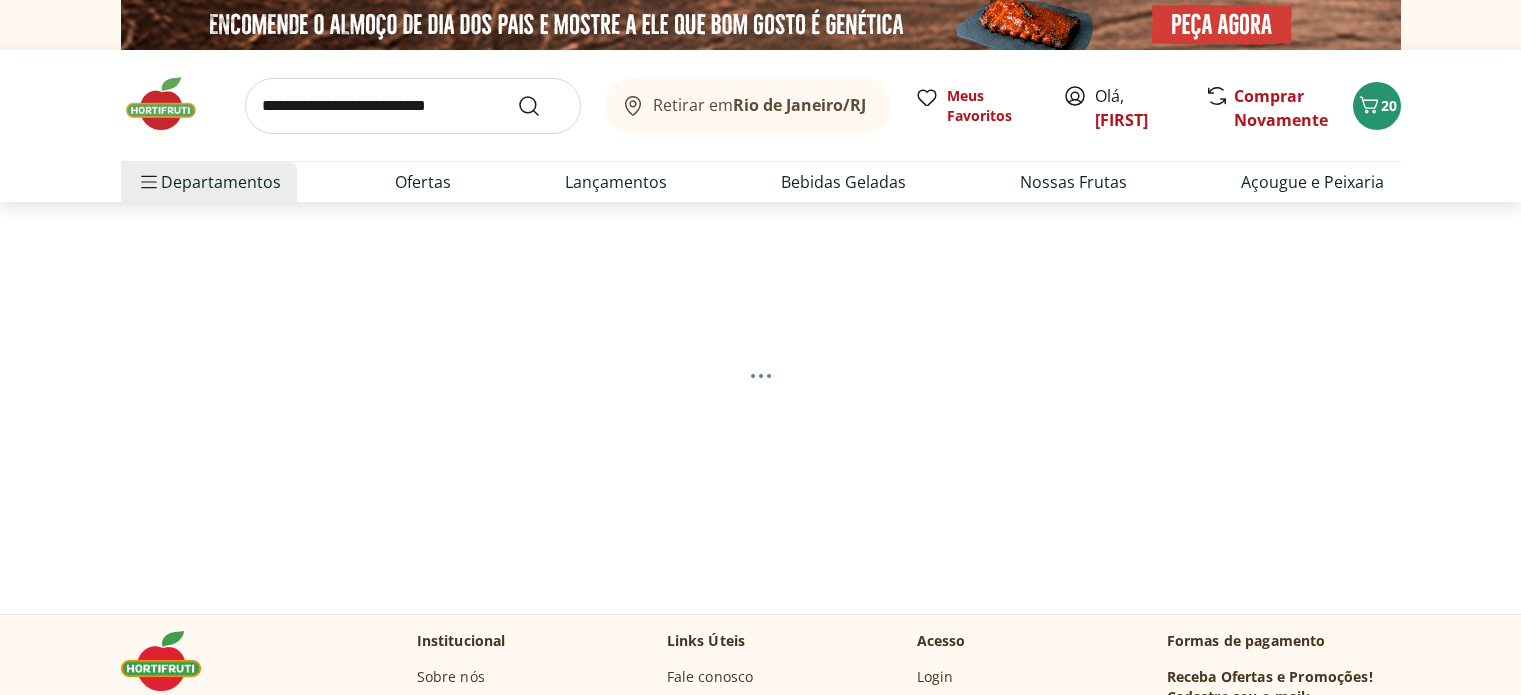 scroll, scrollTop: 0, scrollLeft: 0, axis: both 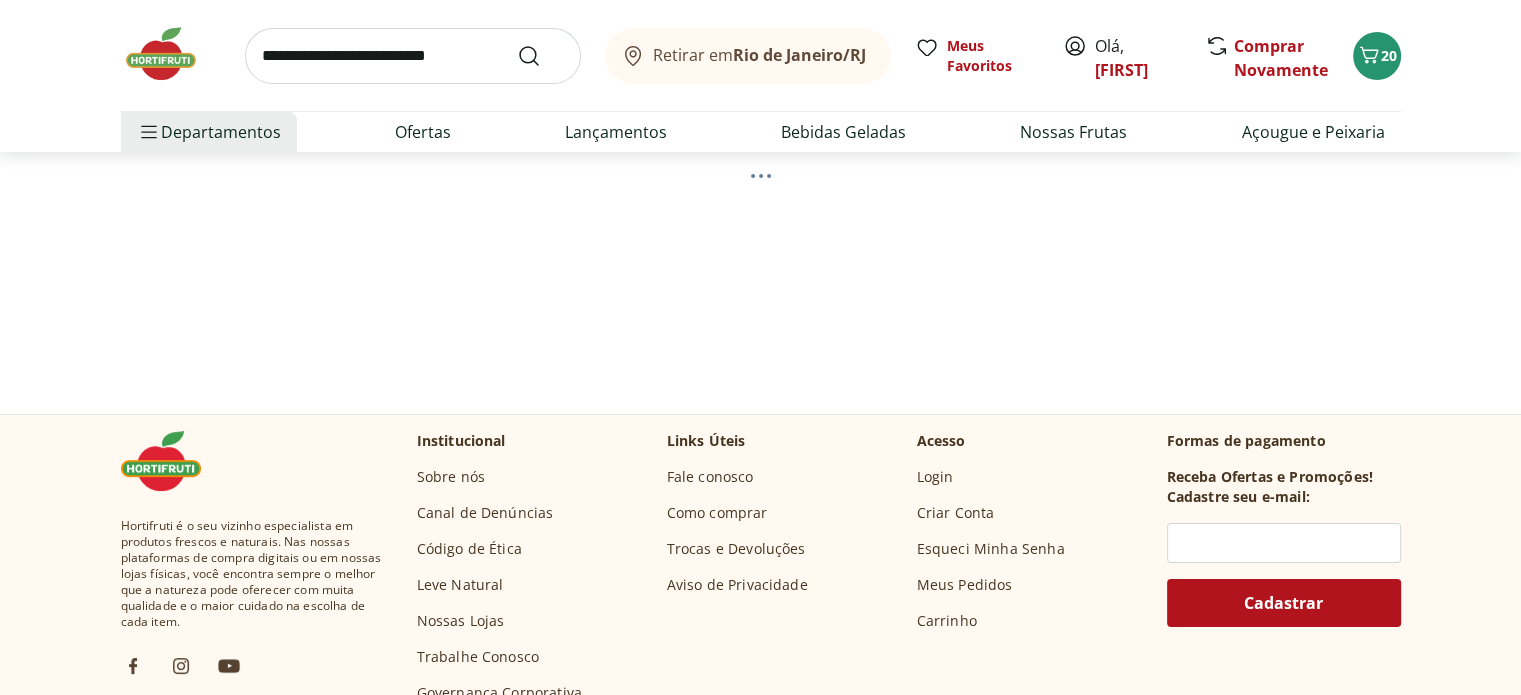 select on "**********" 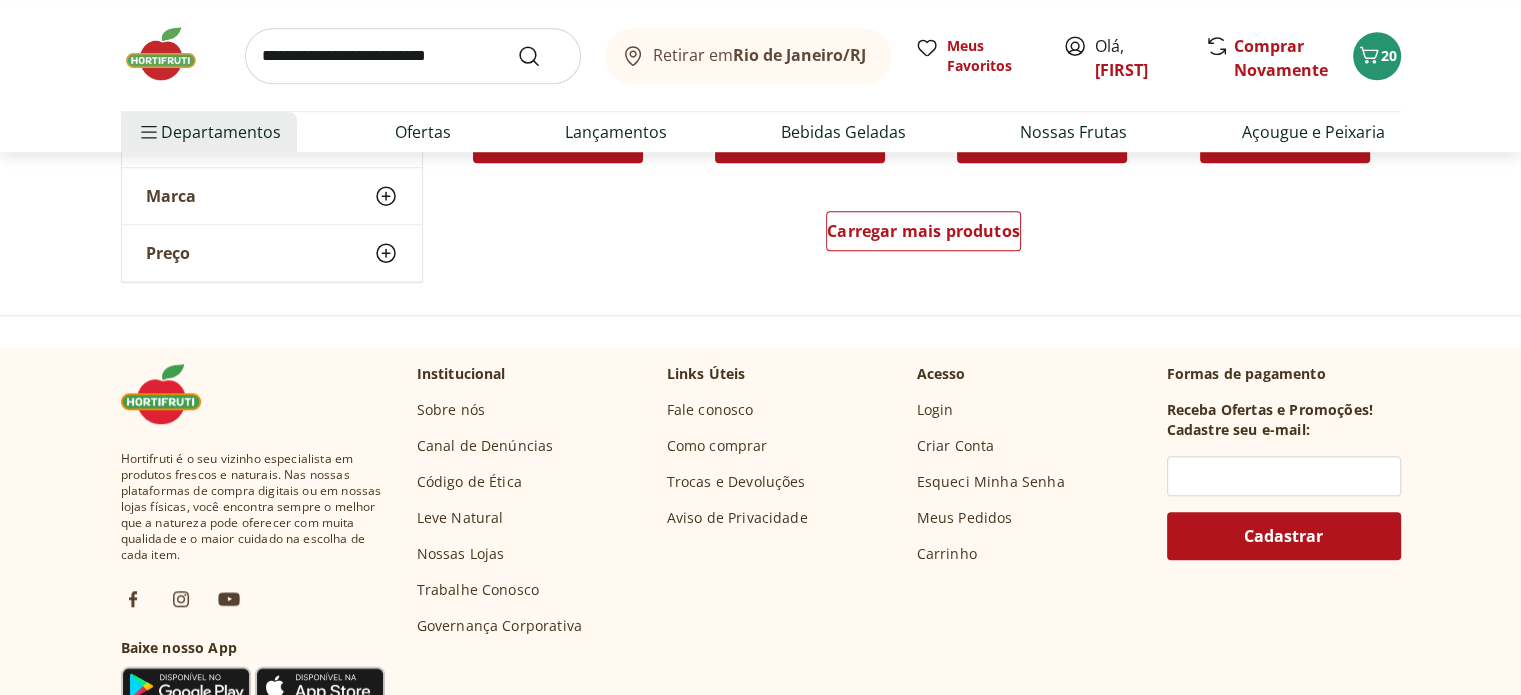 scroll, scrollTop: 1500, scrollLeft: 0, axis: vertical 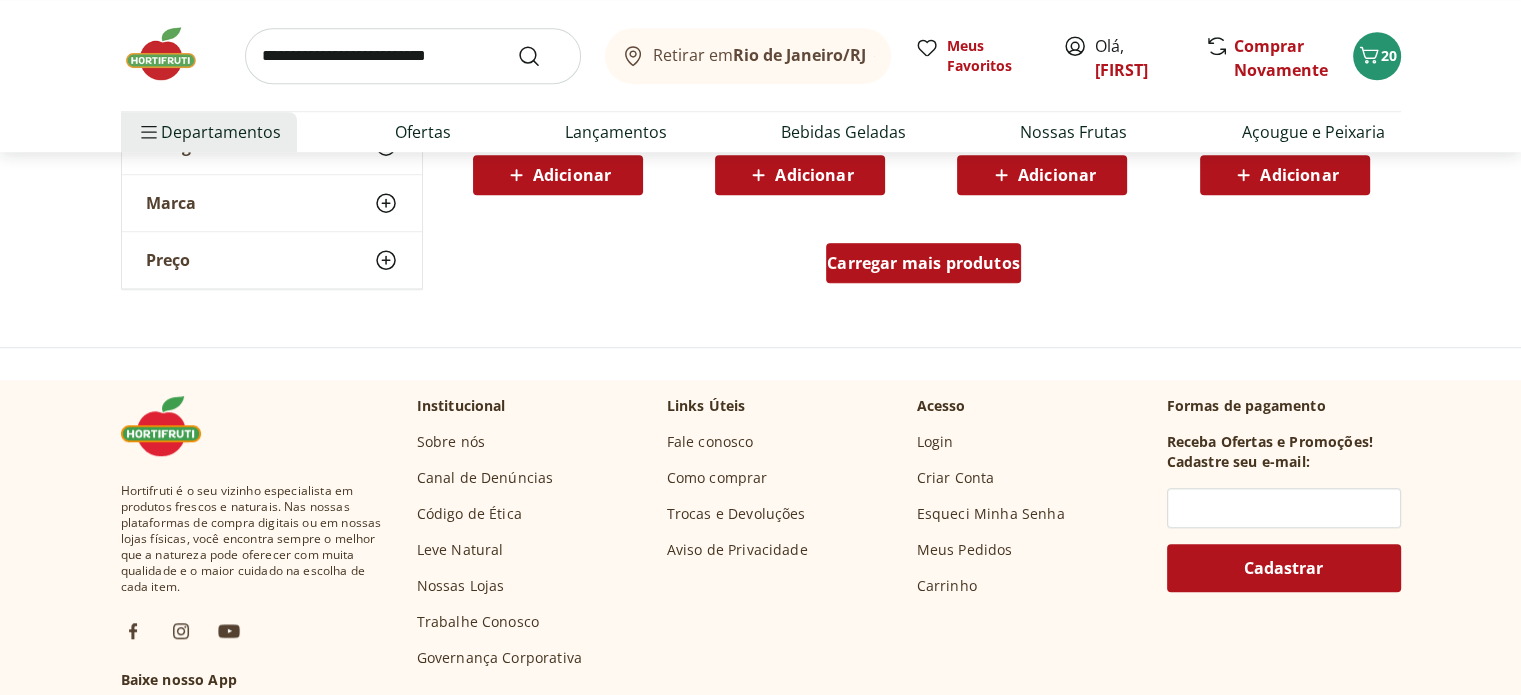 click on "Carregar mais produtos" at bounding box center (923, 263) 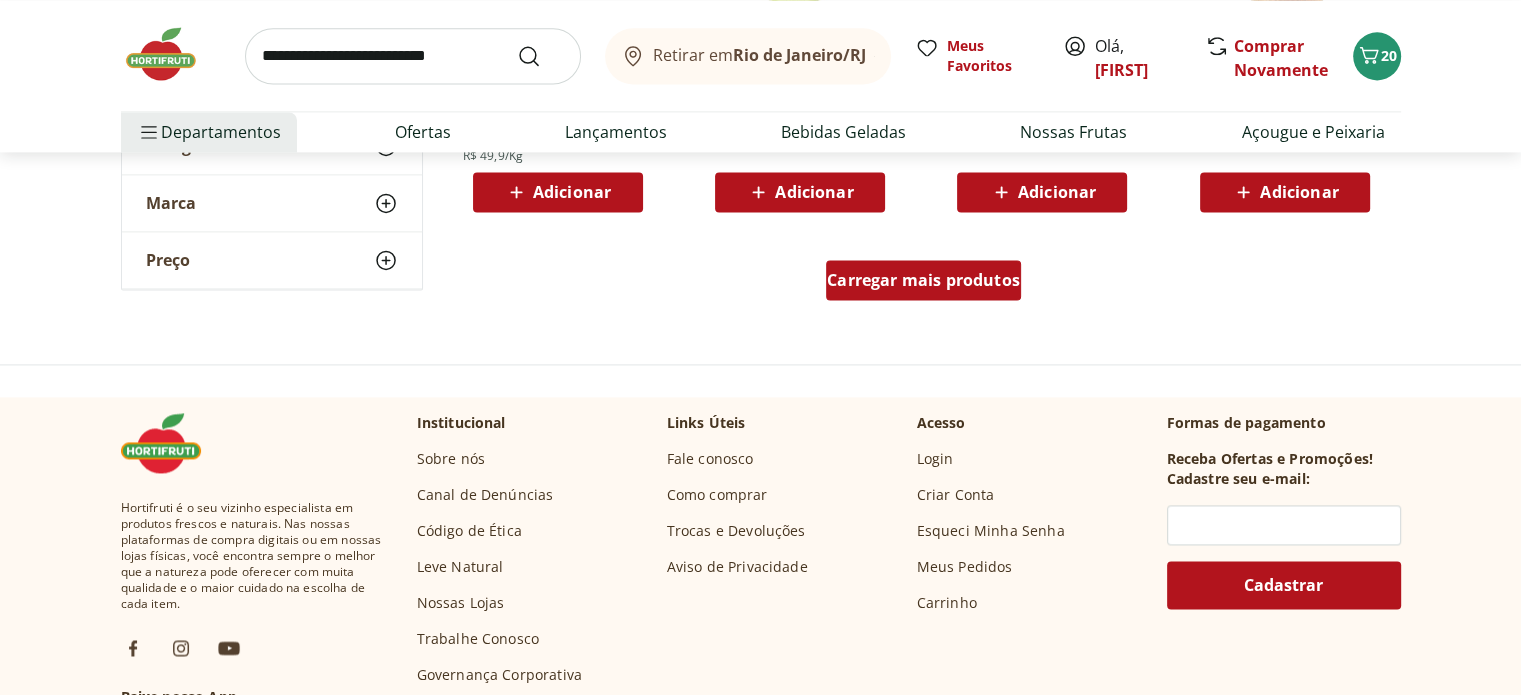 scroll, scrollTop: 2900, scrollLeft: 0, axis: vertical 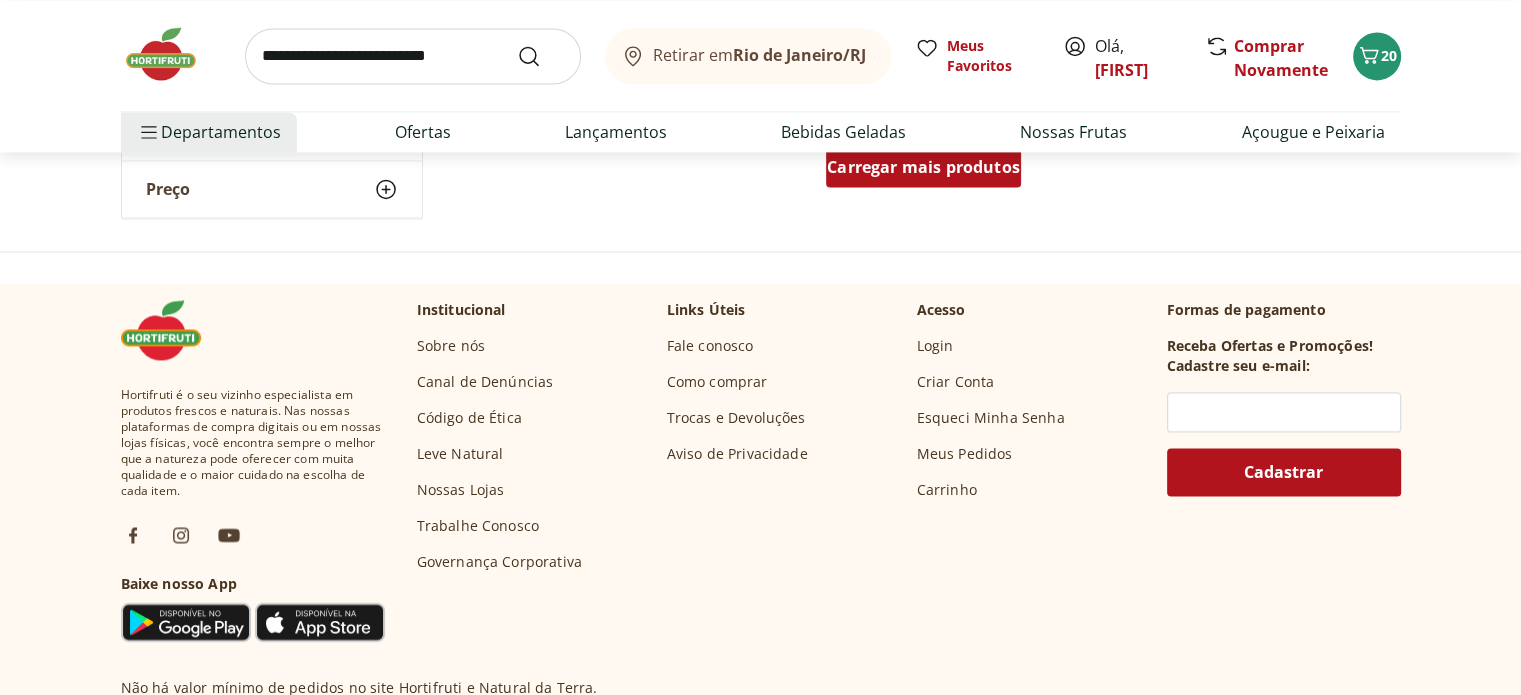 click on "Carregar mais produtos" at bounding box center [923, 167] 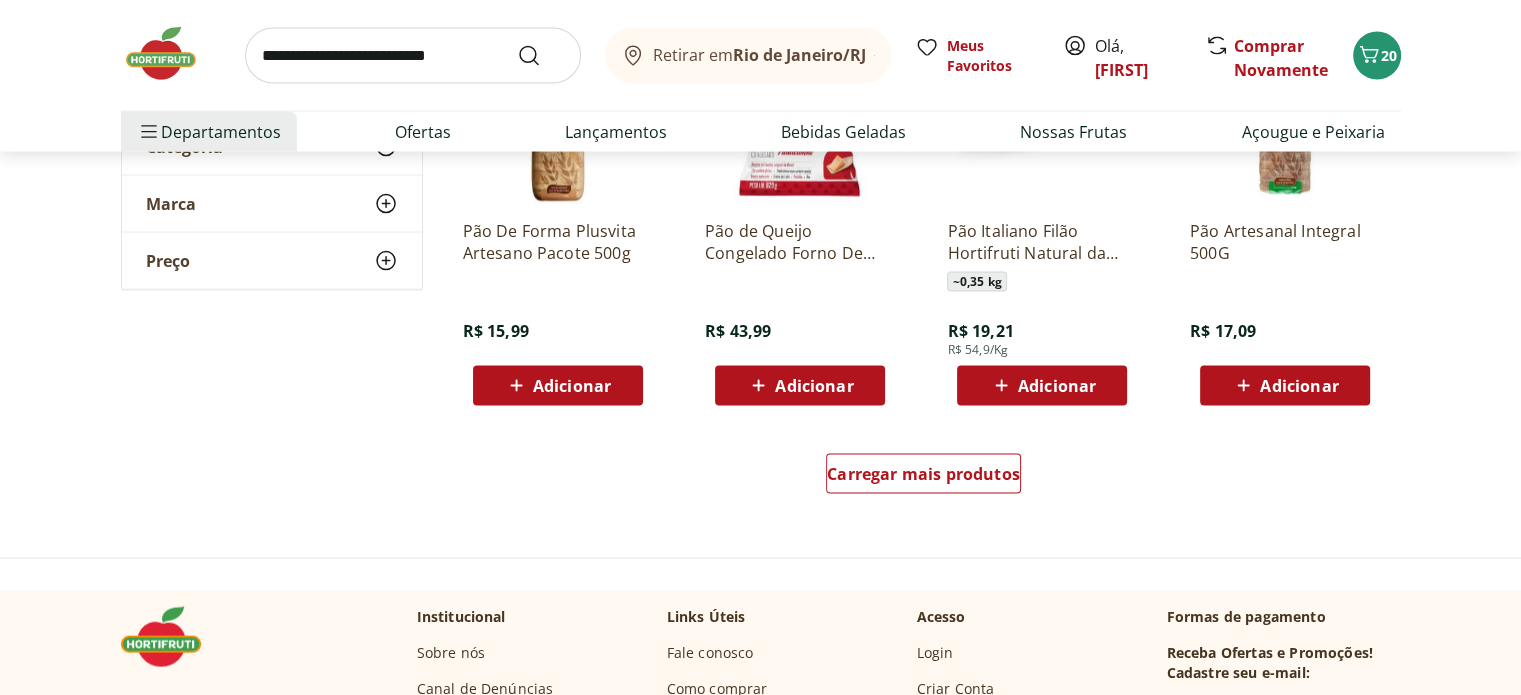 scroll, scrollTop: 3900, scrollLeft: 0, axis: vertical 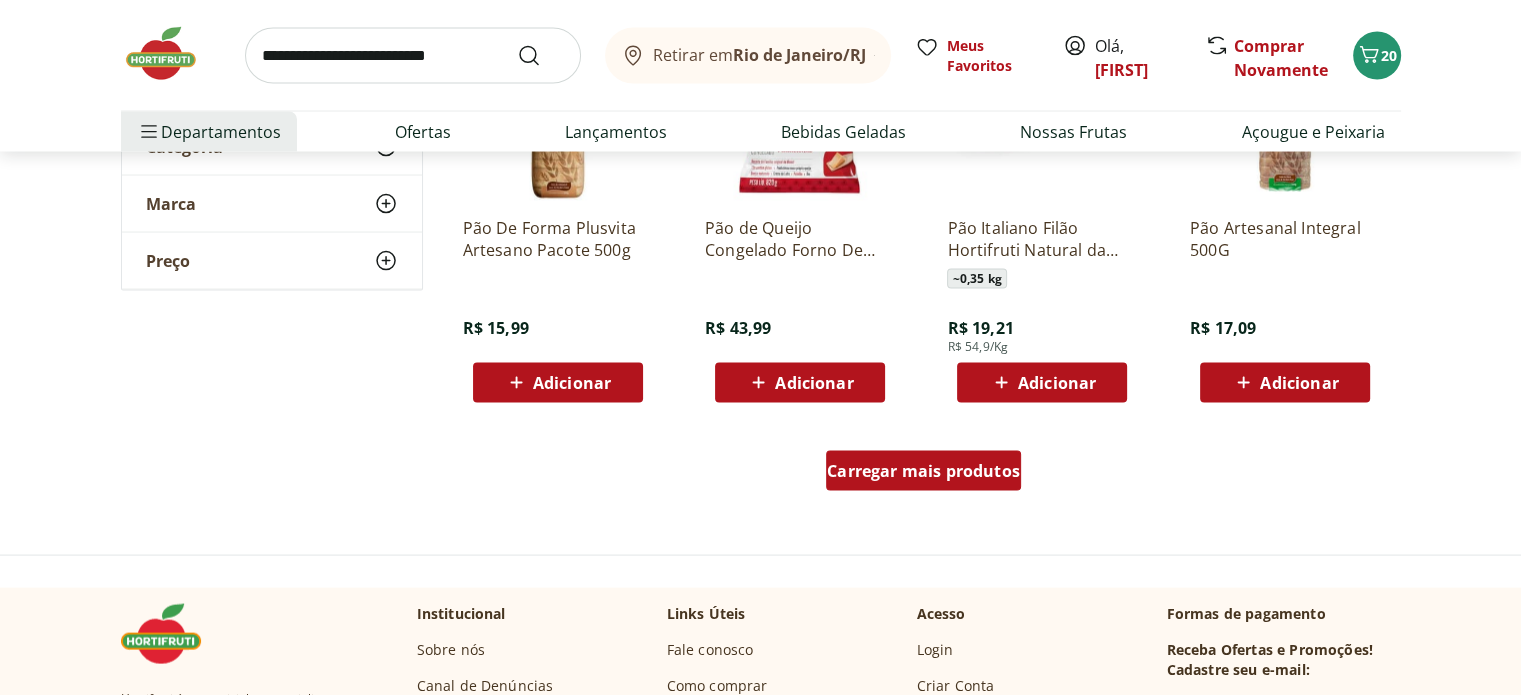 click on "Carregar mais produtos" at bounding box center (923, 471) 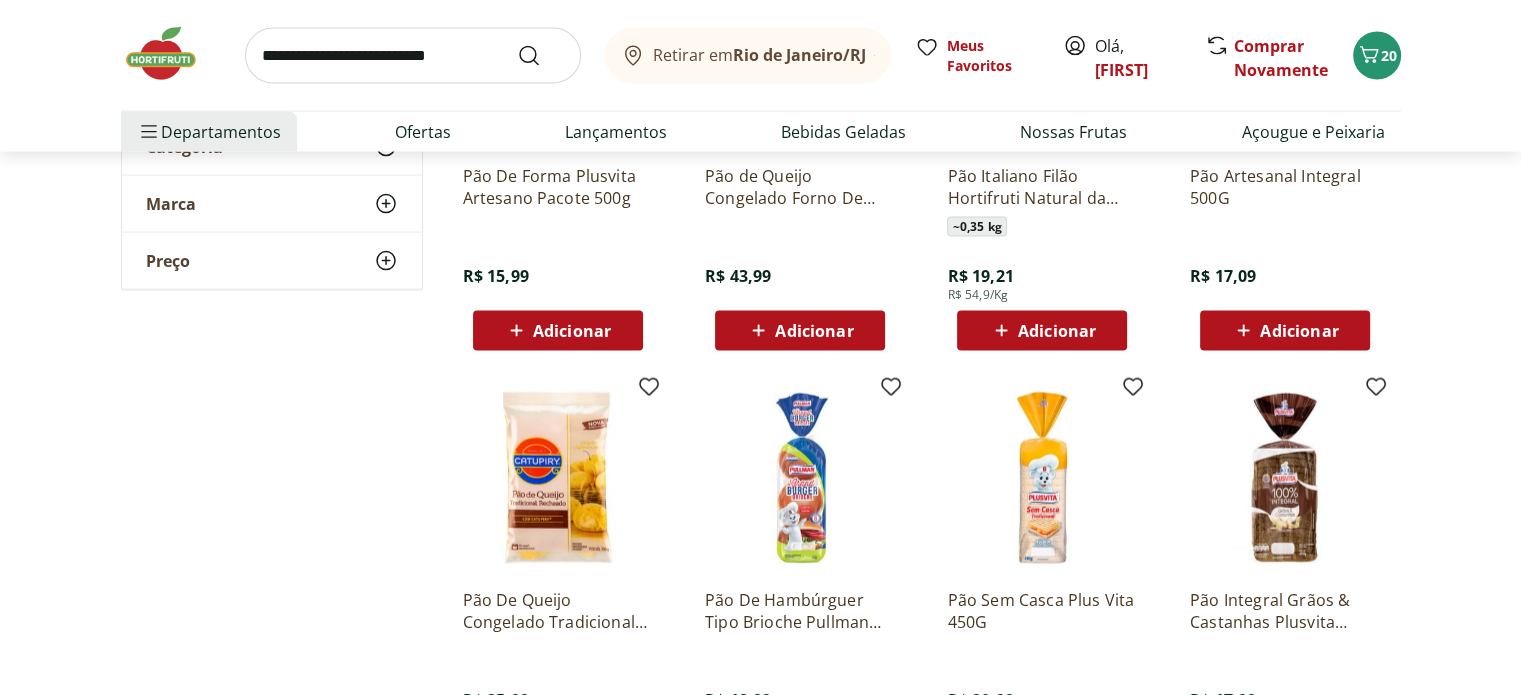 scroll, scrollTop: 4200, scrollLeft: 0, axis: vertical 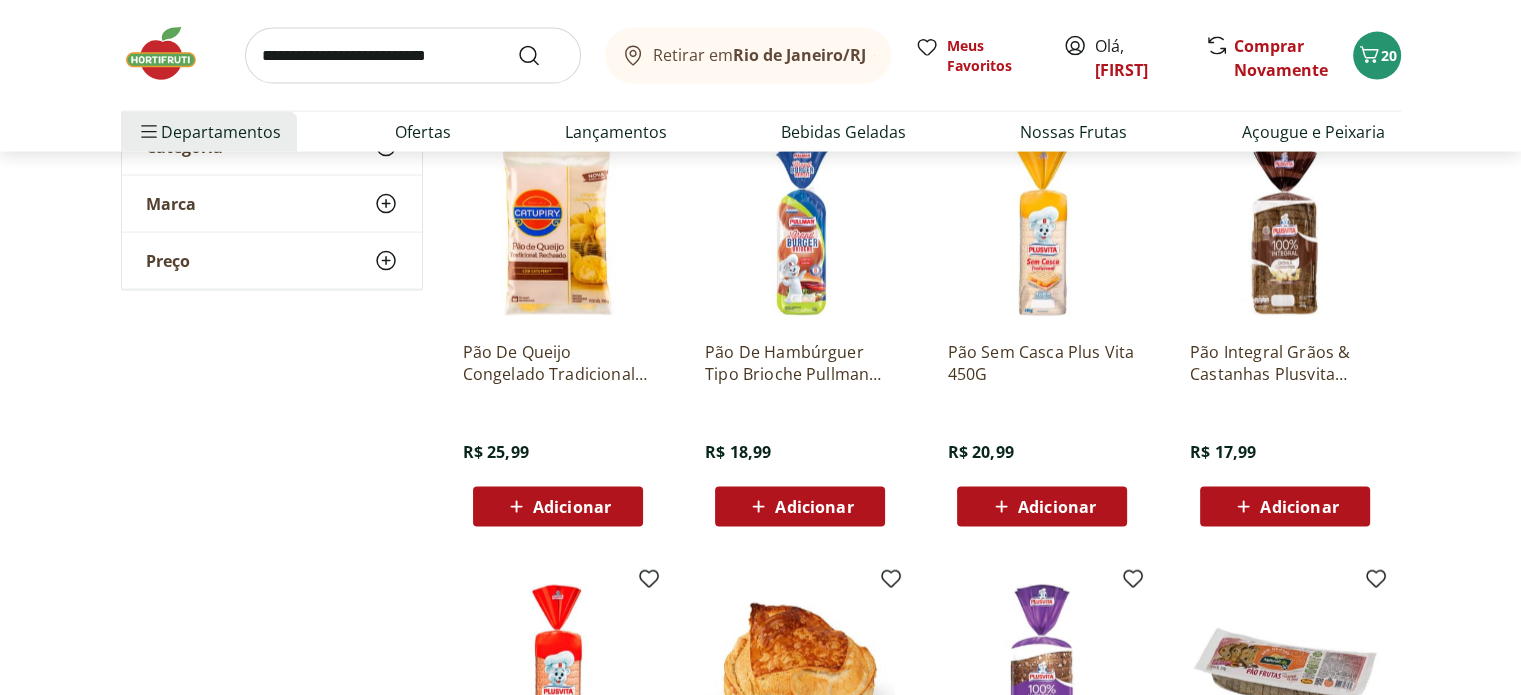 click at bounding box center [558, 230] 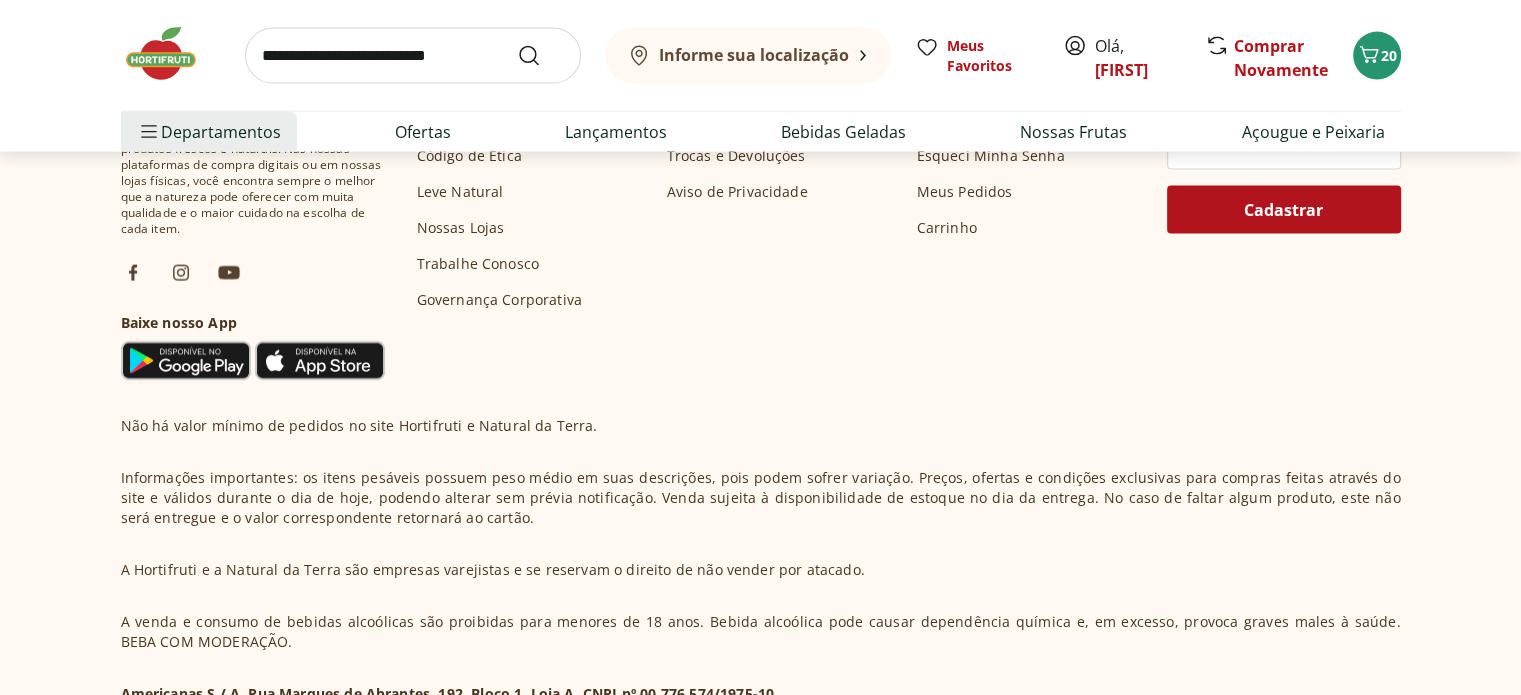 scroll, scrollTop: 0, scrollLeft: 0, axis: both 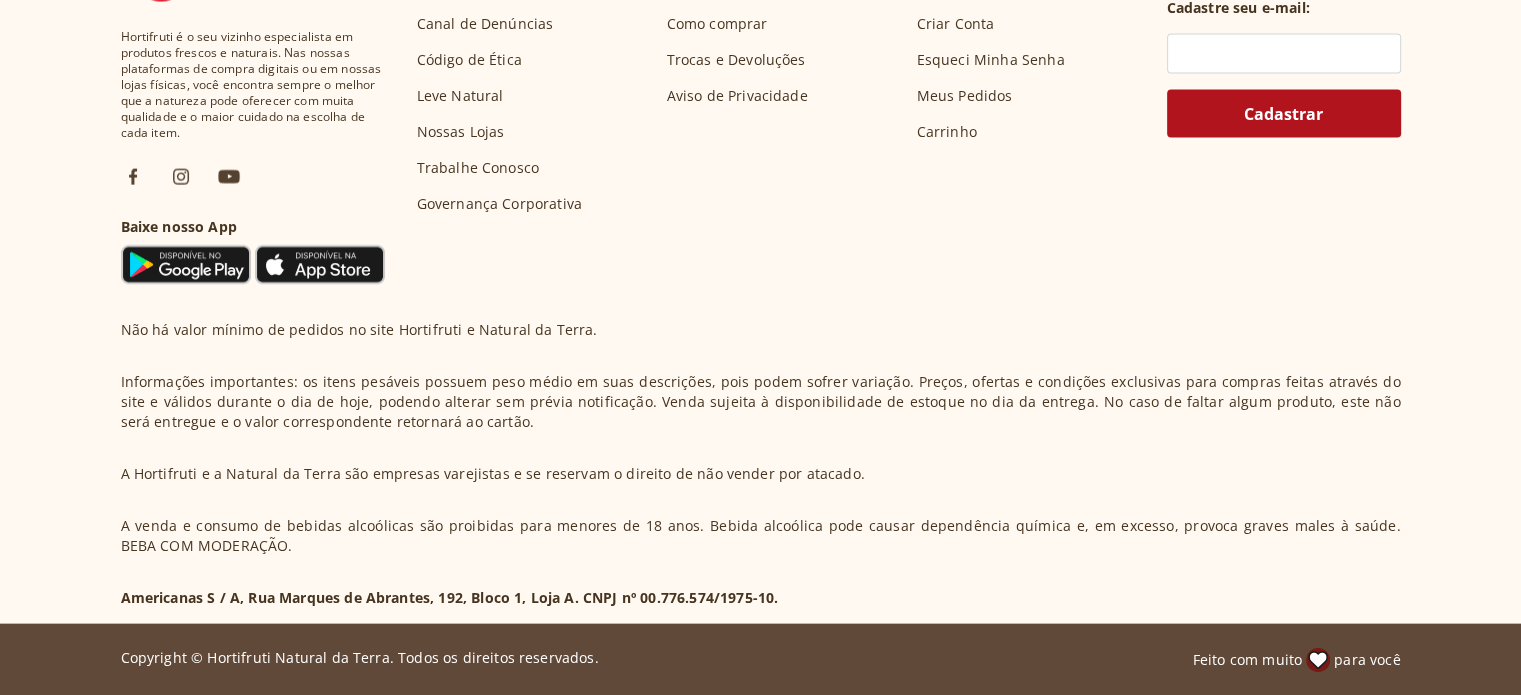select on "**********" 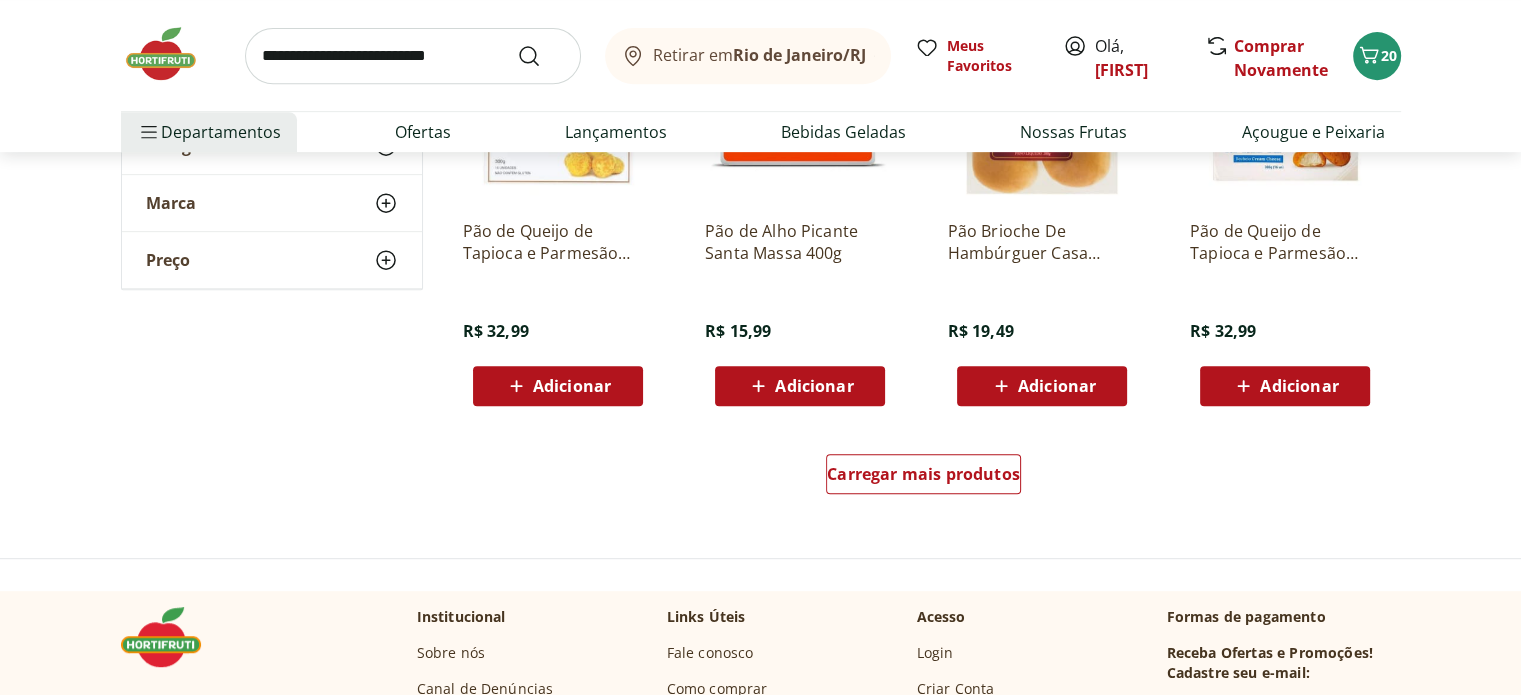 scroll, scrollTop: 8500, scrollLeft: 0, axis: vertical 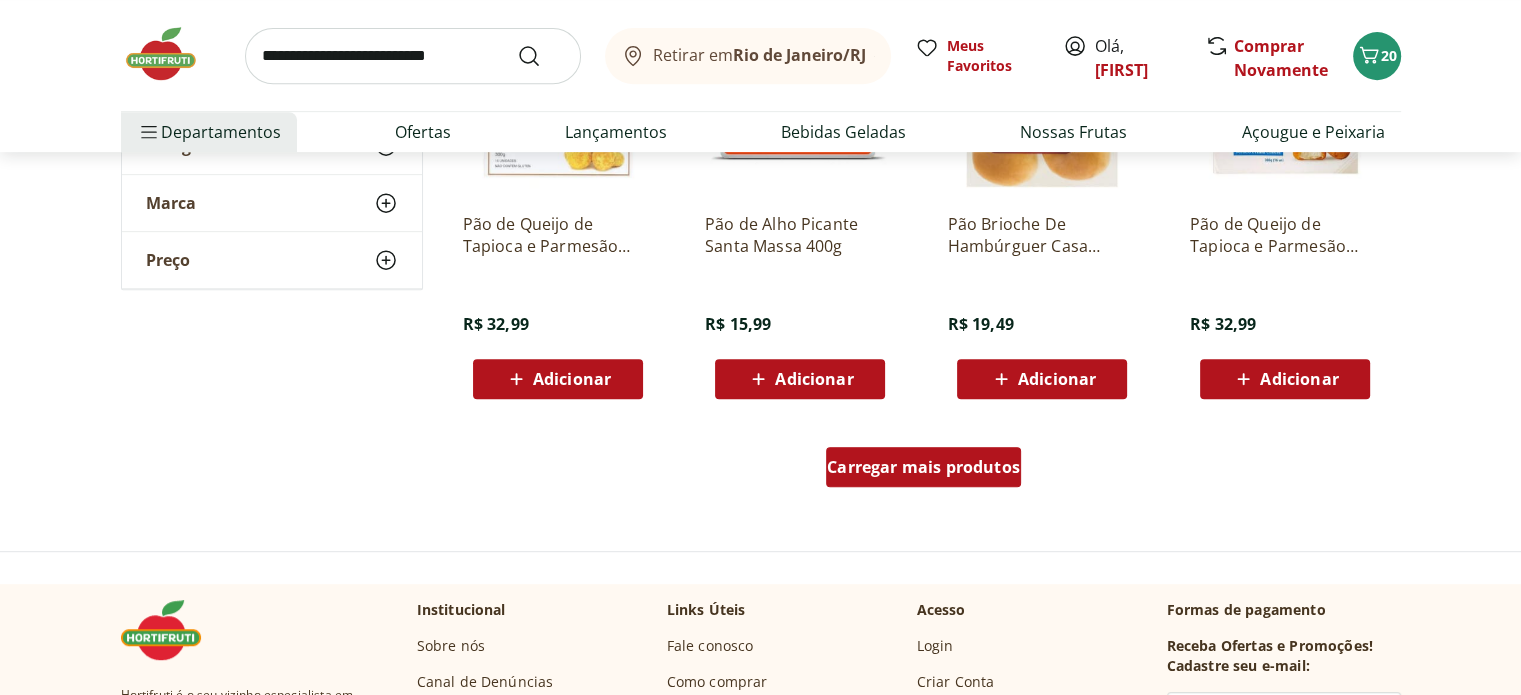 click on "Carregar mais produtos" at bounding box center [923, 467] 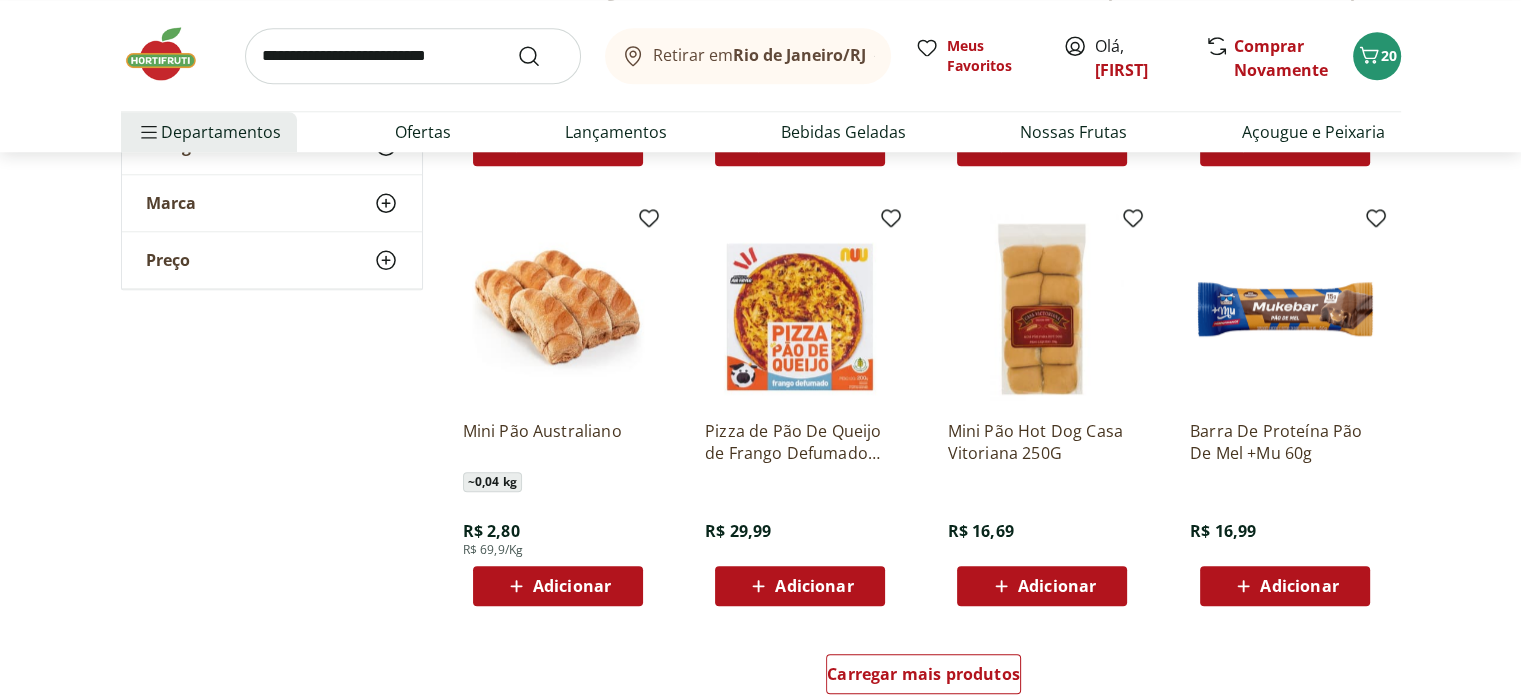 scroll, scrollTop: 9600, scrollLeft: 0, axis: vertical 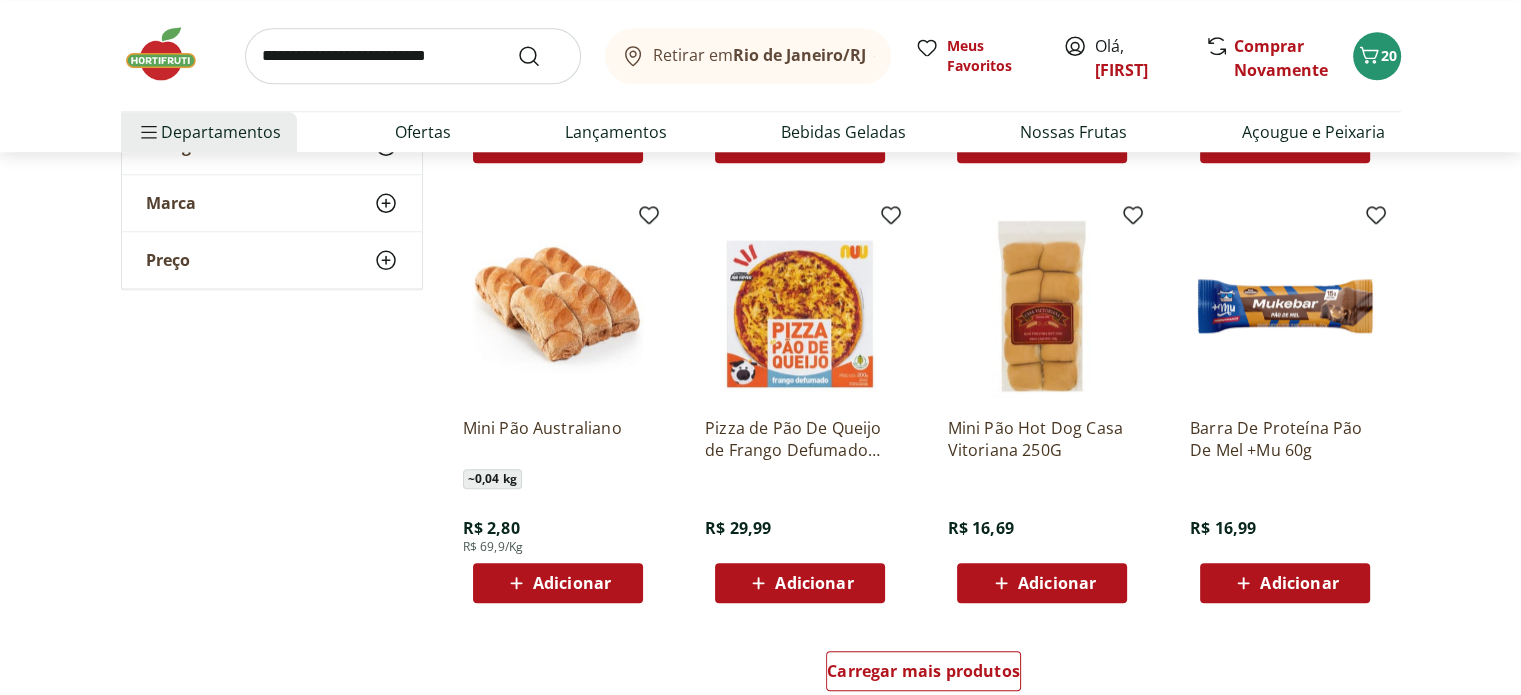 click on "Adicionar" at bounding box center (1057, 583) 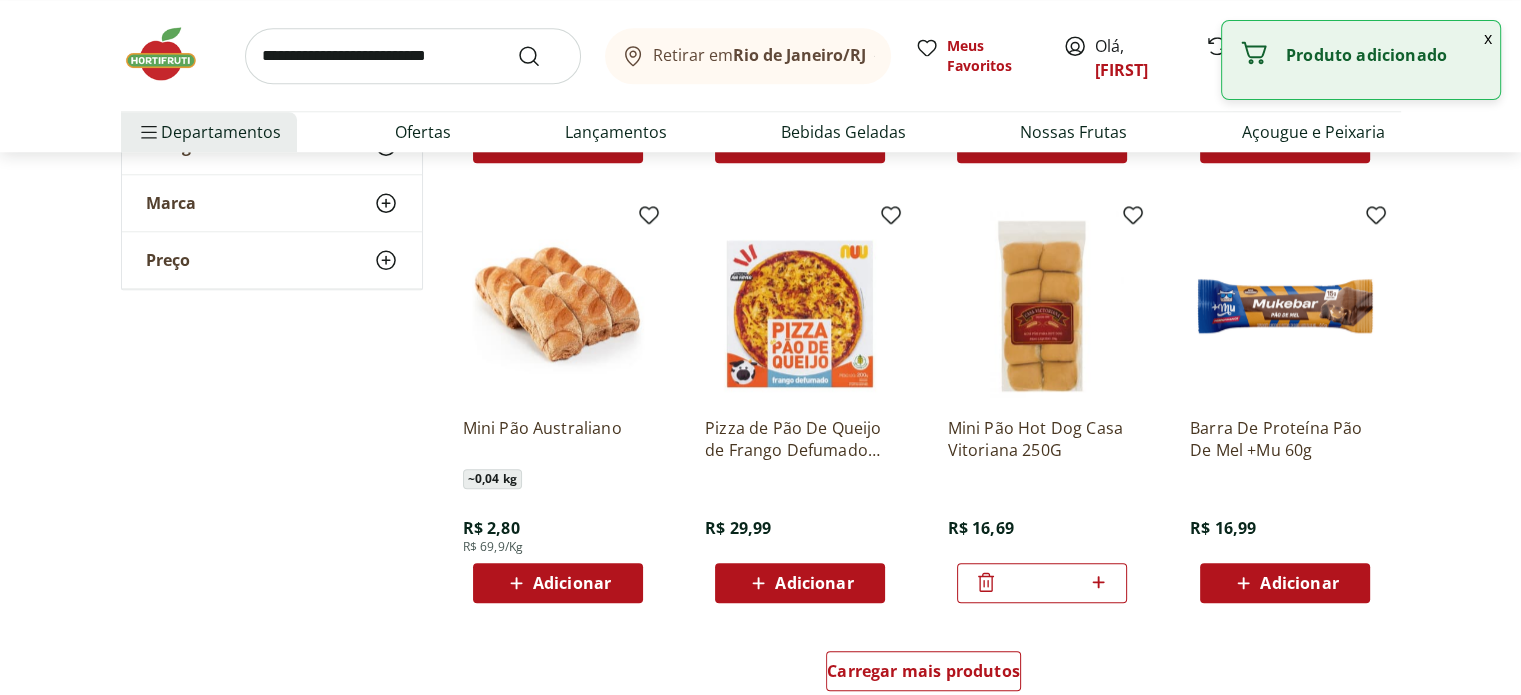 click at bounding box center [413, 56] 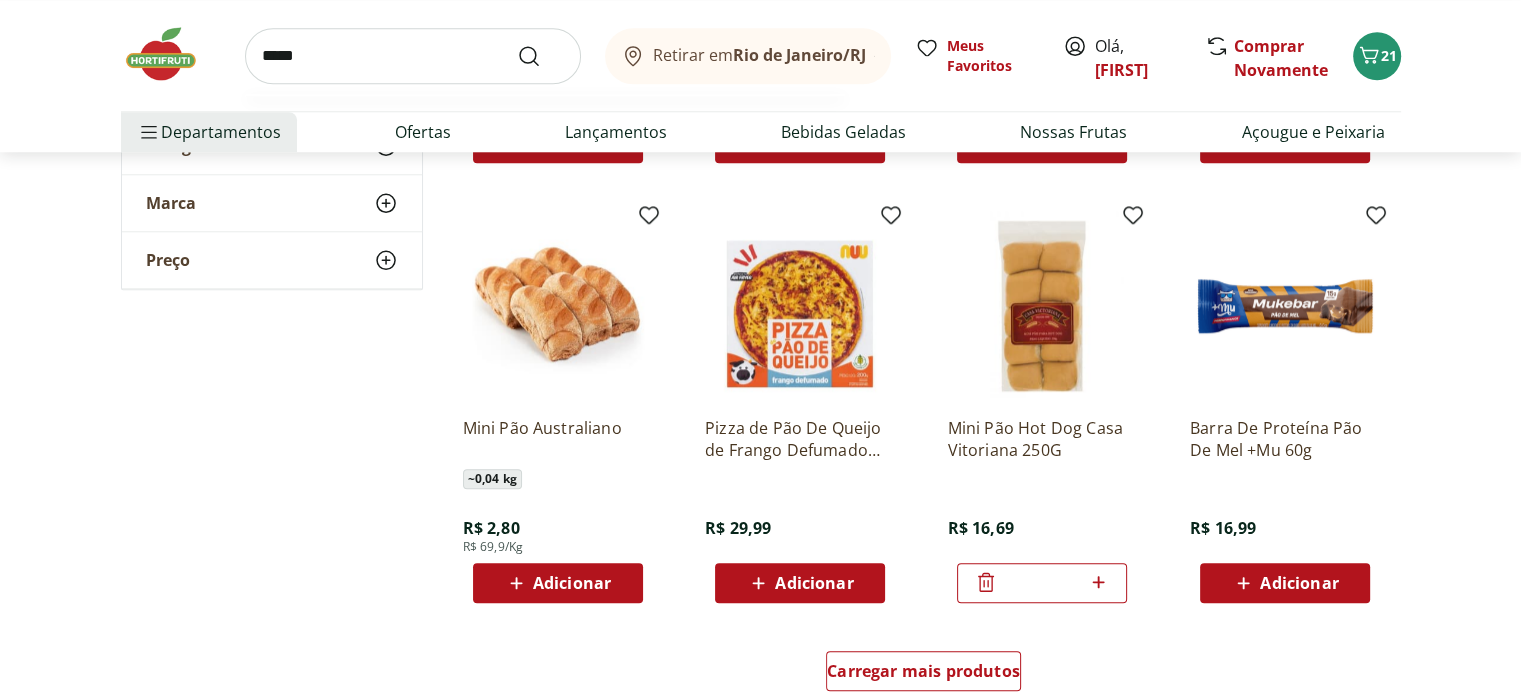 type on "*****" 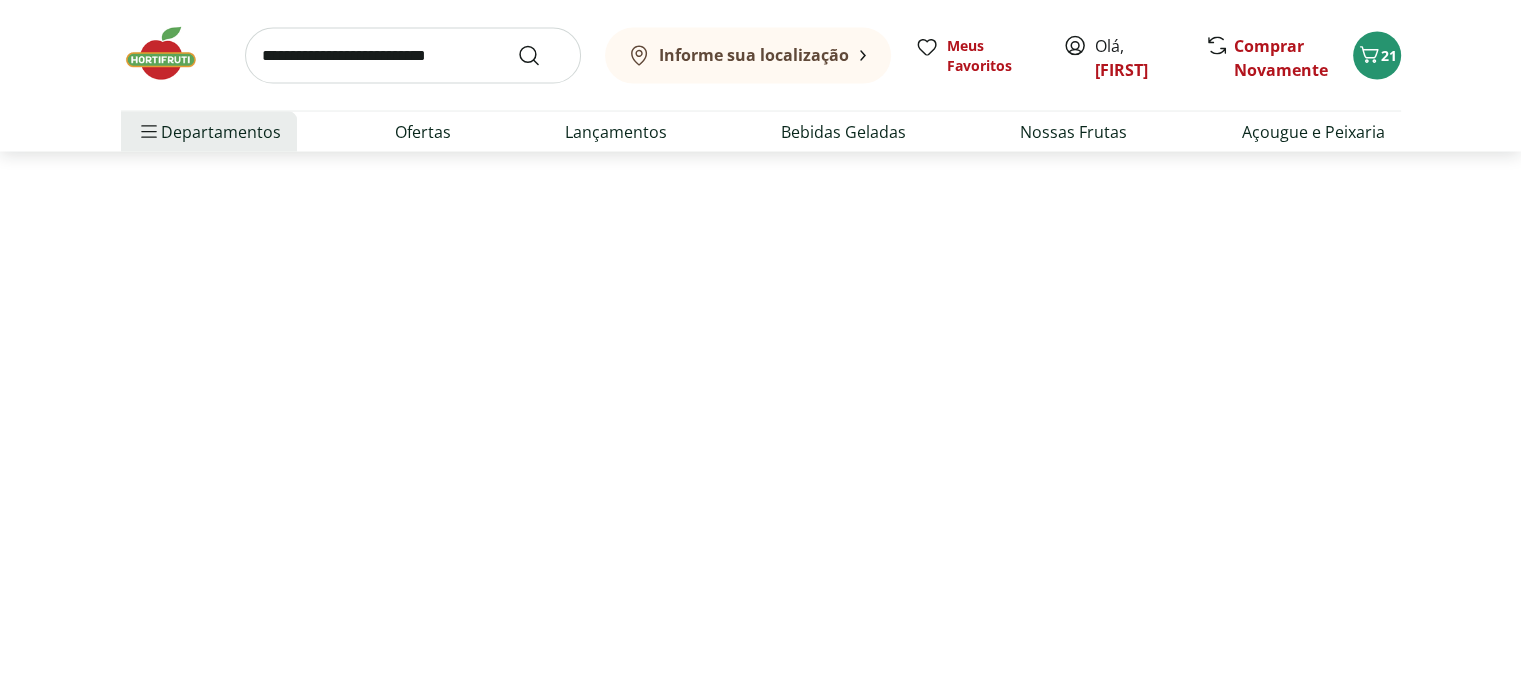 scroll, scrollTop: 0, scrollLeft: 0, axis: both 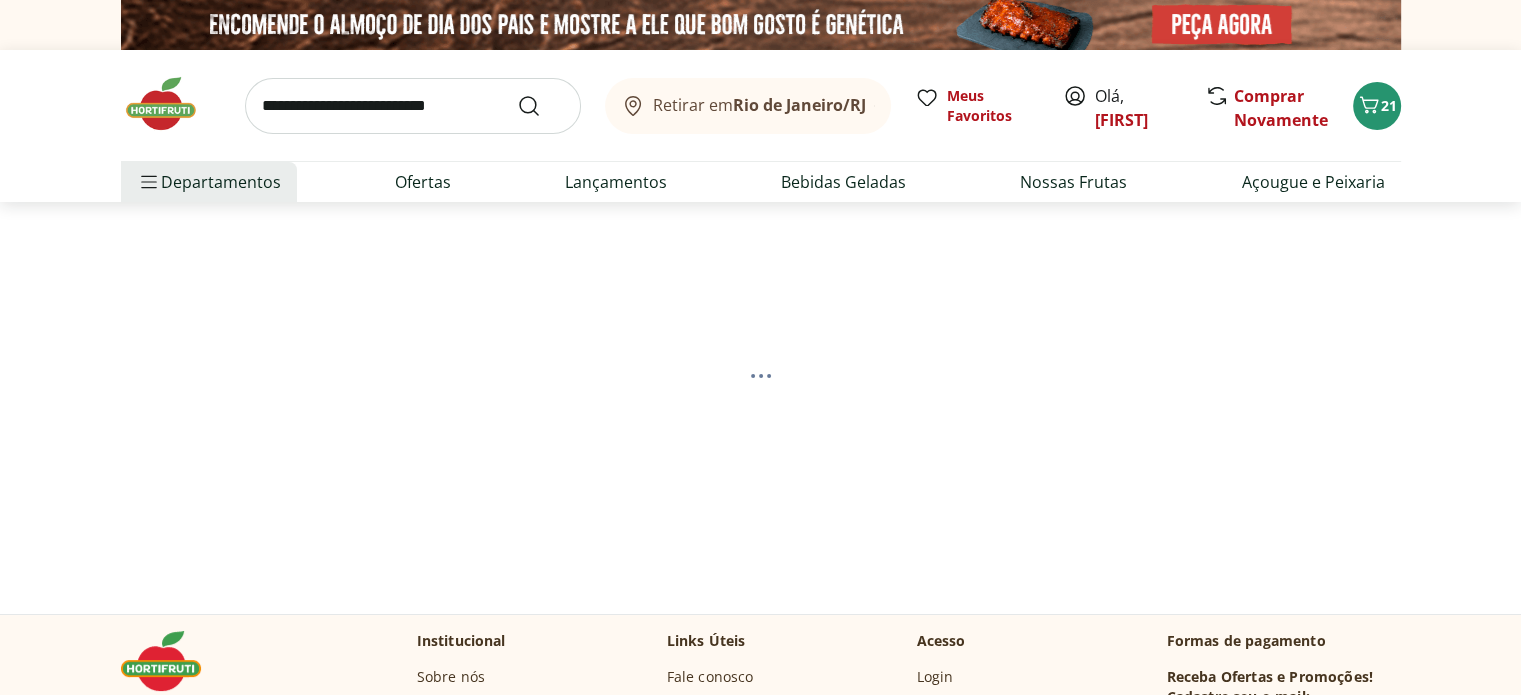 select on "**********" 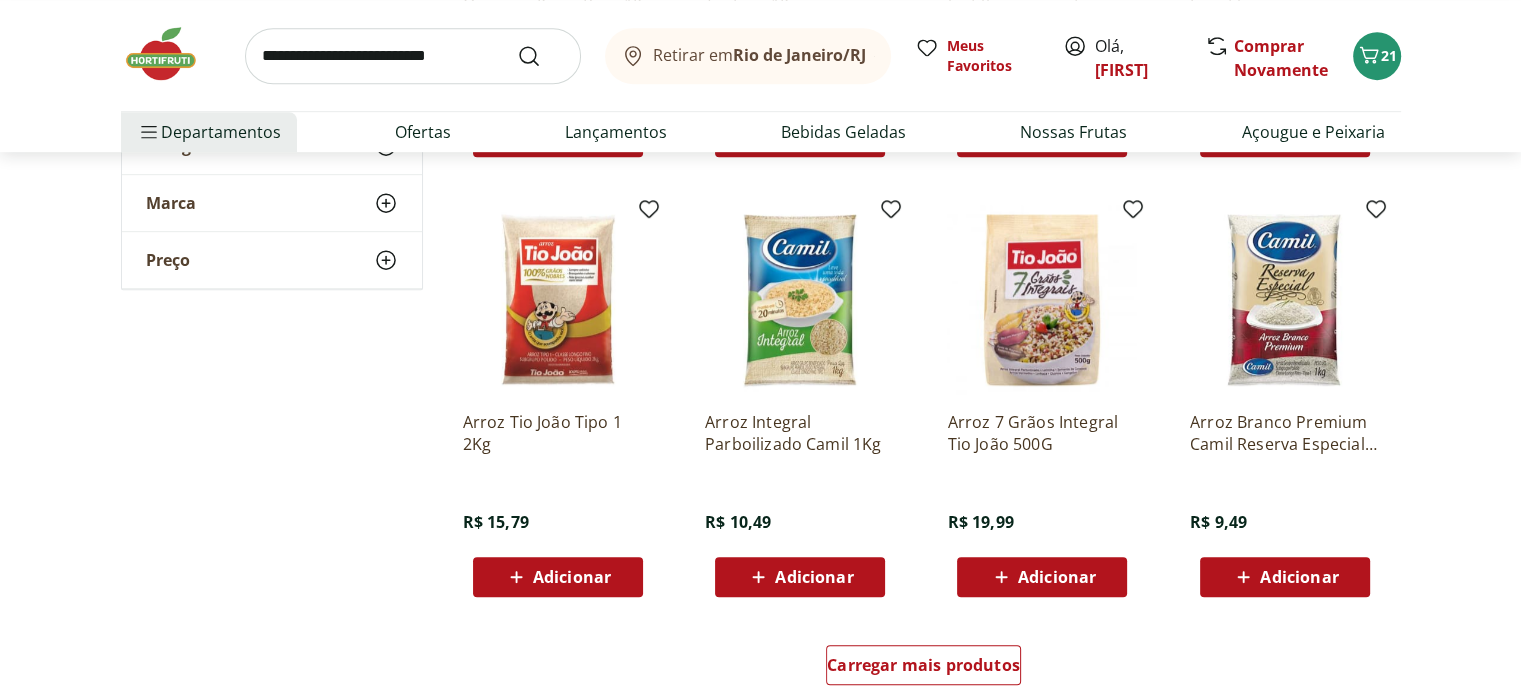 scroll, scrollTop: 1100, scrollLeft: 0, axis: vertical 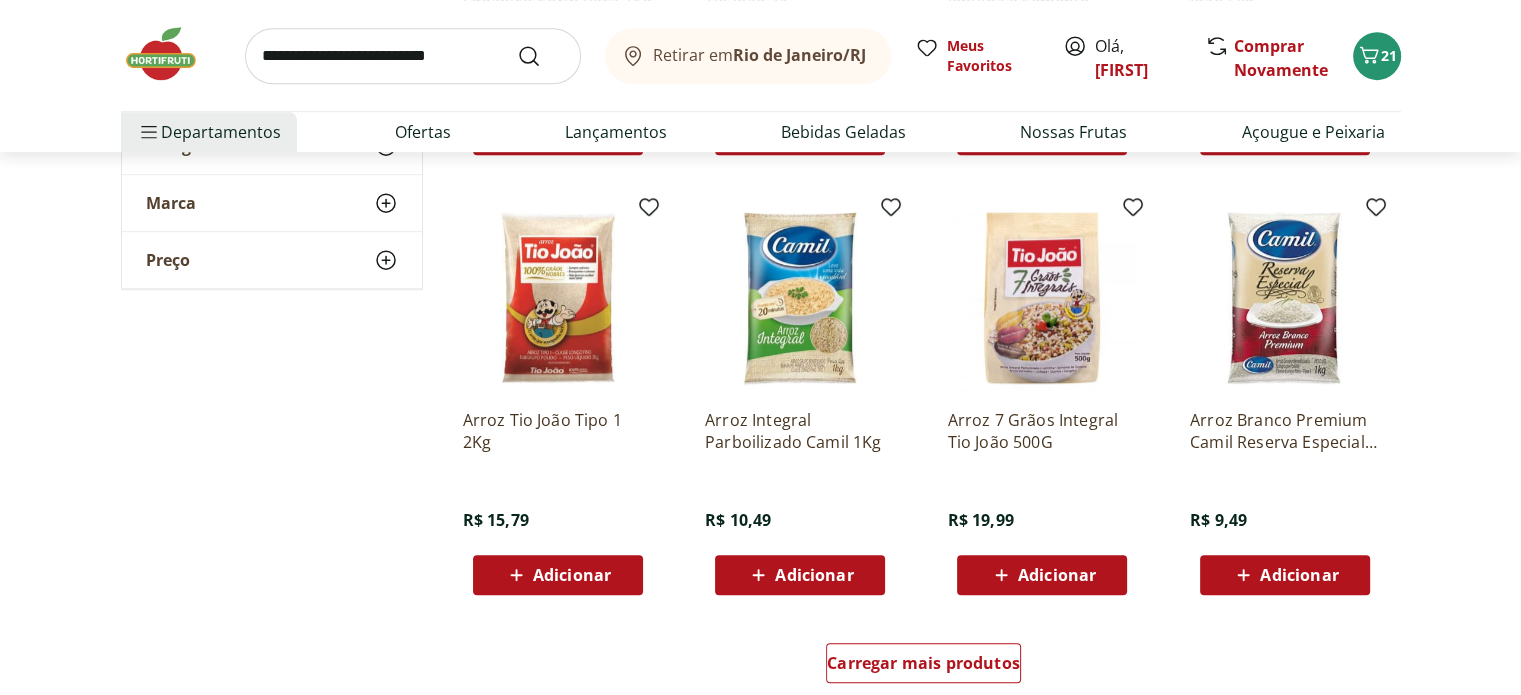click on "Adicionar" at bounding box center (1299, 575) 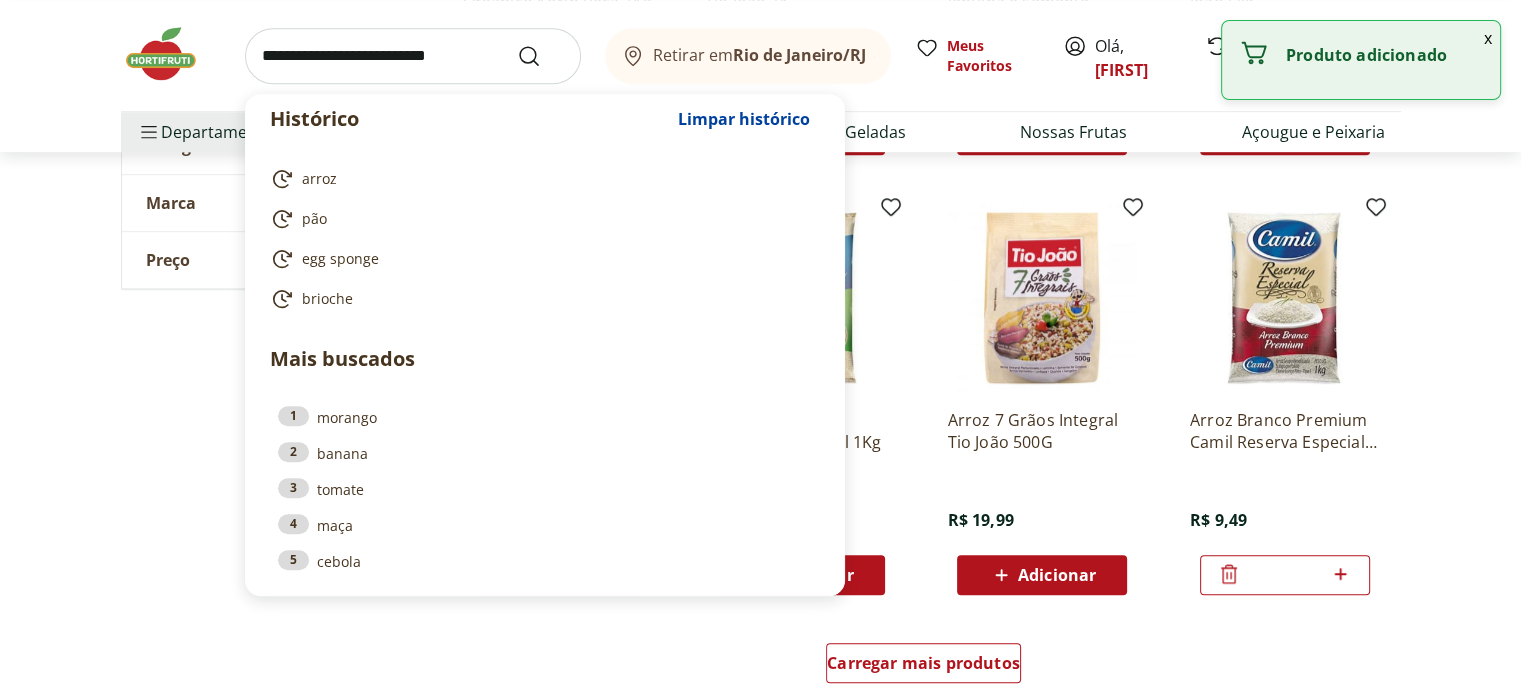 click at bounding box center (413, 56) 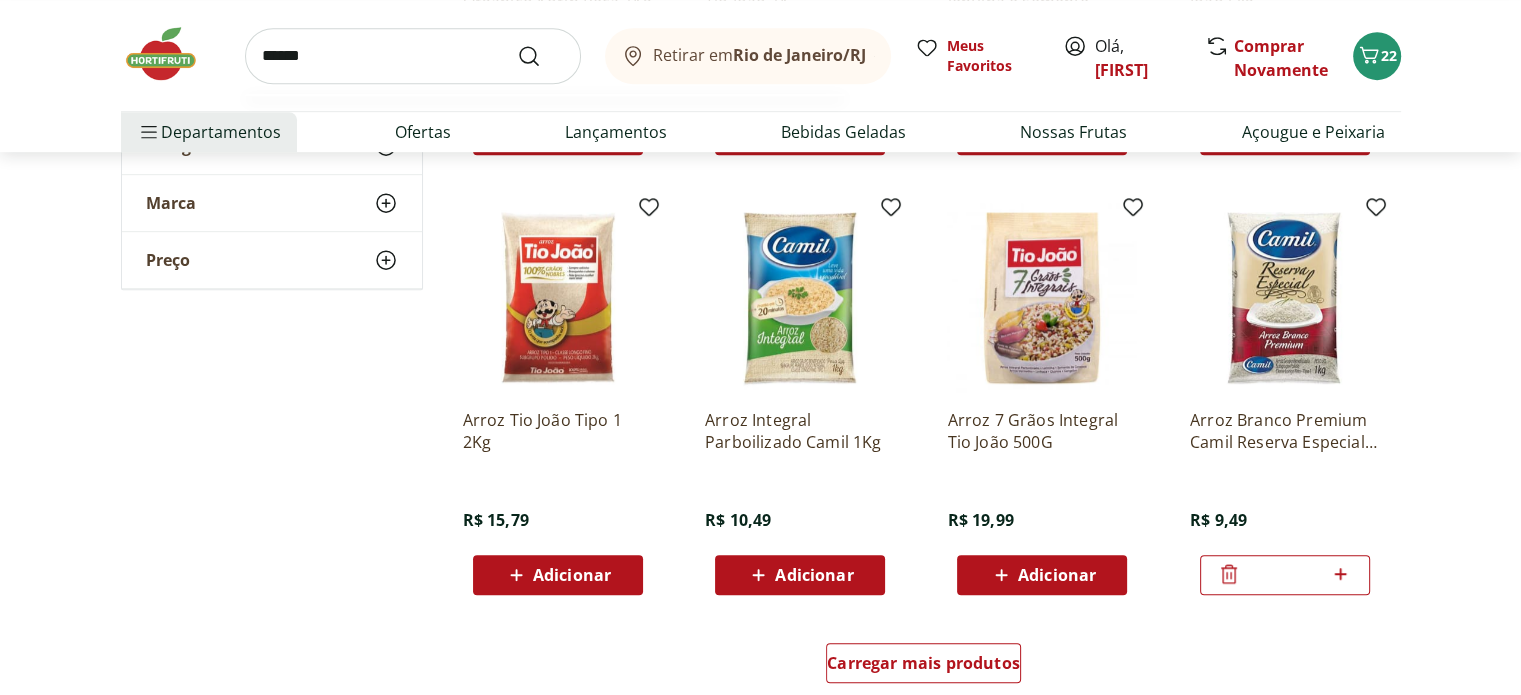 type on "******" 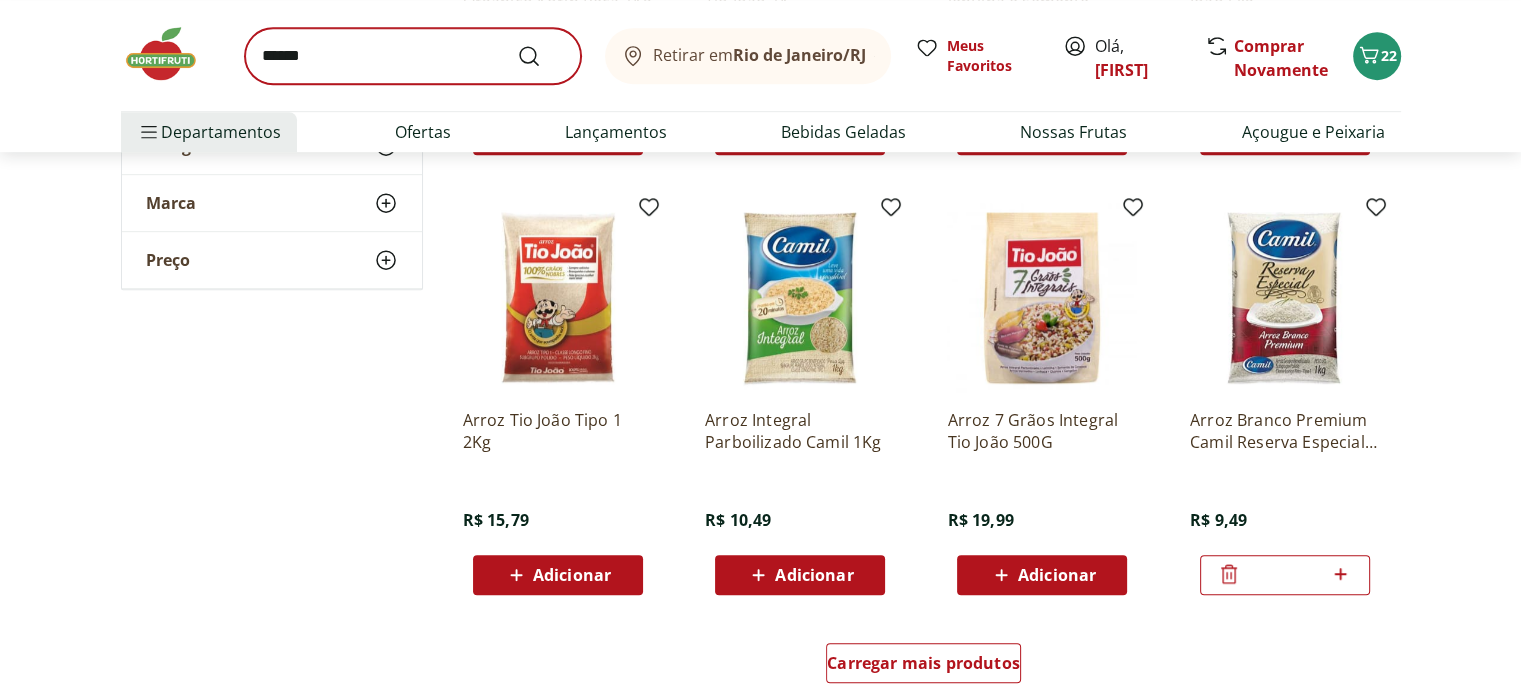 scroll, scrollTop: 0, scrollLeft: 0, axis: both 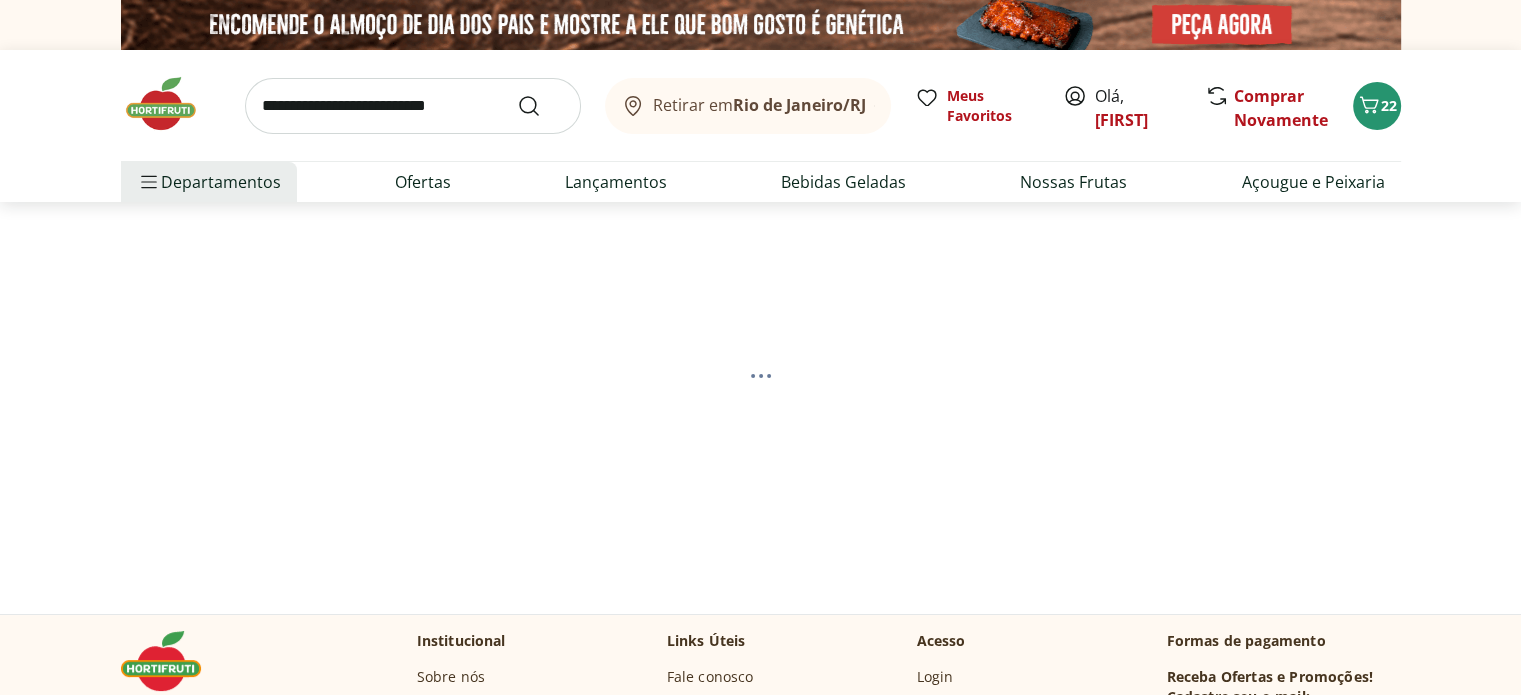 select on "**********" 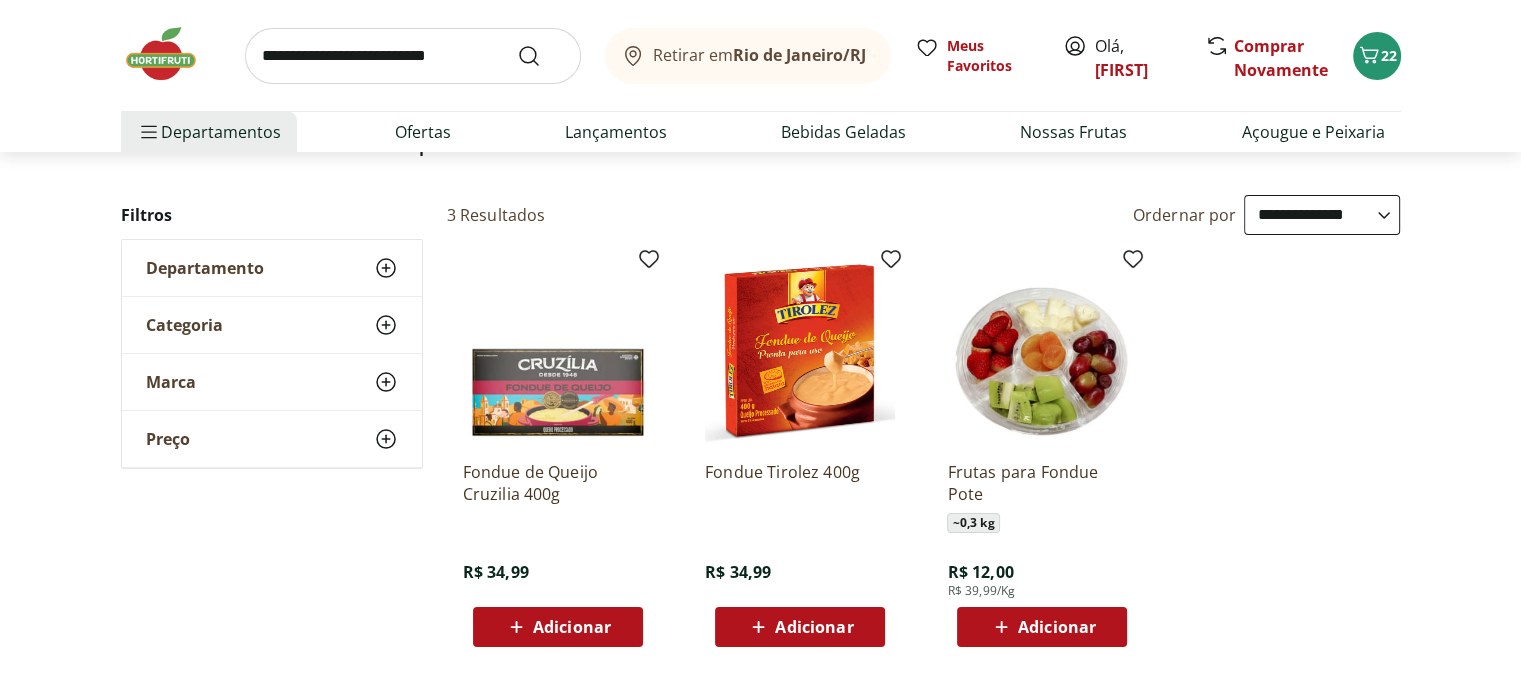 scroll, scrollTop: 200, scrollLeft: 0, axis: vertical 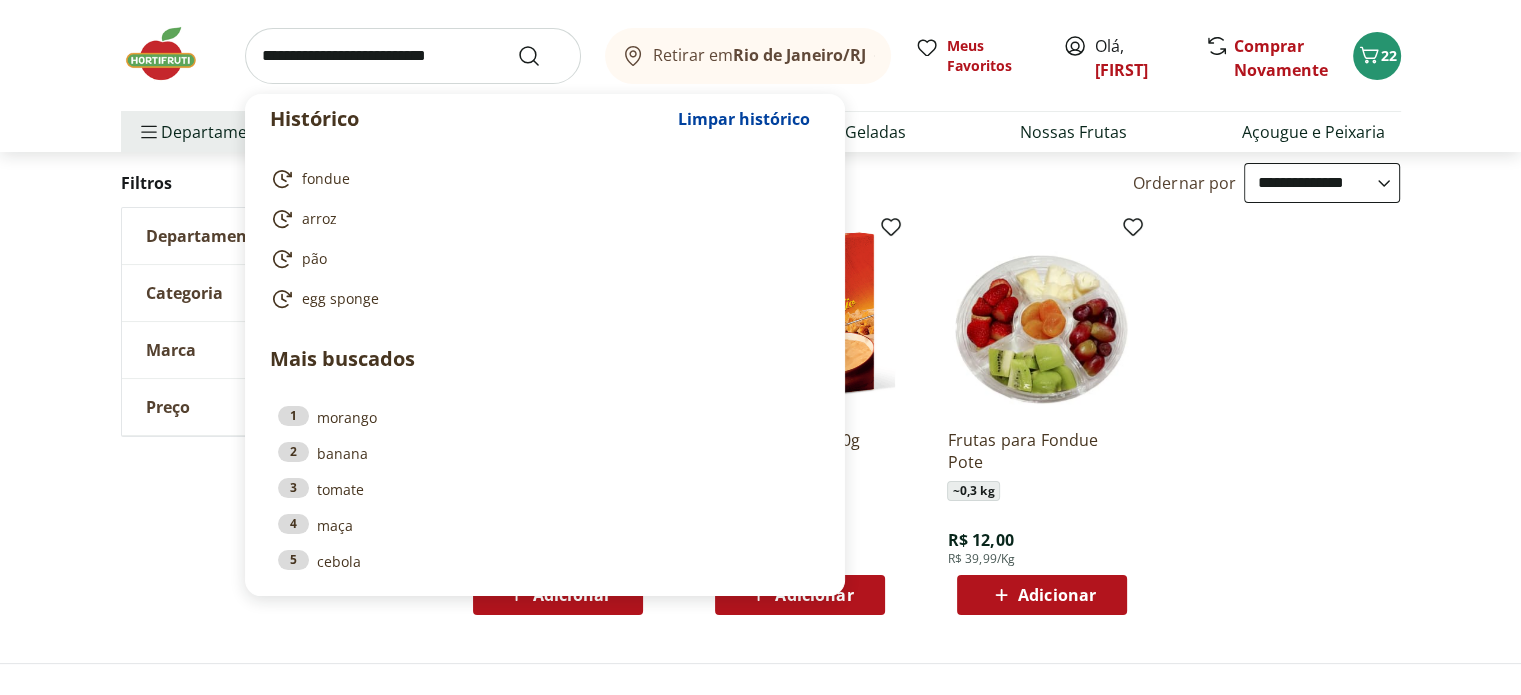 click at bounding box center (413, 56) 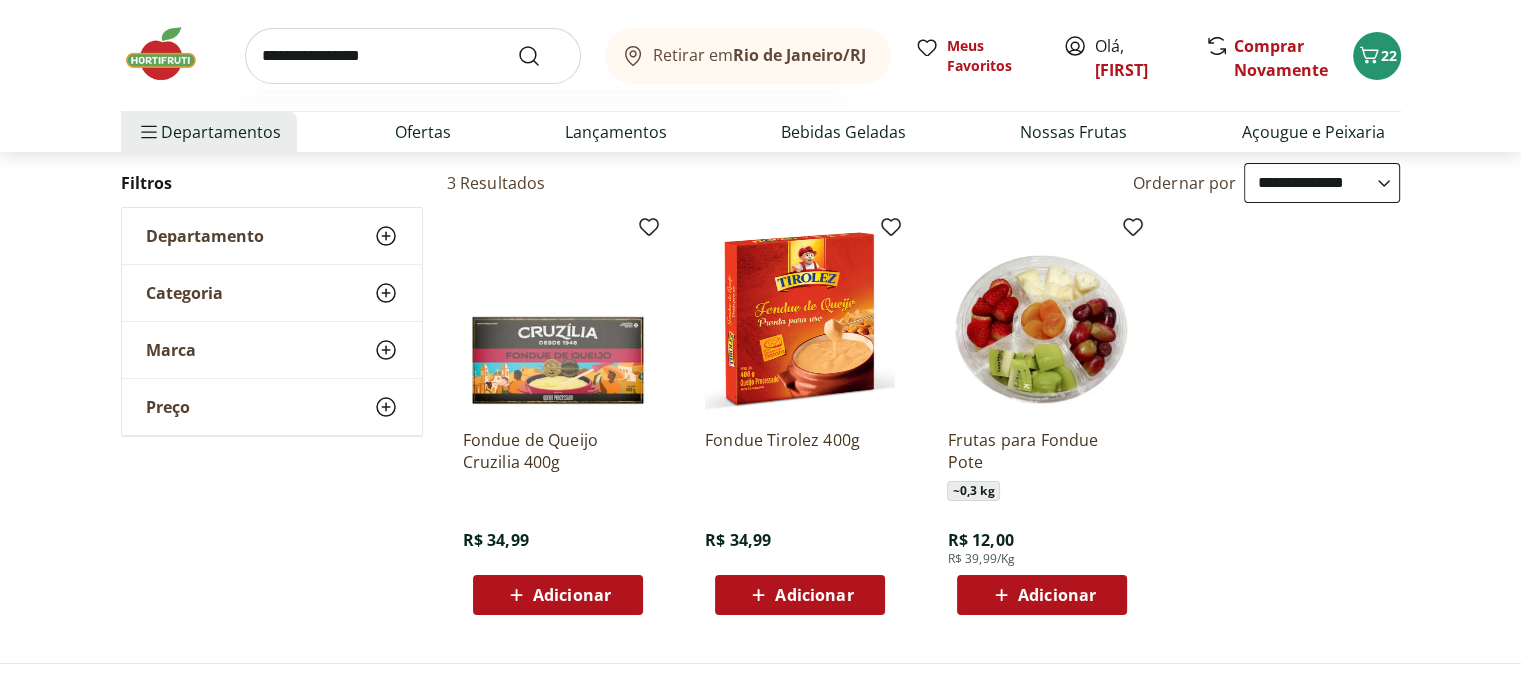 type on "**********" 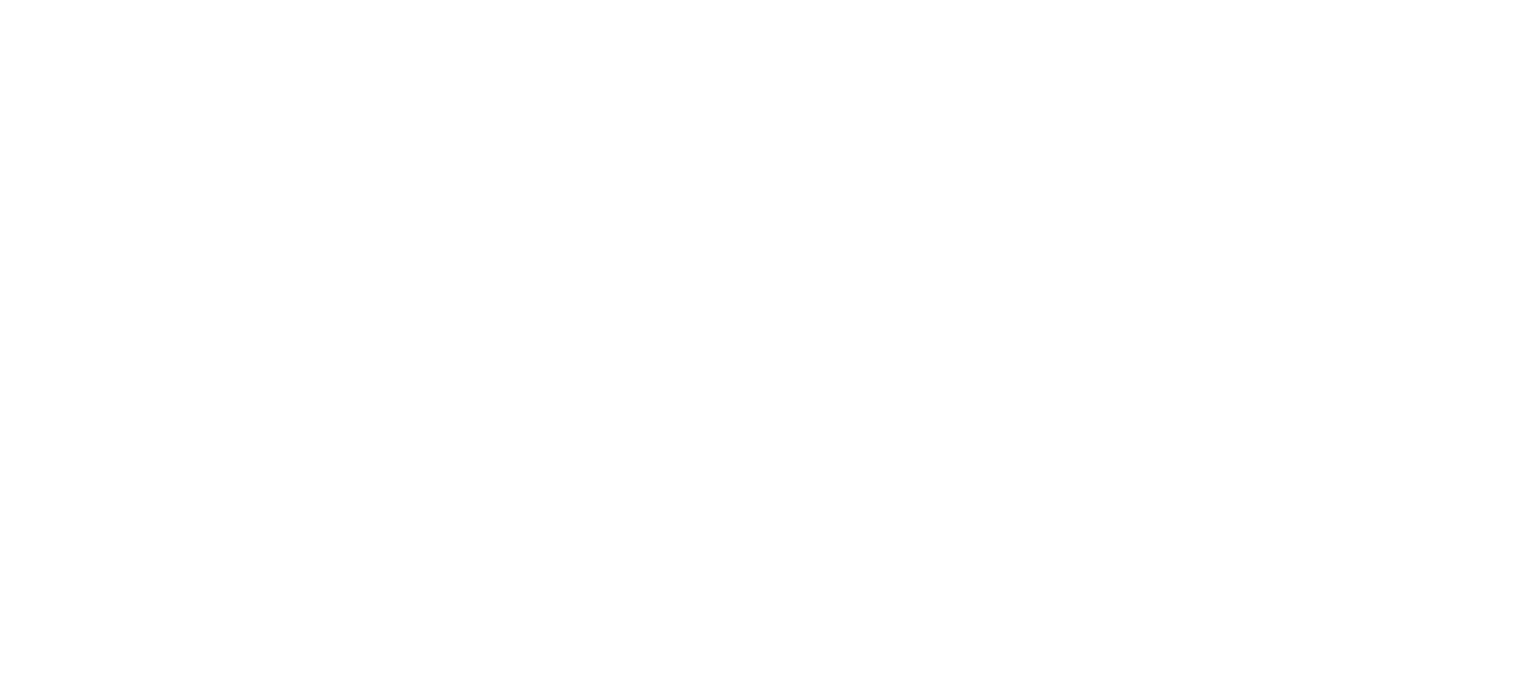 scroll, scrollTop: 0, scrollLeft: 0, axis: both 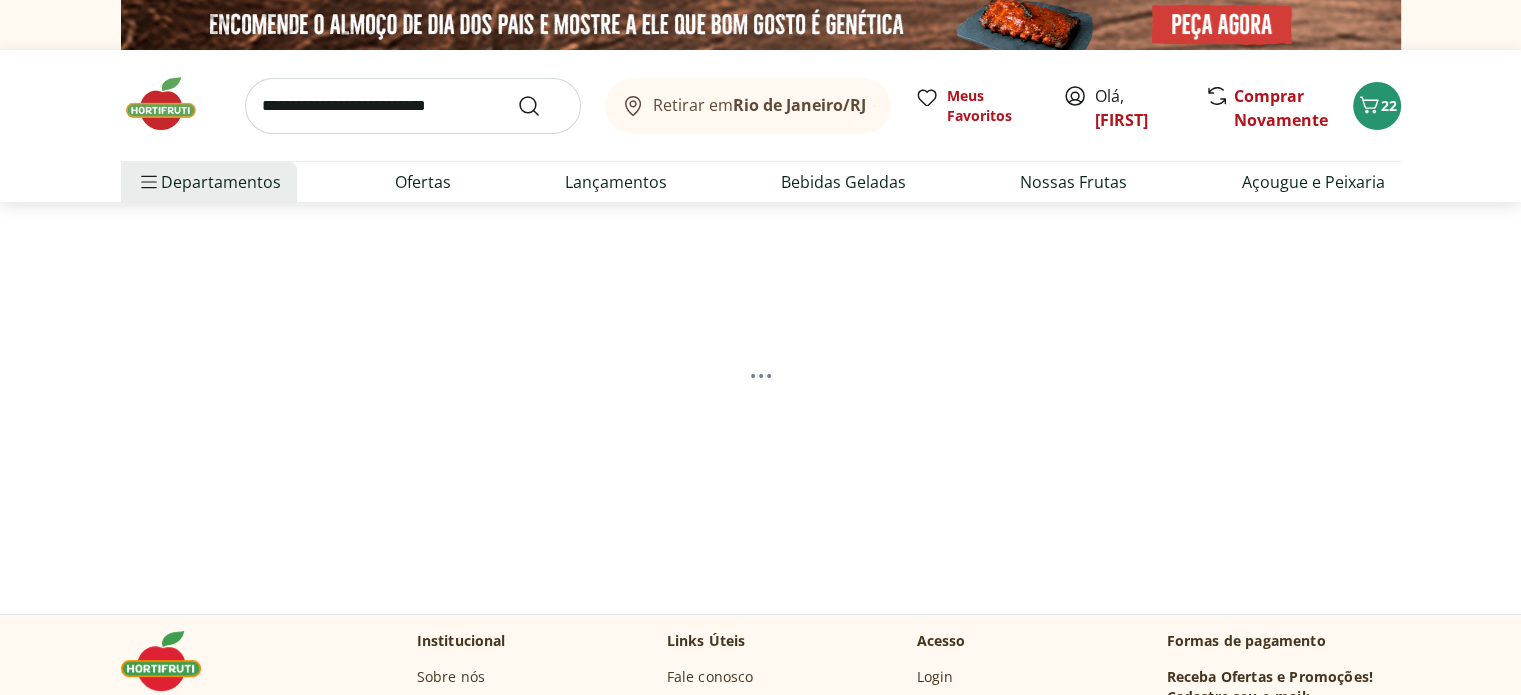 select on "**********" 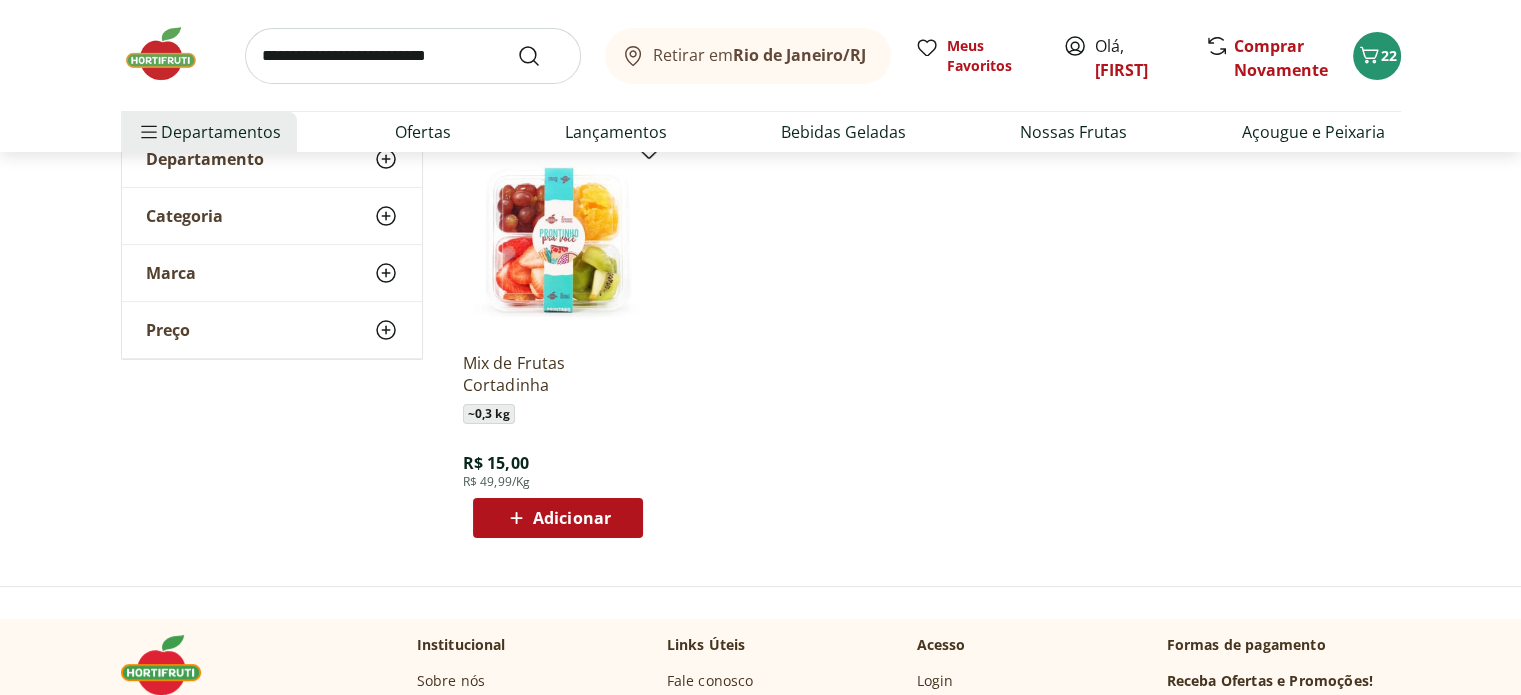 scroll, scrollTop: 300, scrollLeft: 0, axis: vertical 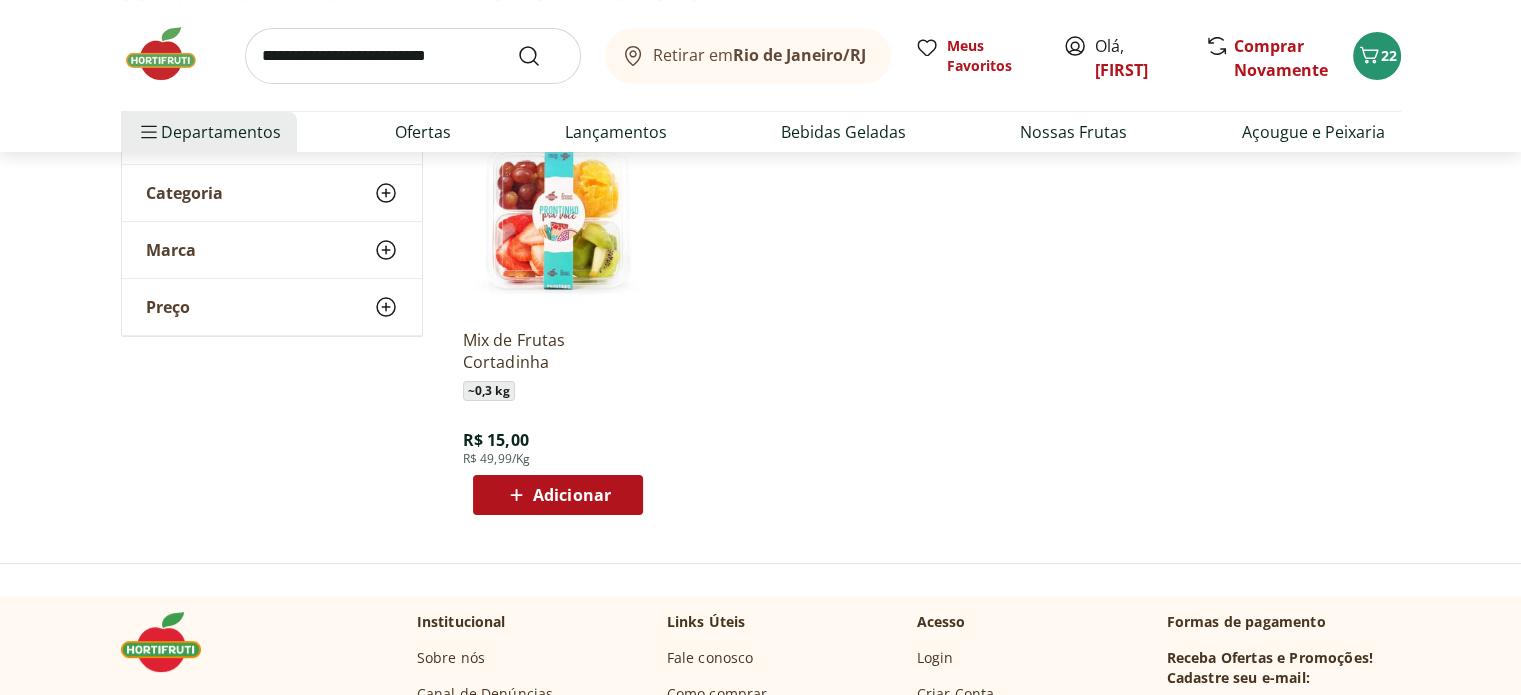 click on "Adicionar" at bounding box center [572, 495] 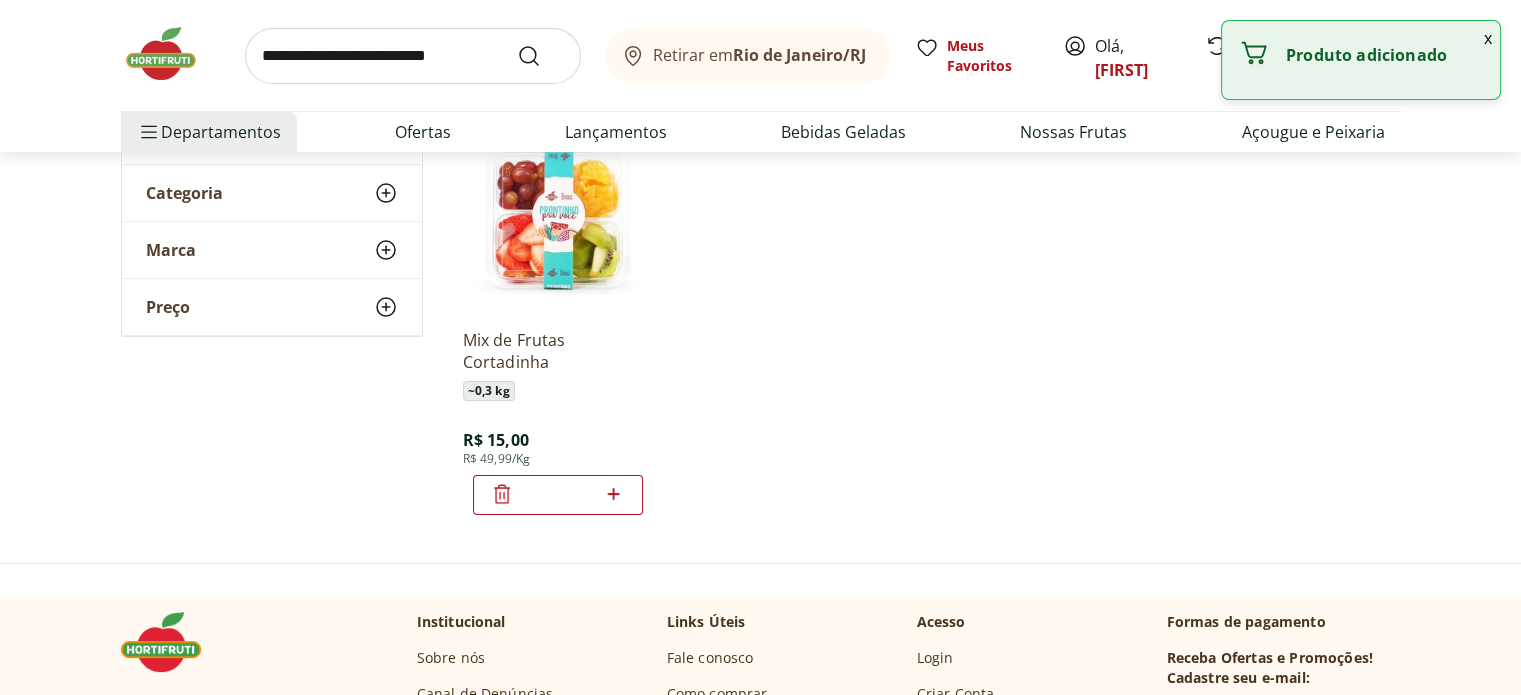 click 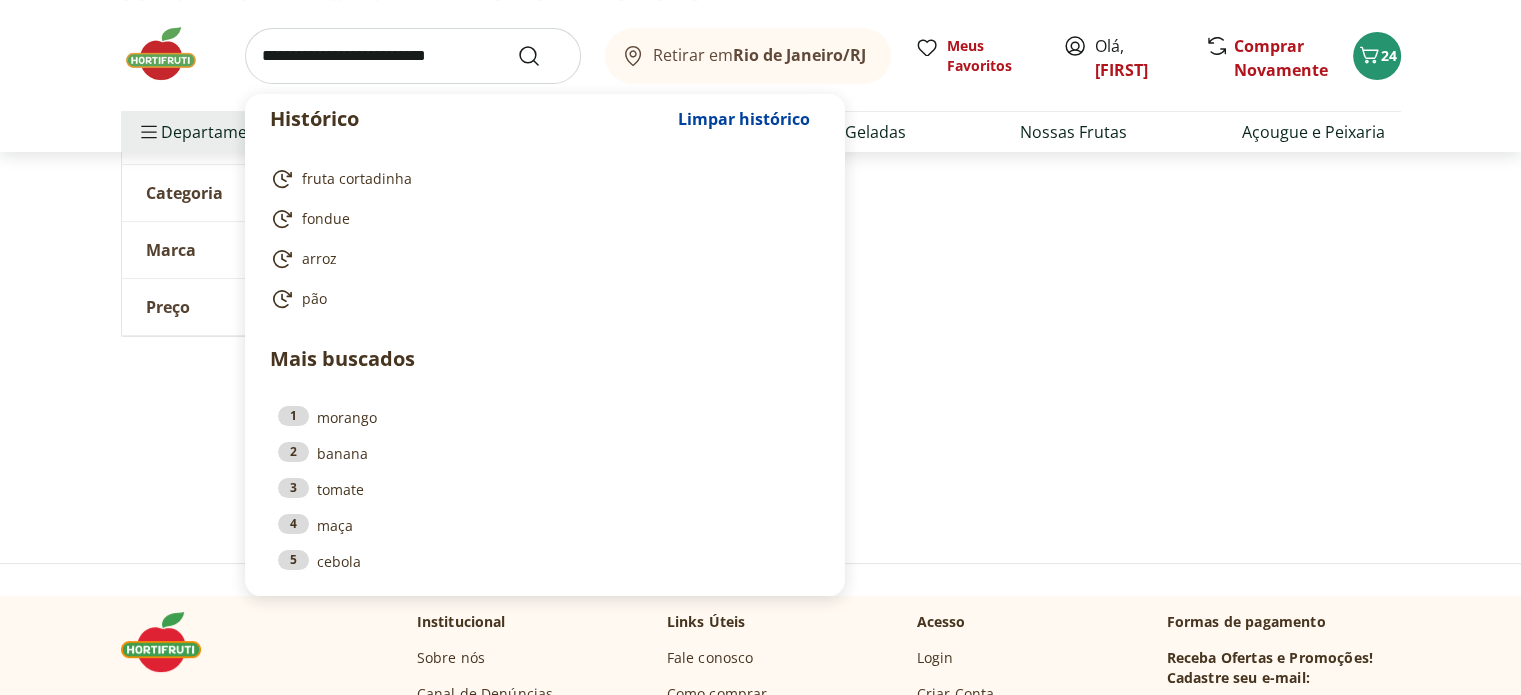 click at bounding box center (413, 56) 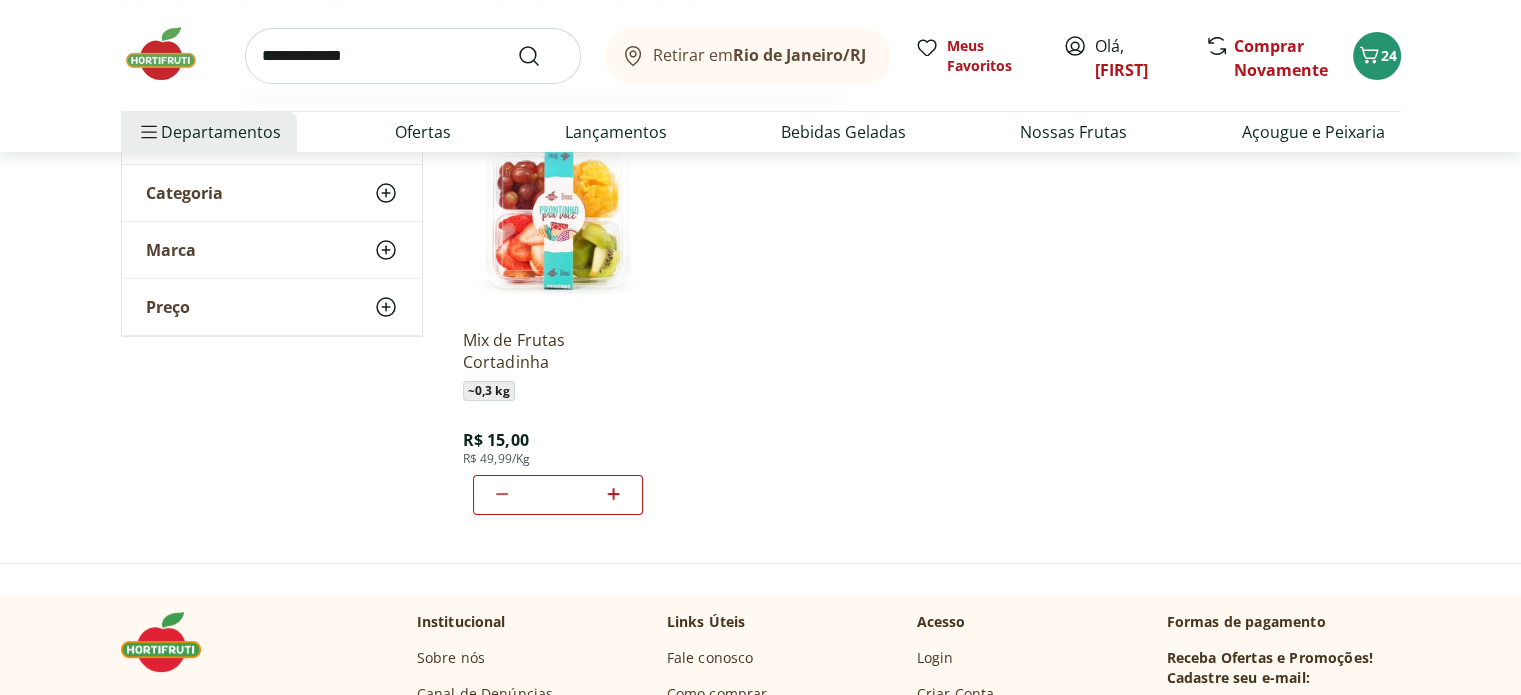 type on "**********" 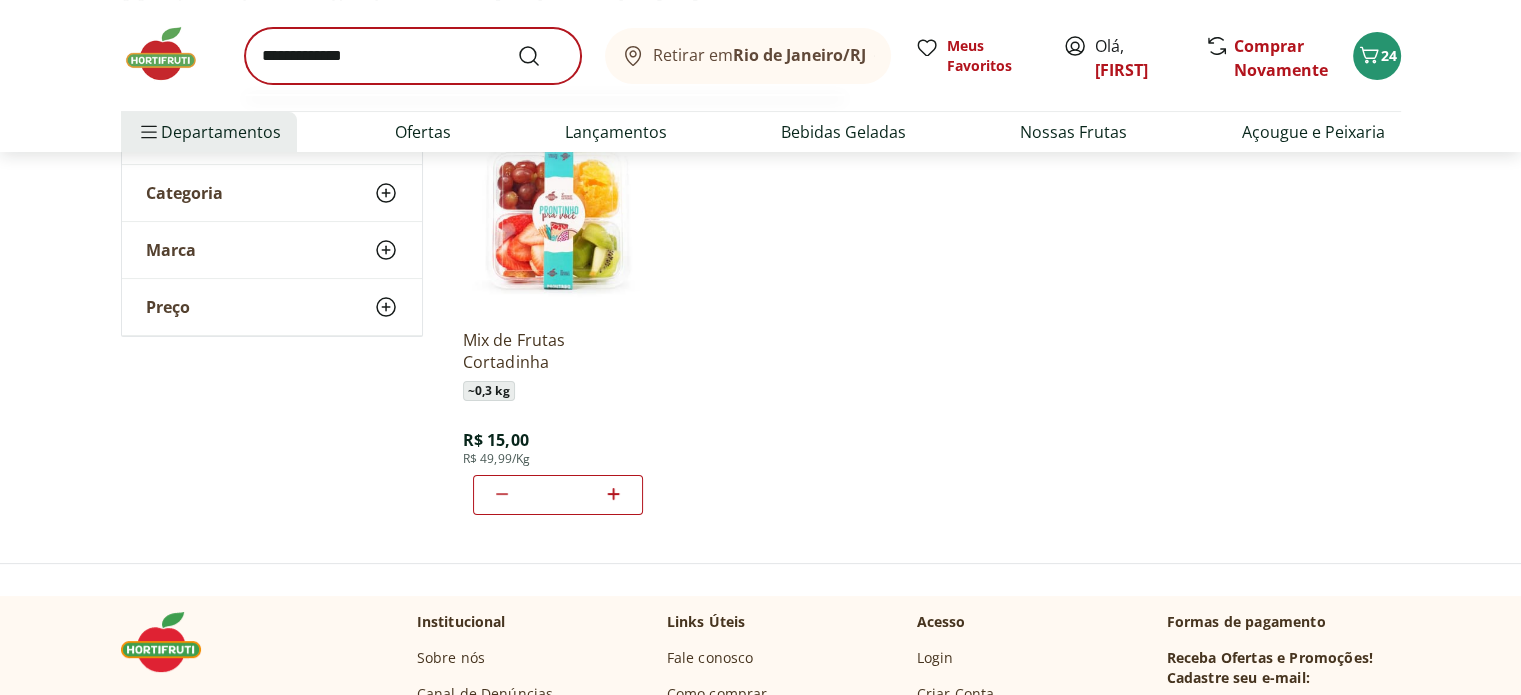 scroll, scrollTop: 0, scrollLeft: 0, axis: both 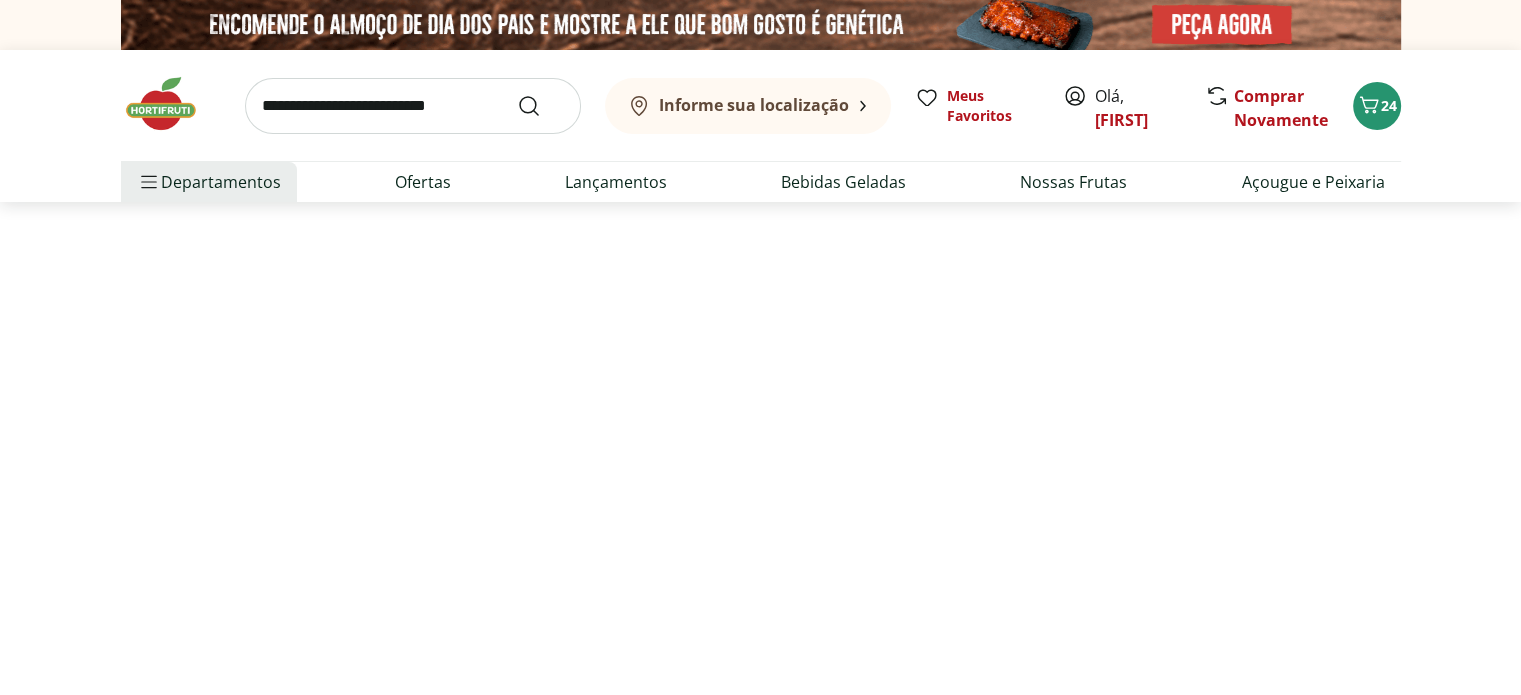 select on "**********" 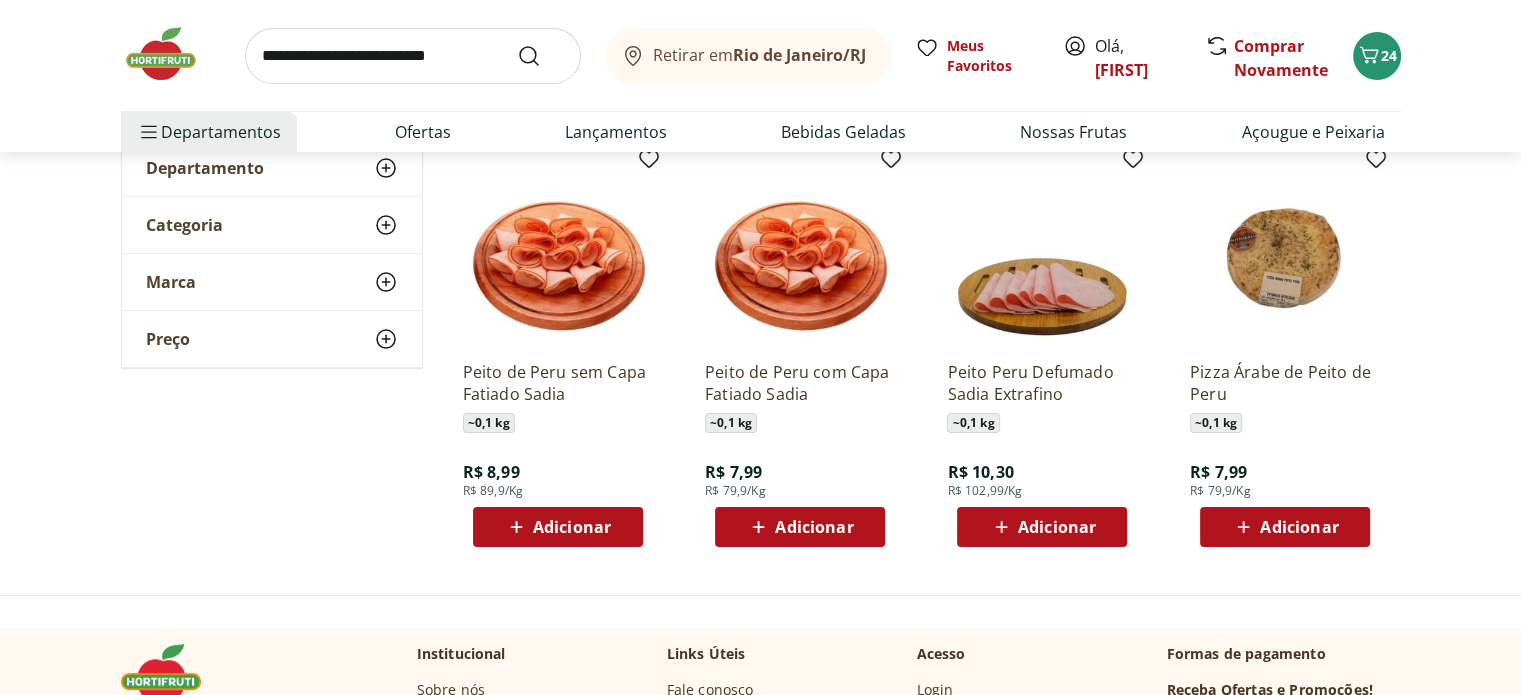 scroll, scrollTop: 300, scrollLeft: 0, axis: vertical 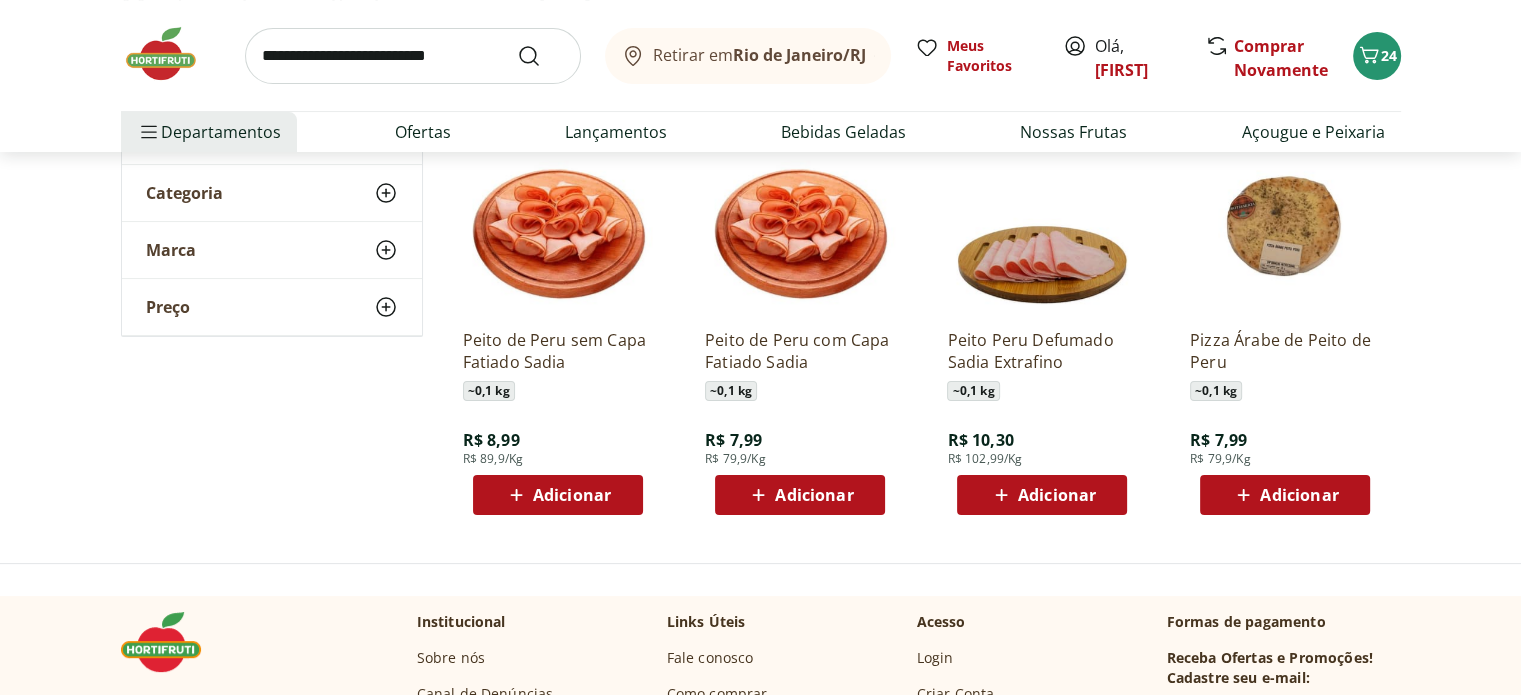 click on "Adicionar" at bounding box center [572, 495] 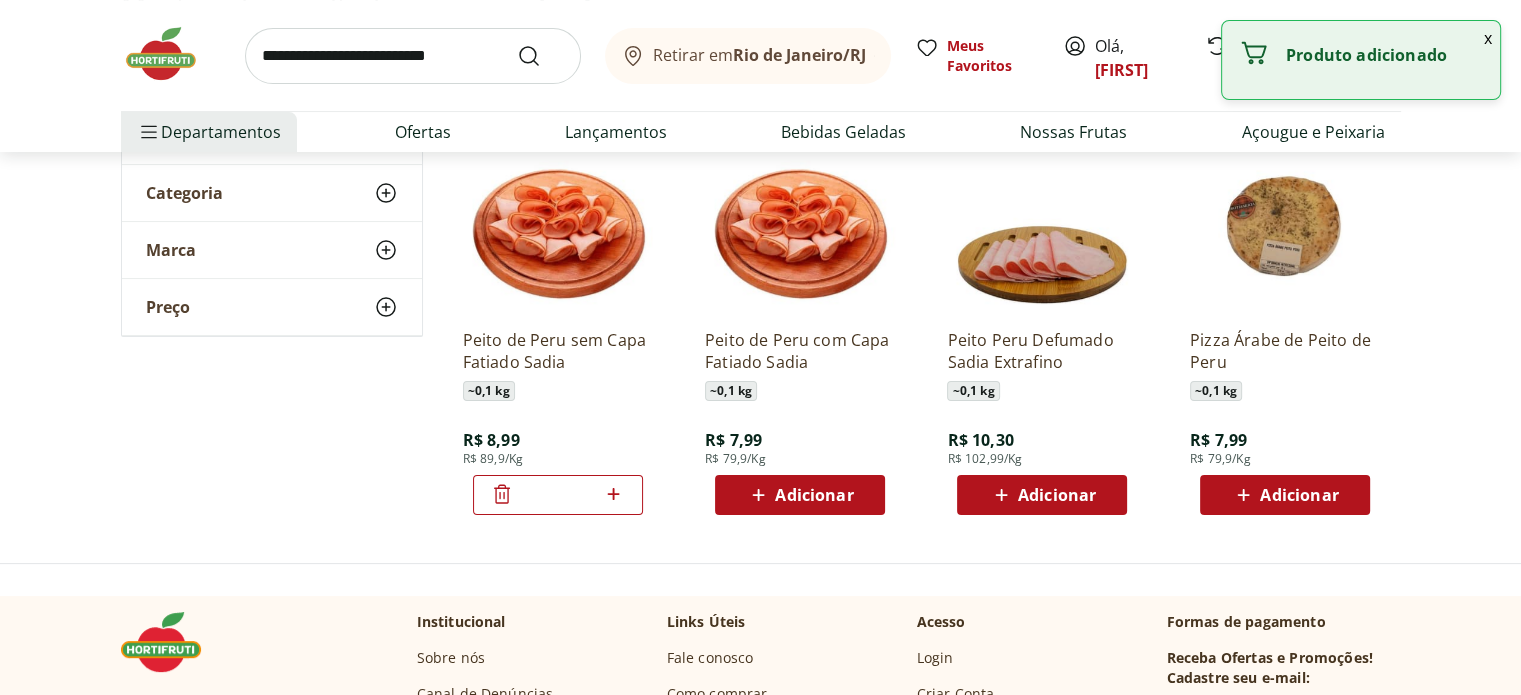 click at bounding box center (413, 56) 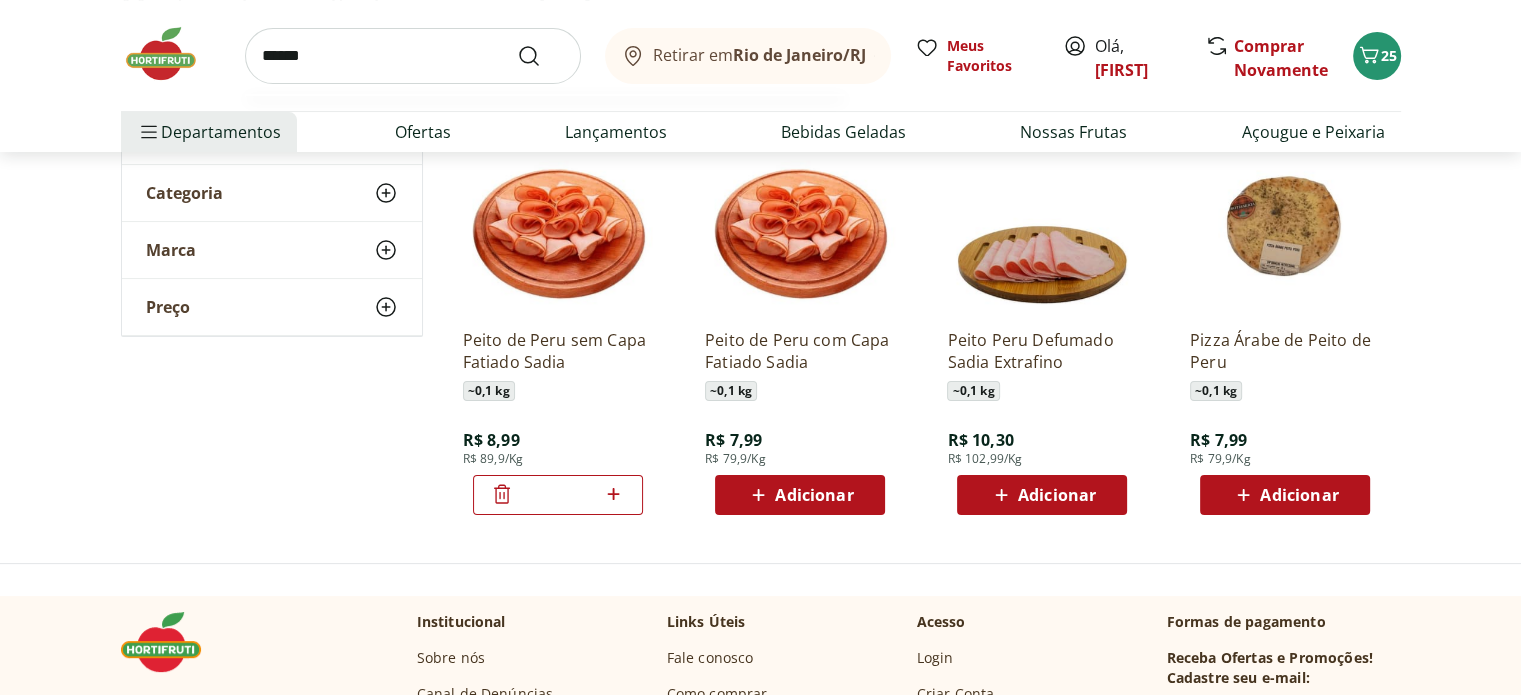 type on "******" 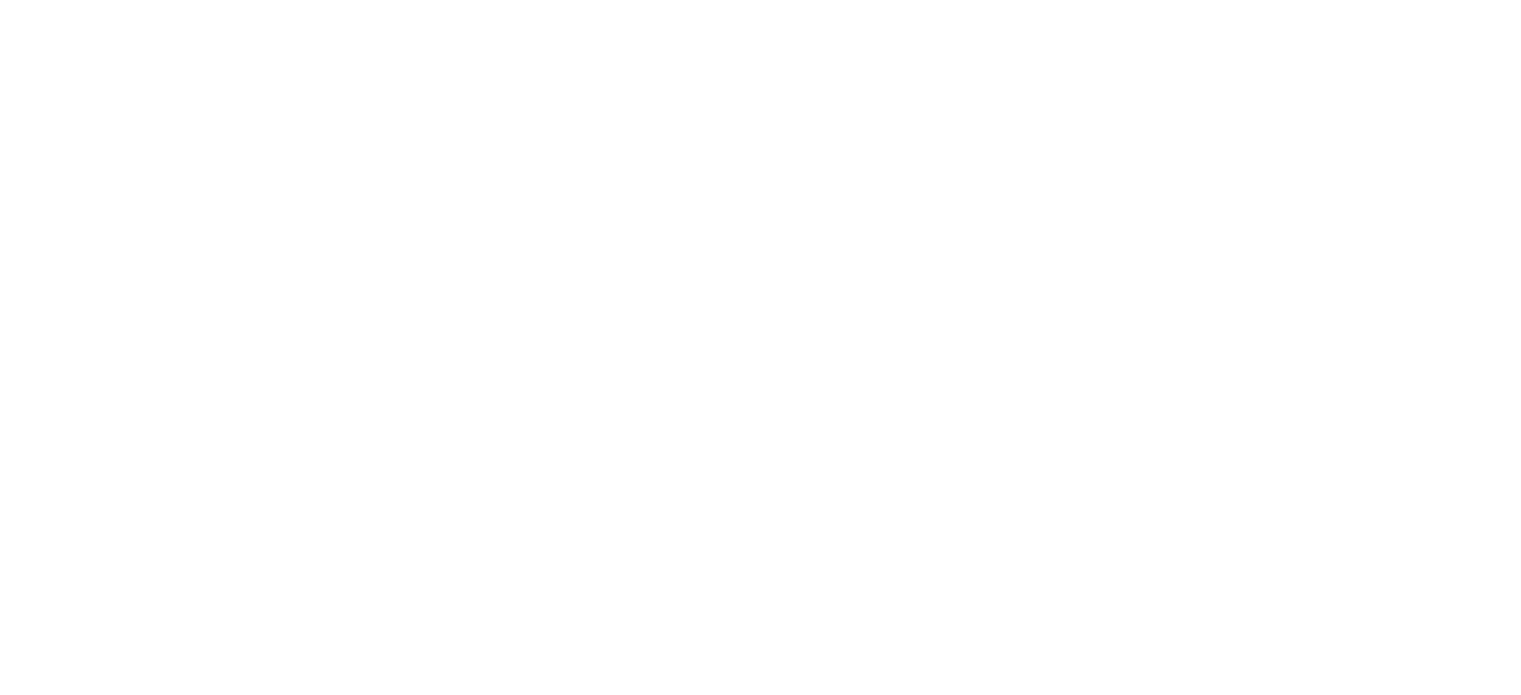 scroll, scrollTop: 0, scrollLeft: 0, axis: both 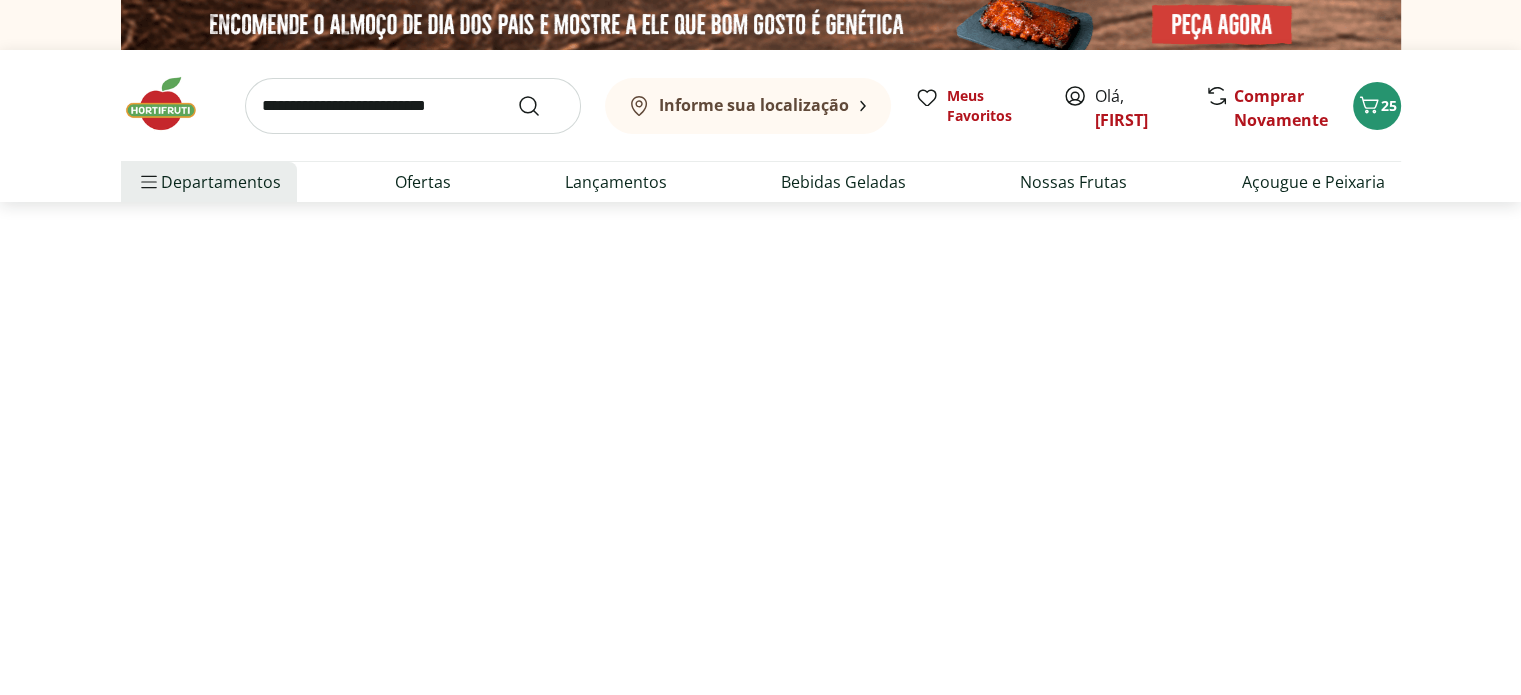 select on "**********" 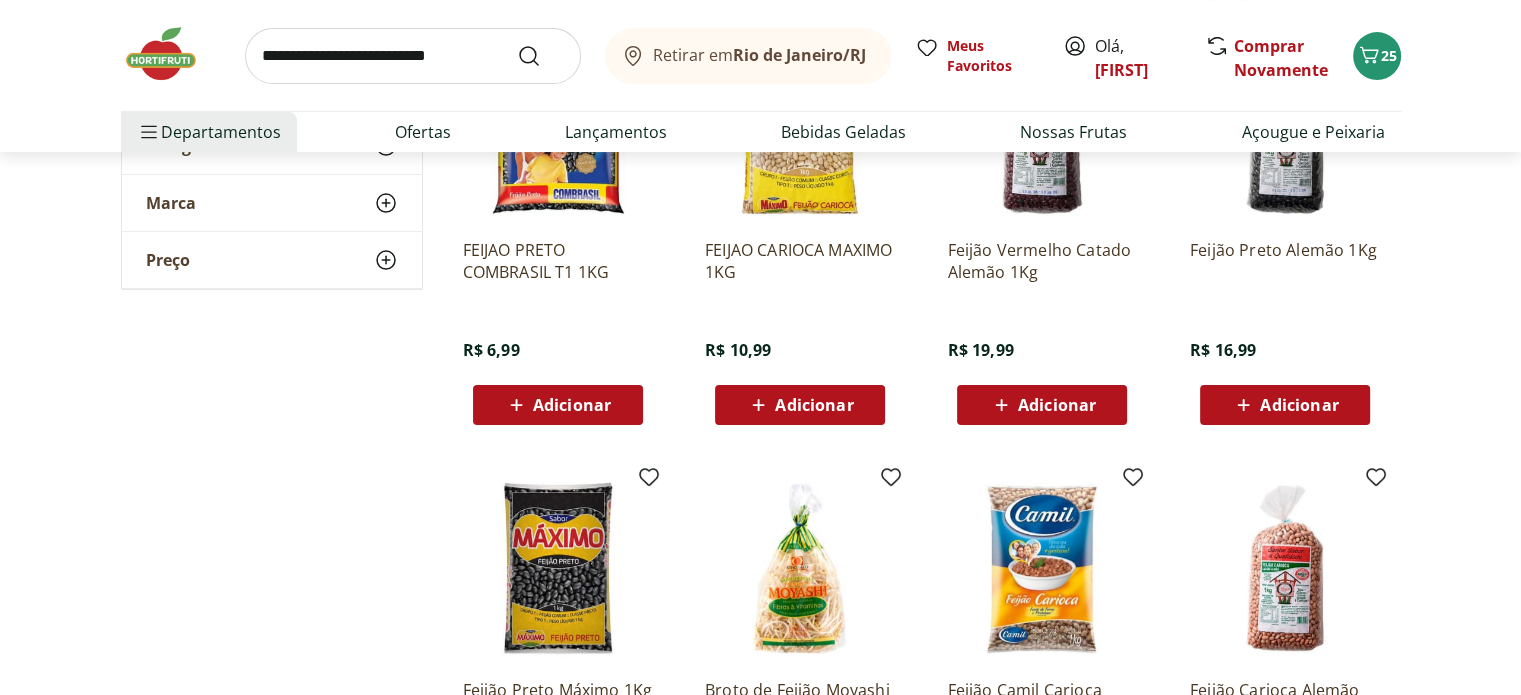 scroll, scrollTop: 400, scrollLeft: 0, axis: vertical 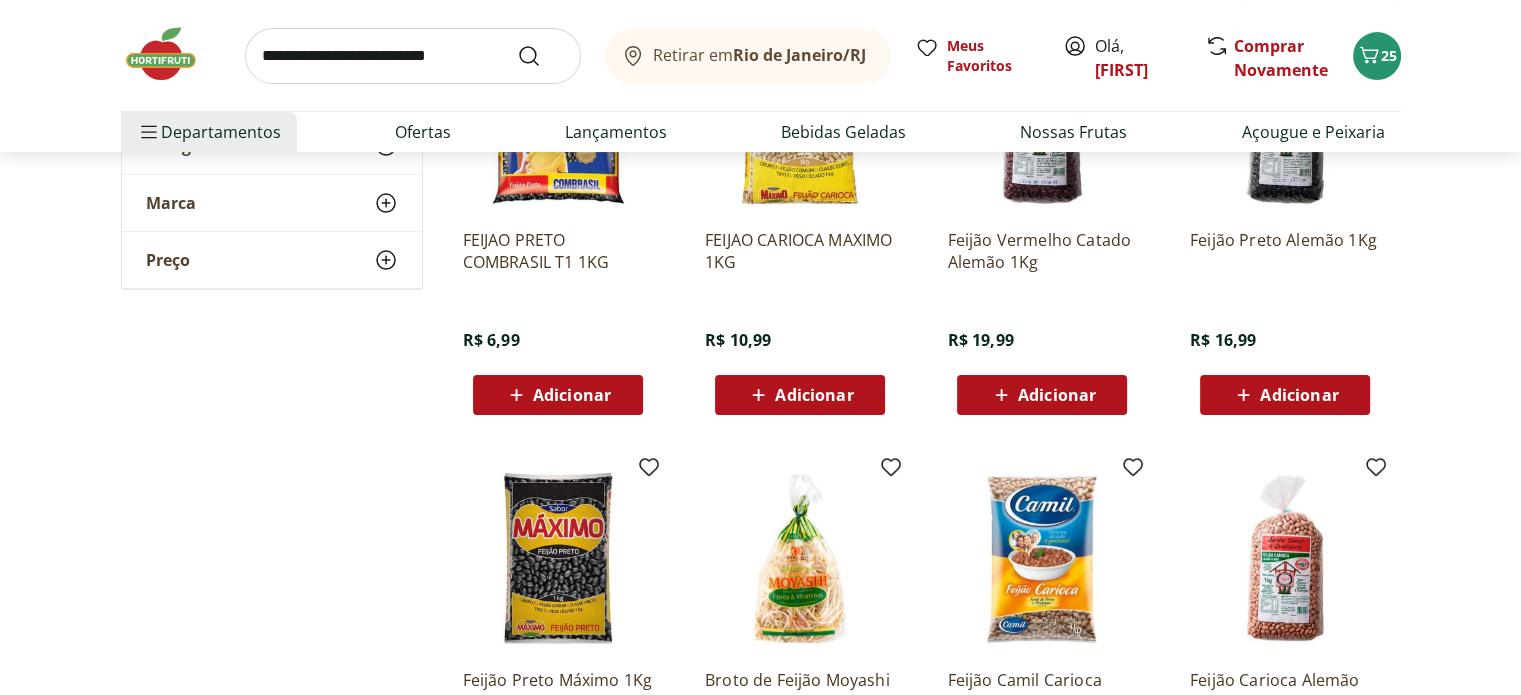 click on "Adicionar" at bounding box center [1042, 395] 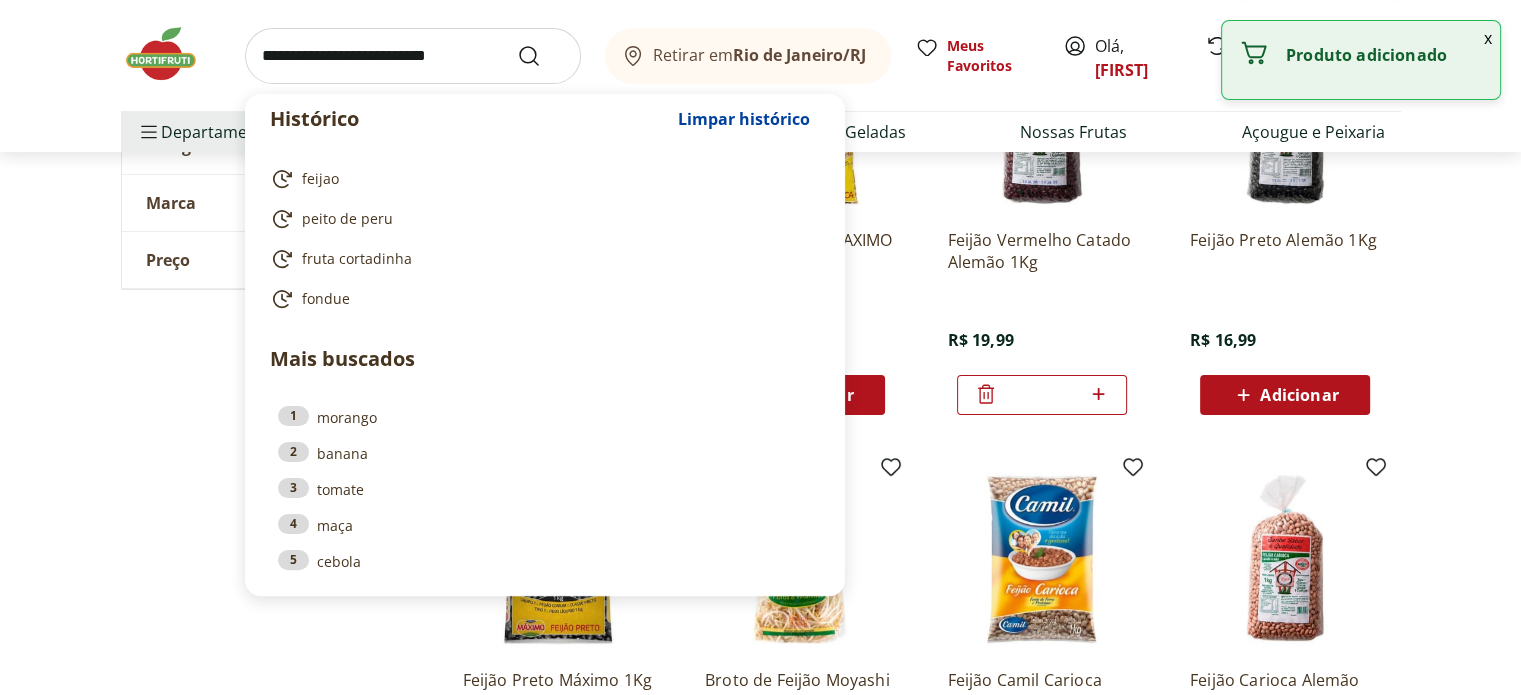 click at bounding box center (413, 56) 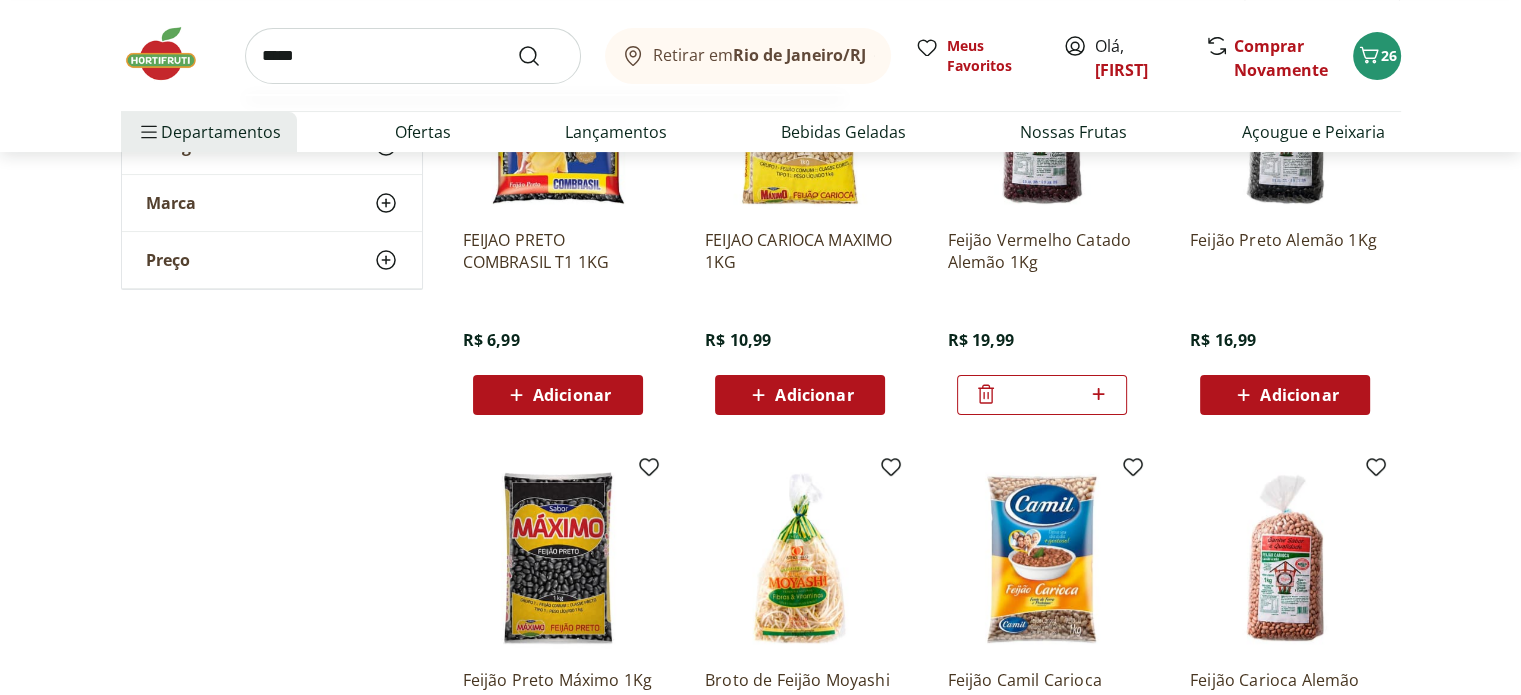 type on "*****" 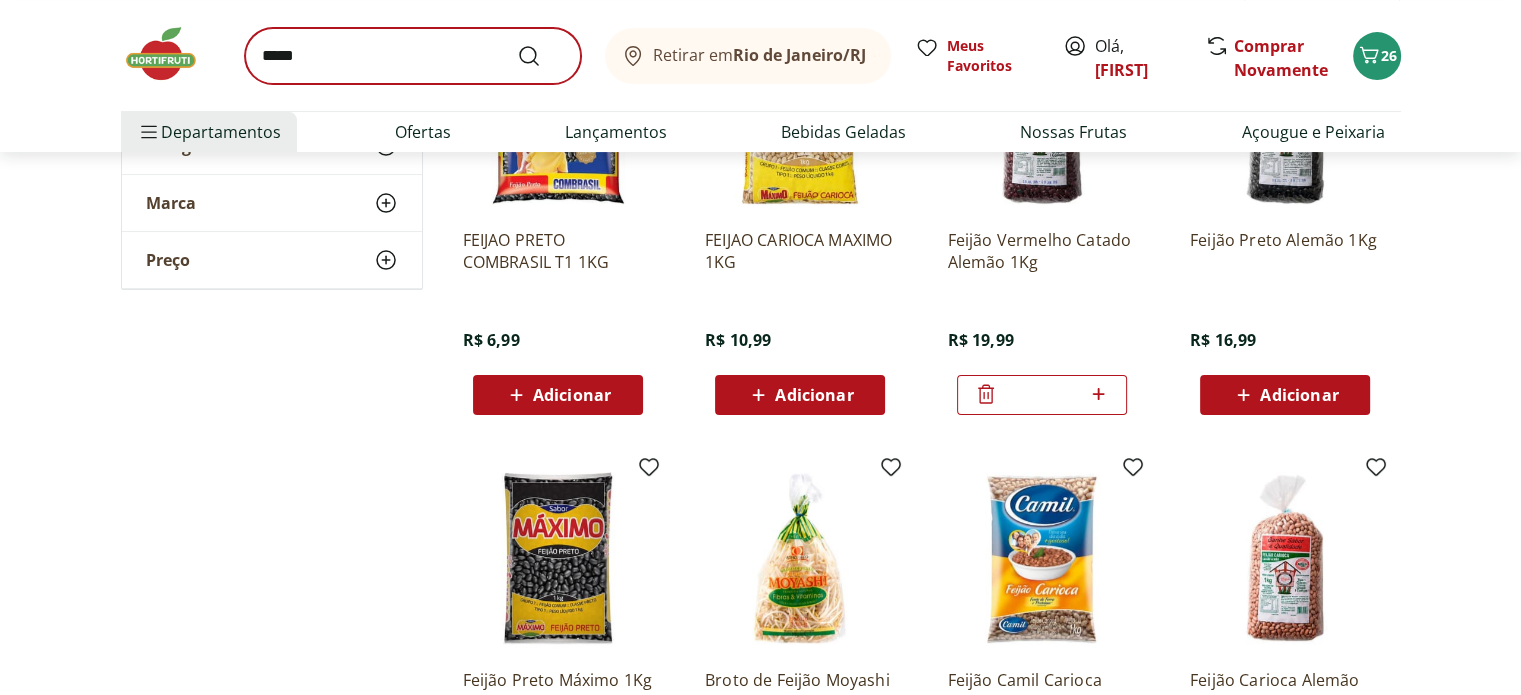 scroll, scrollTop: 0, scrollLeft: 0, axis: both 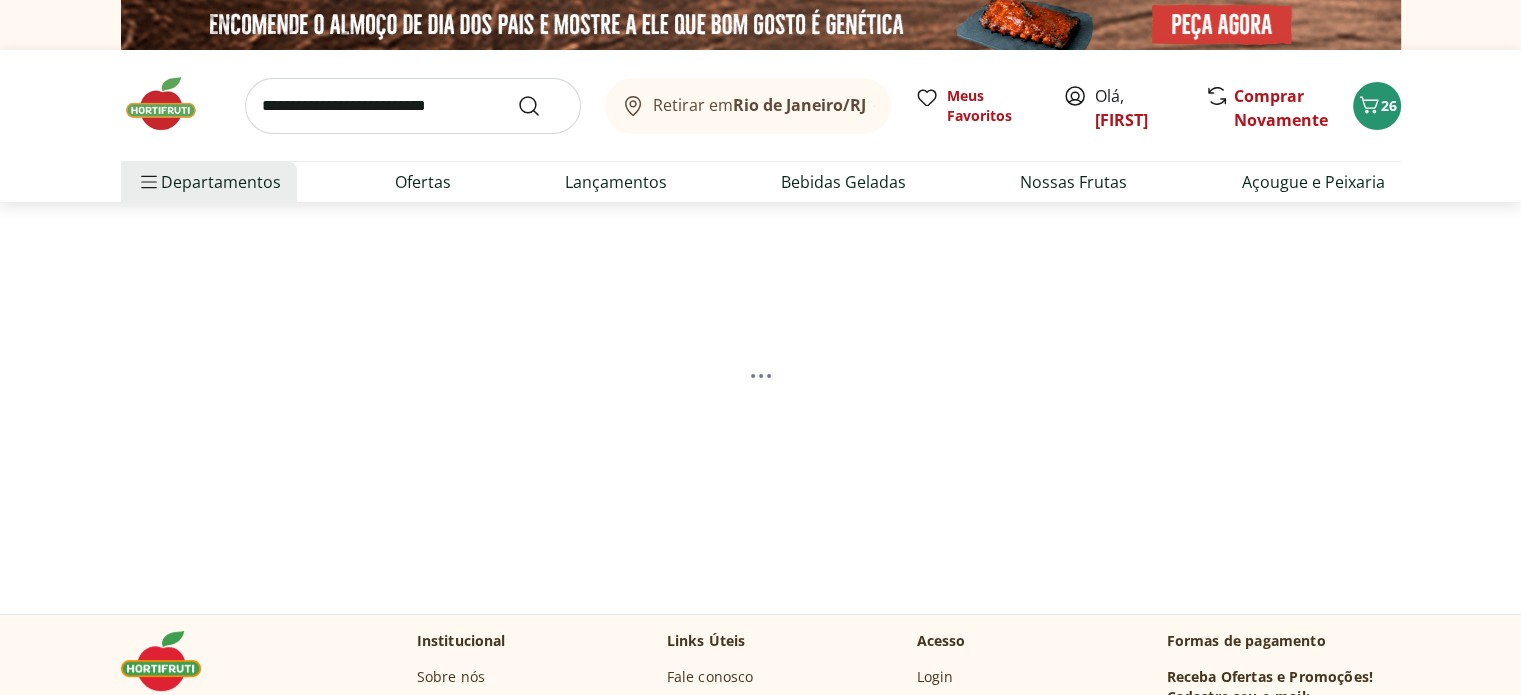 select on "**********" 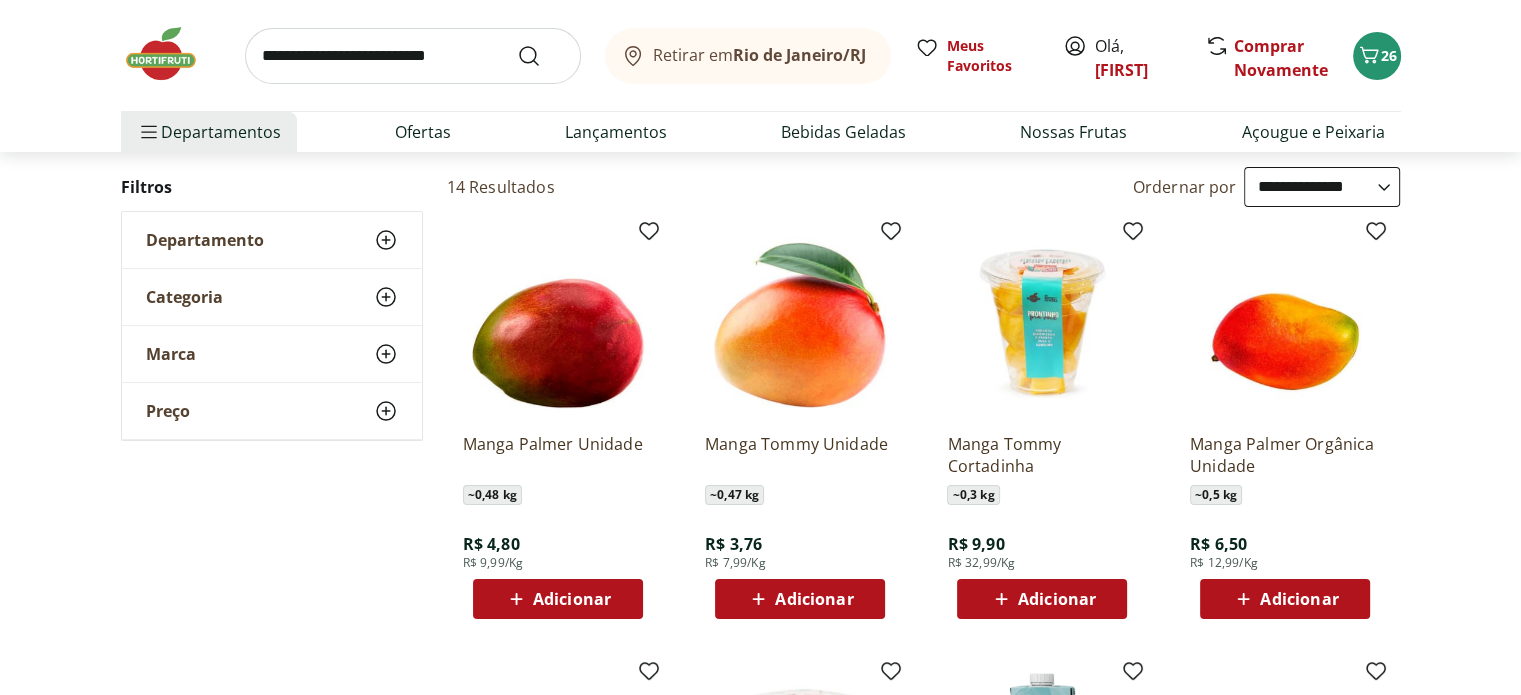 scroll, scrollTop: 200, scrollLeft: 0, axis: vertical 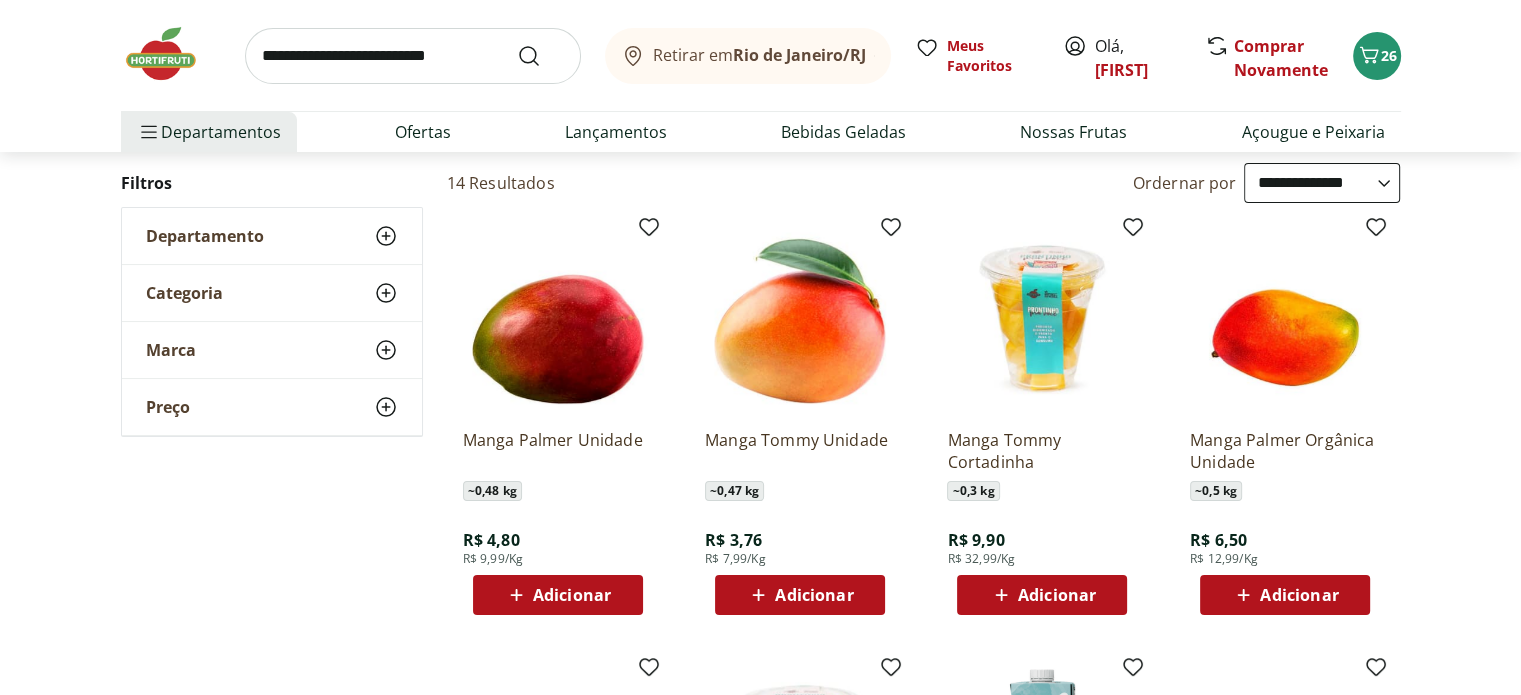 click on "Adicionar" at bounding box center [1057, 595] 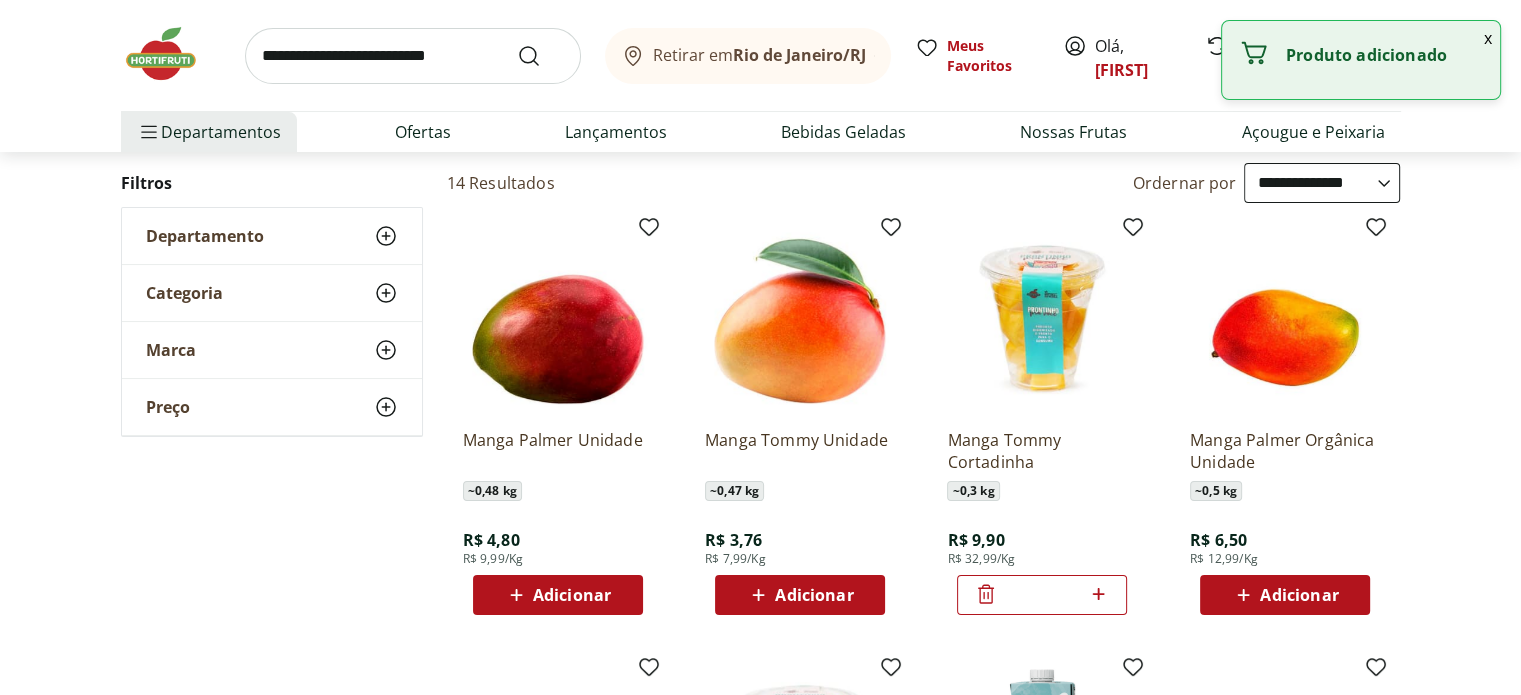 click 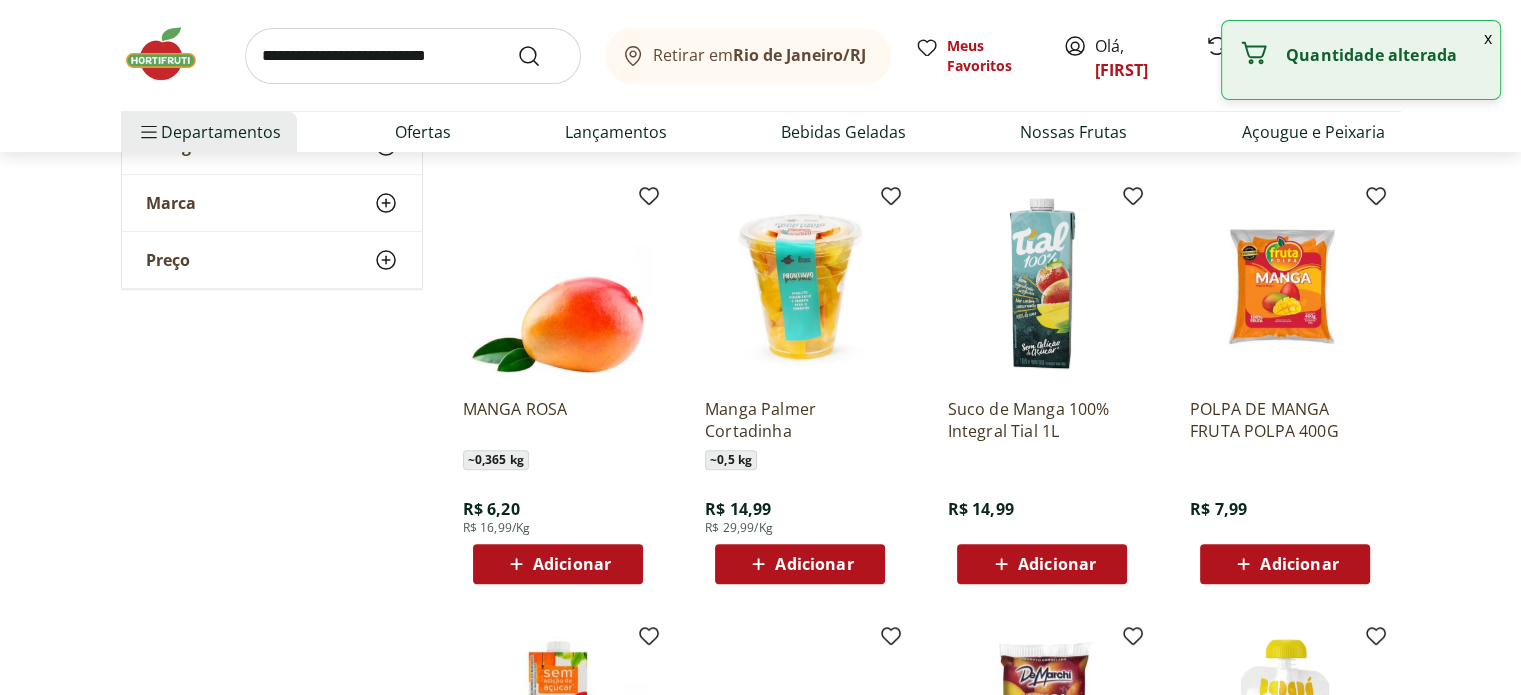 scroll, scrollTop: 700, scrollLeft: 0, axis: vertical 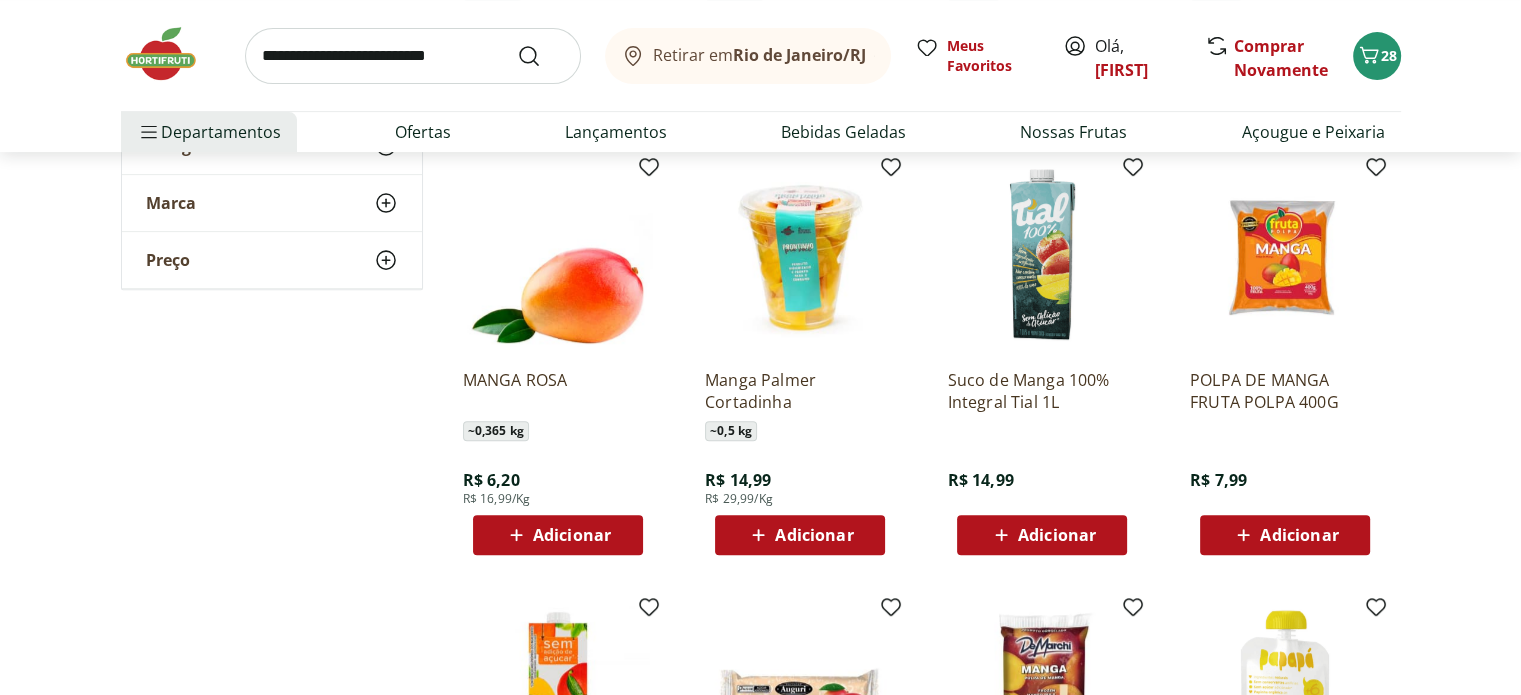 click at bounding box center [413, 56] 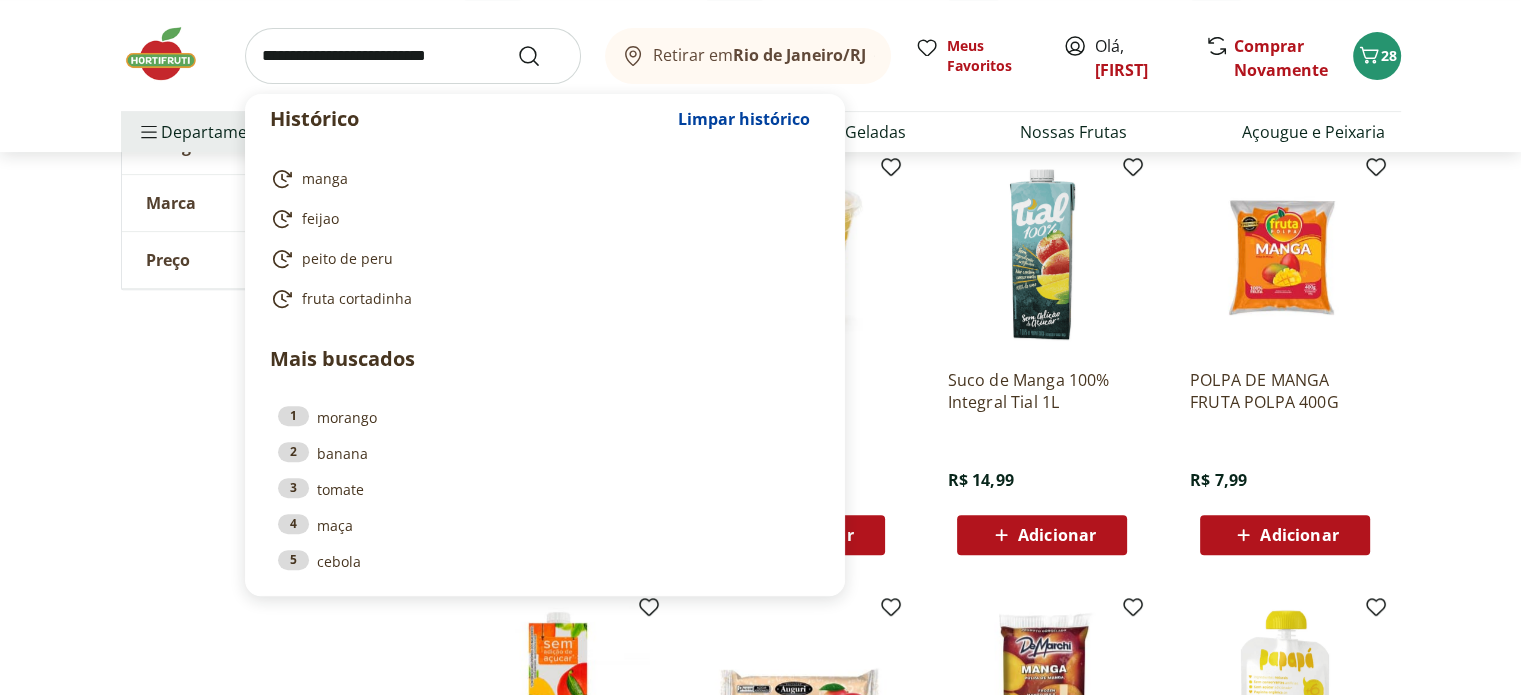 click on "**********" at bounding box center [760, 352] 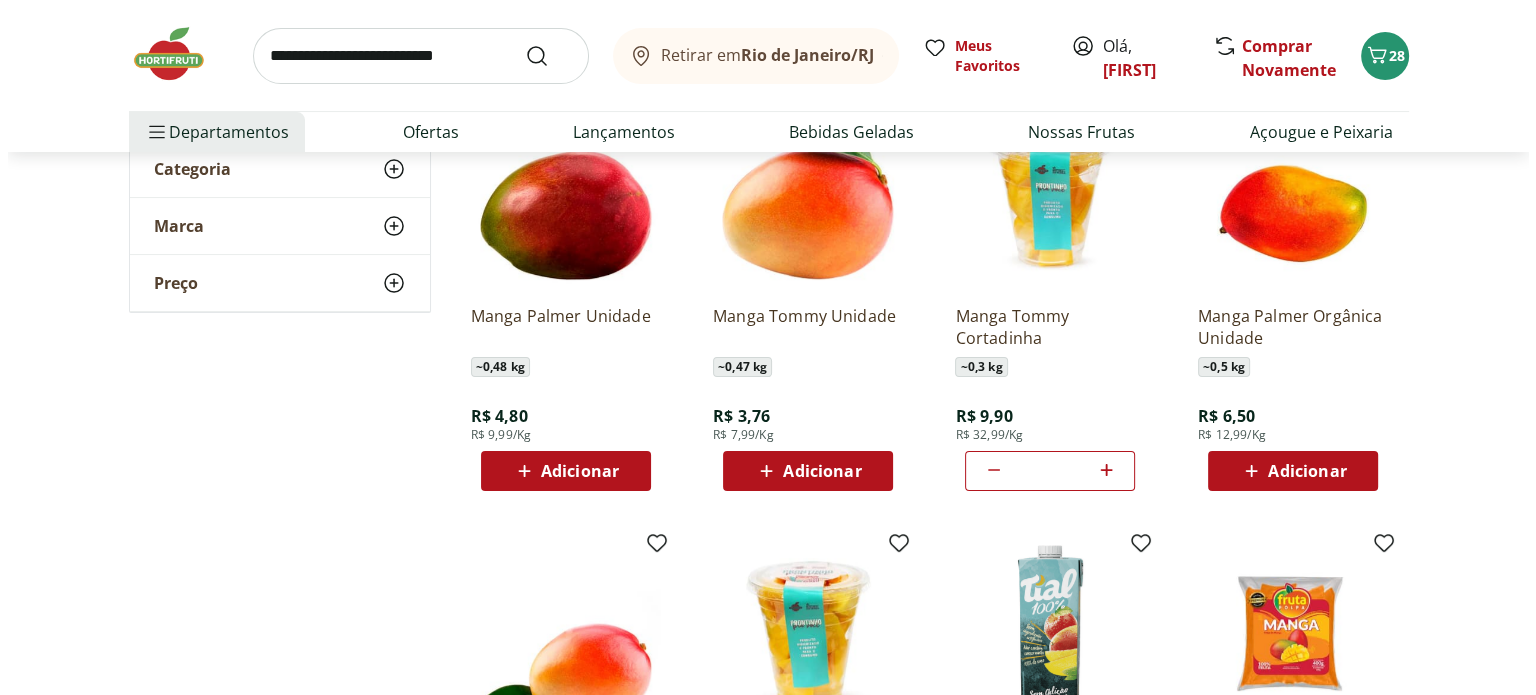 scroll, scrollTop: 300, scrollLeft: 0, axis: vertical 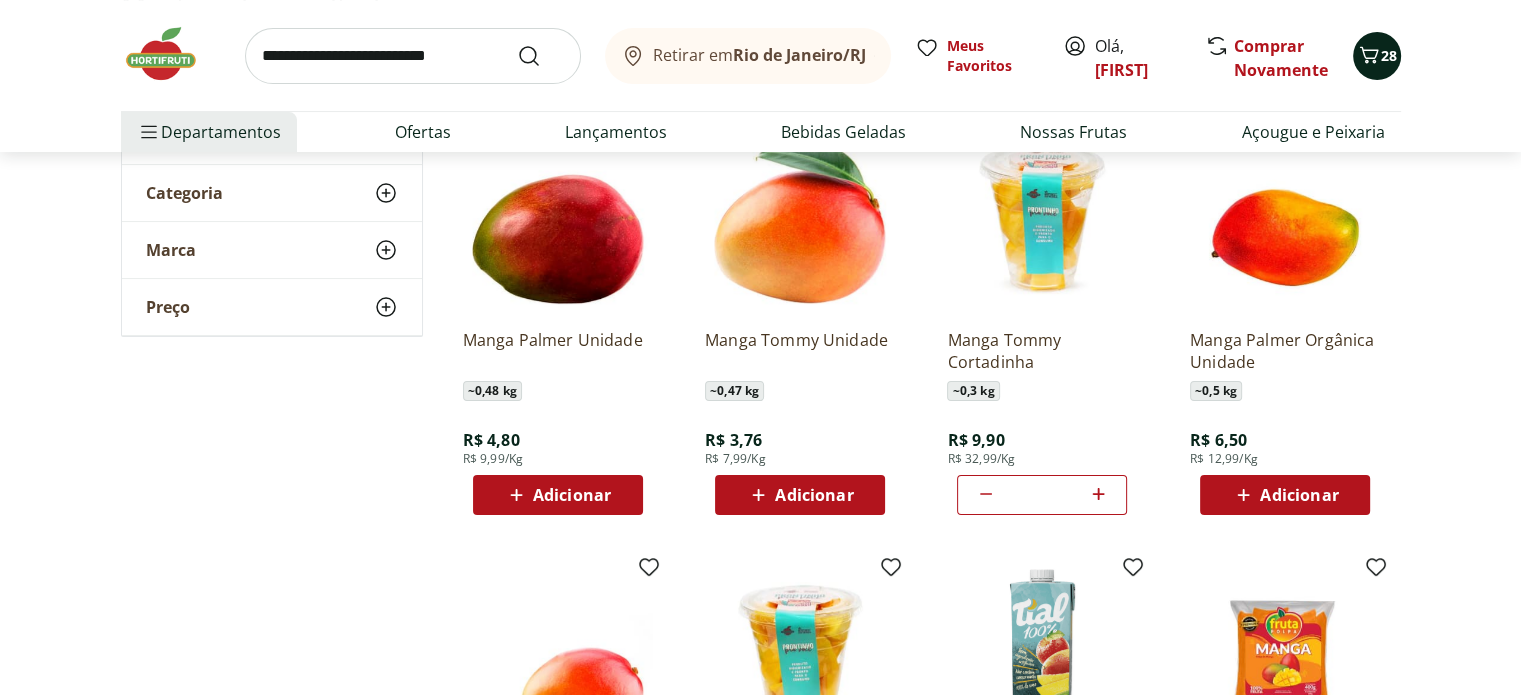 click 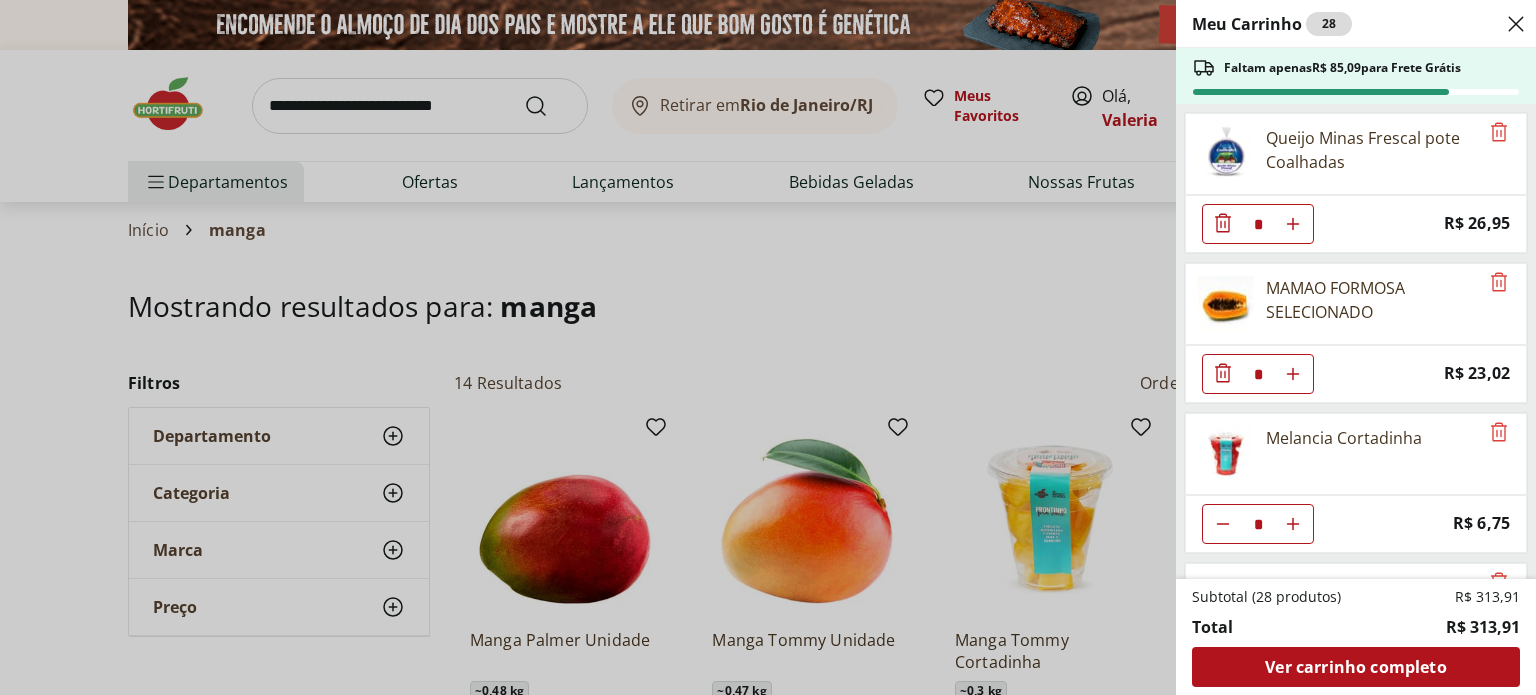 select on "**********" 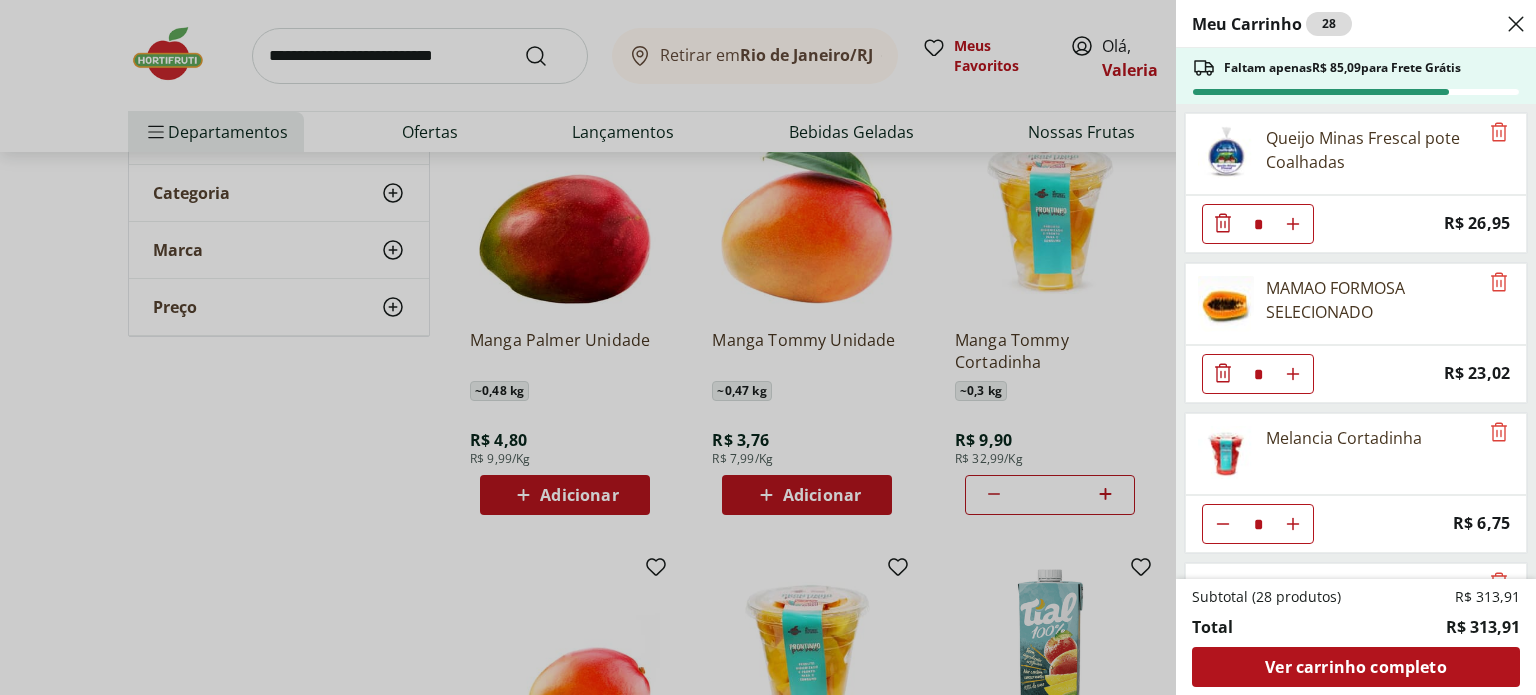 scroll, scrollTop: 0, scrollLeft: 0, axis: both 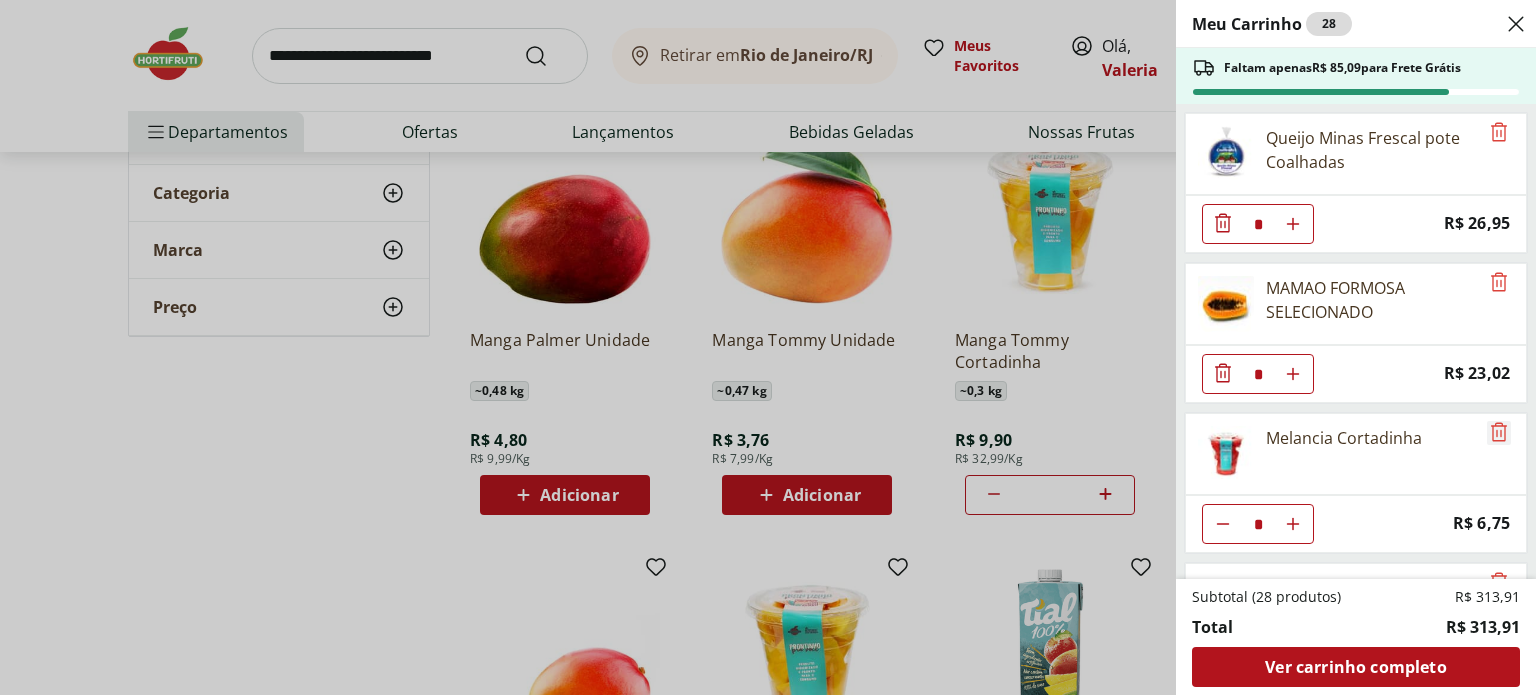 click 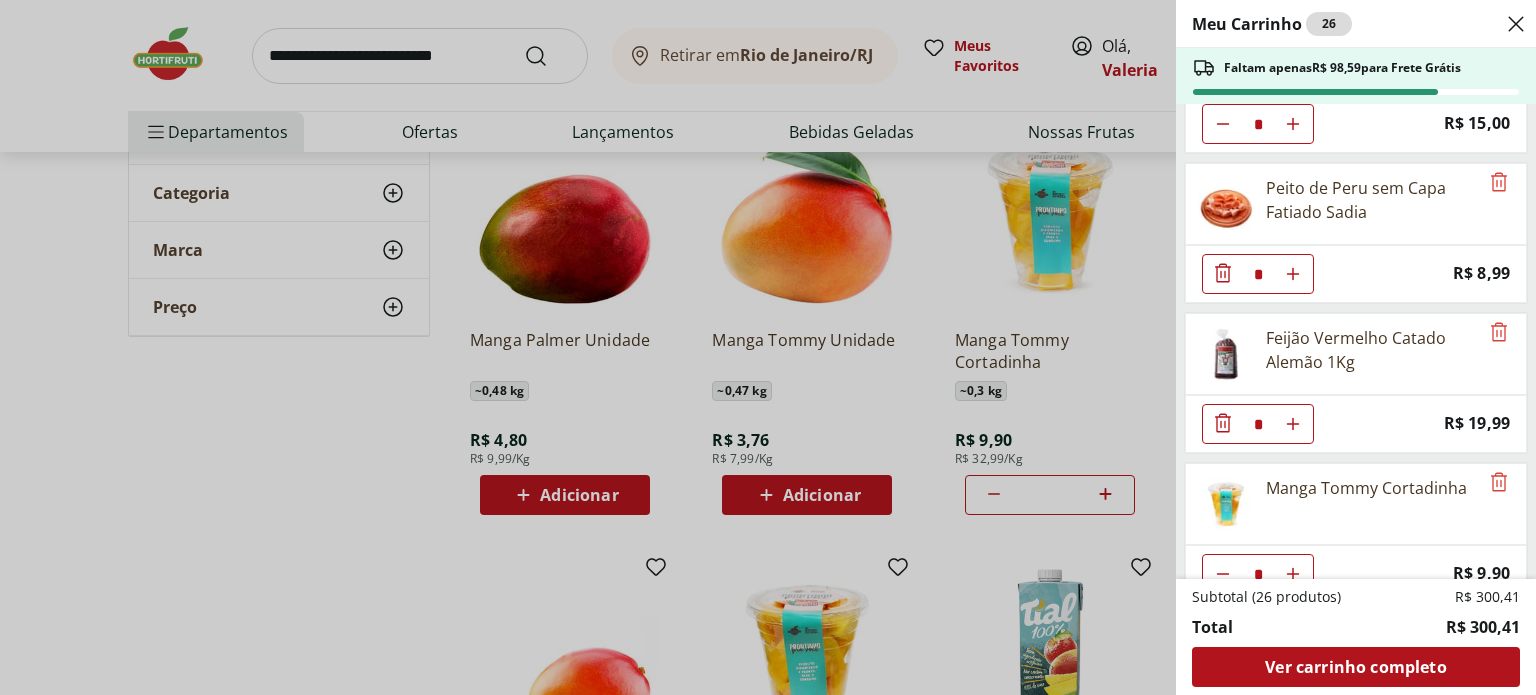 scroll, scrollTop: 2508, scrollLeft: 0, axis: vertical 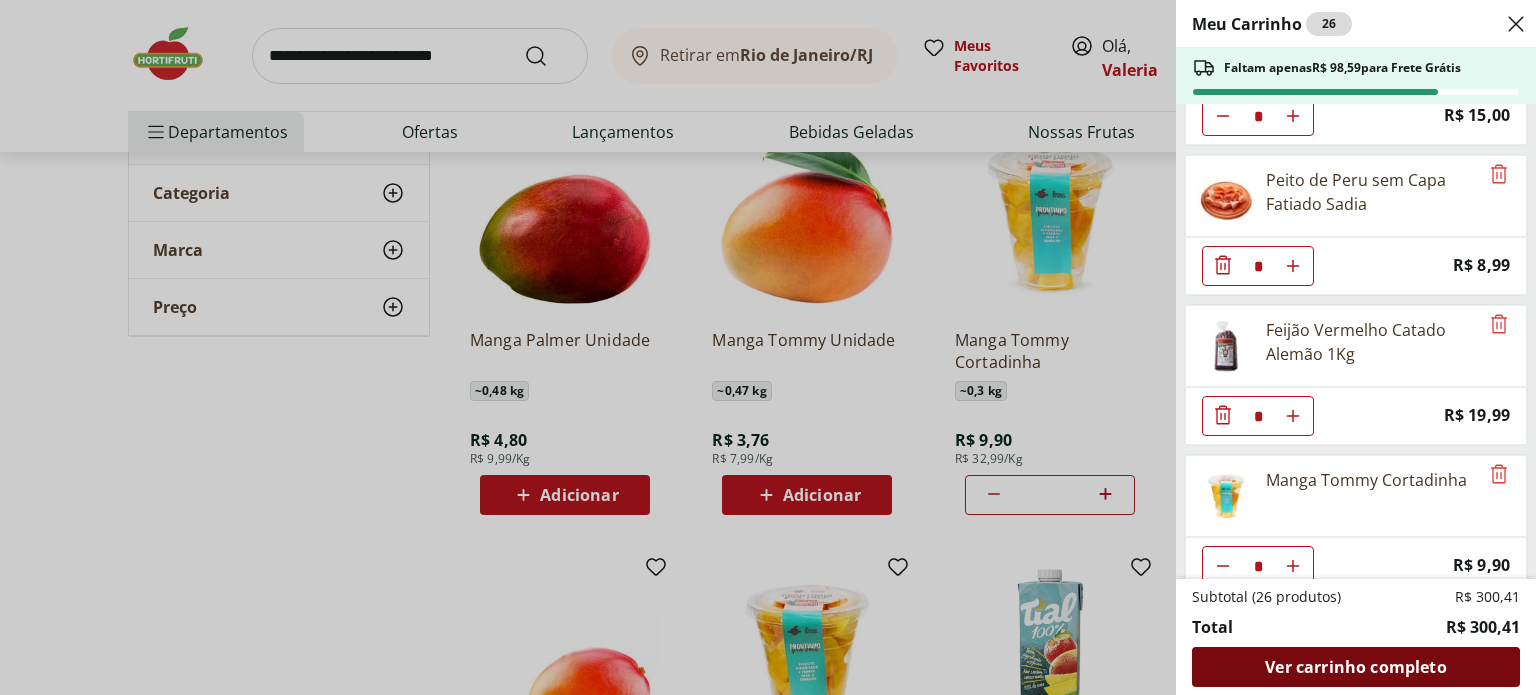 click on "Ver carrinho completo" at bounding box center (1355, 667) 